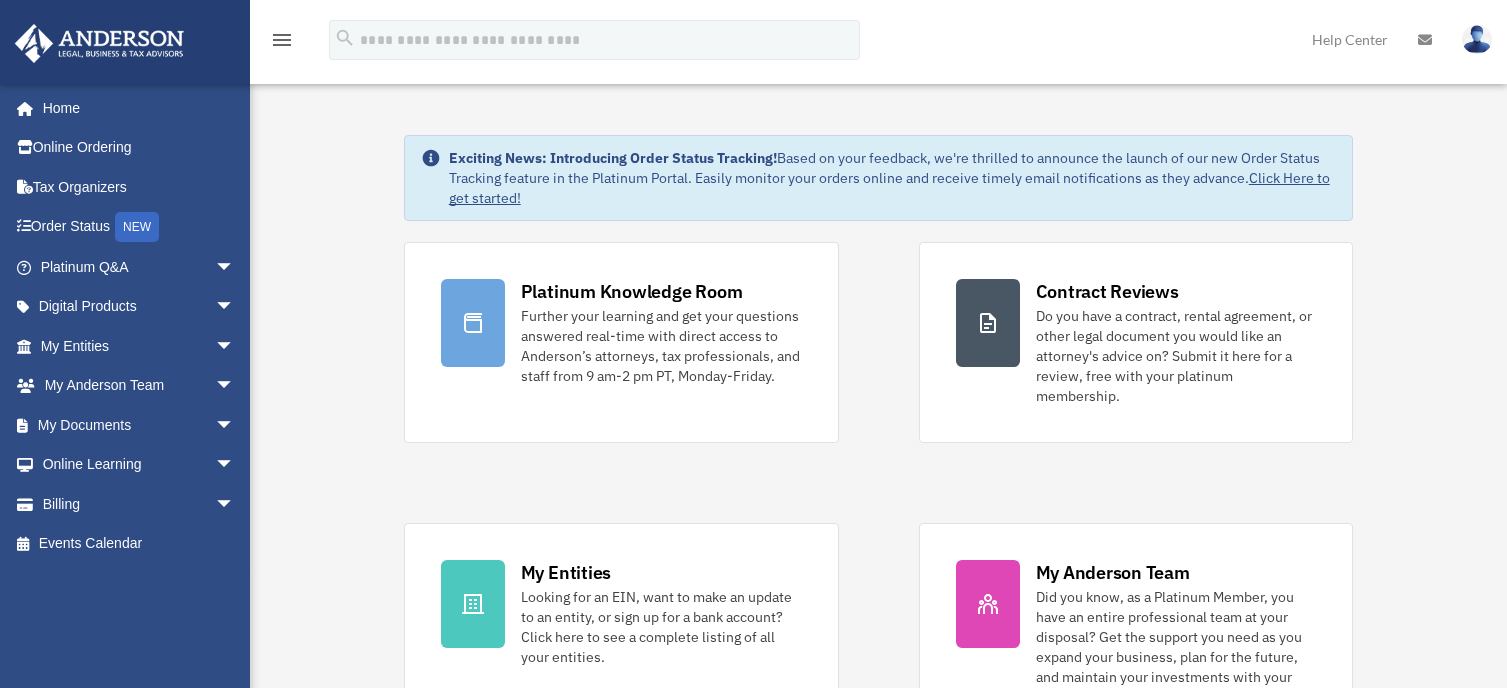 scroll, scrollTop: 0, scrollLeft: 0, axis: both 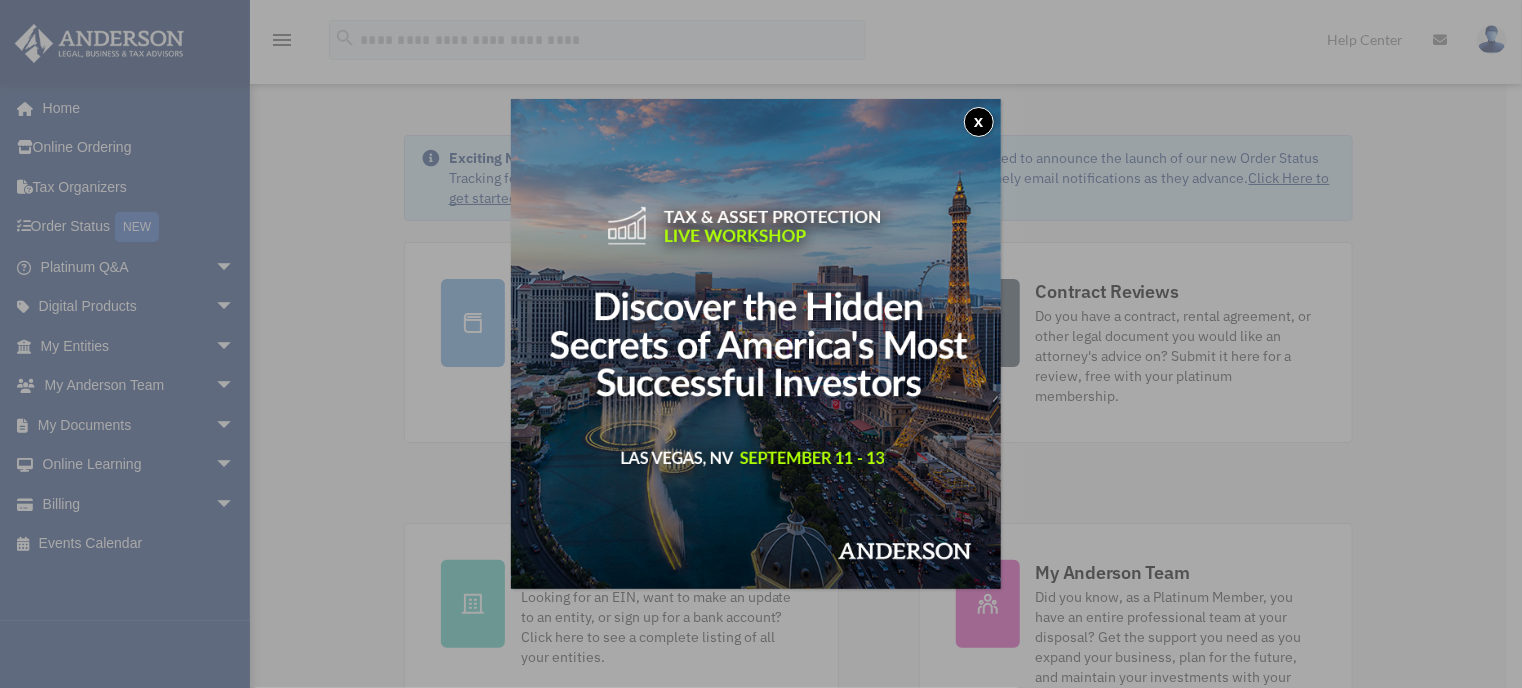 click on "x" at bounding box center [979, 122] 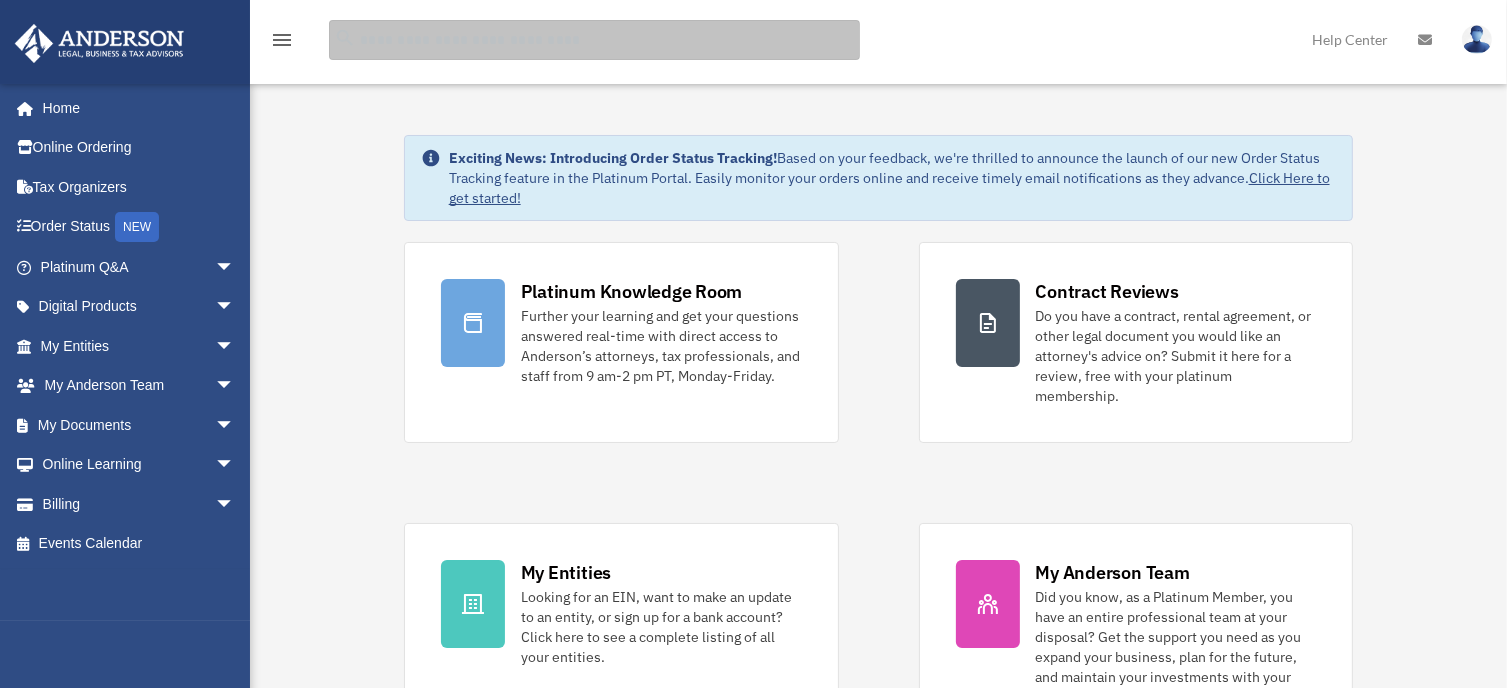 click at bounding box center [594, 40] 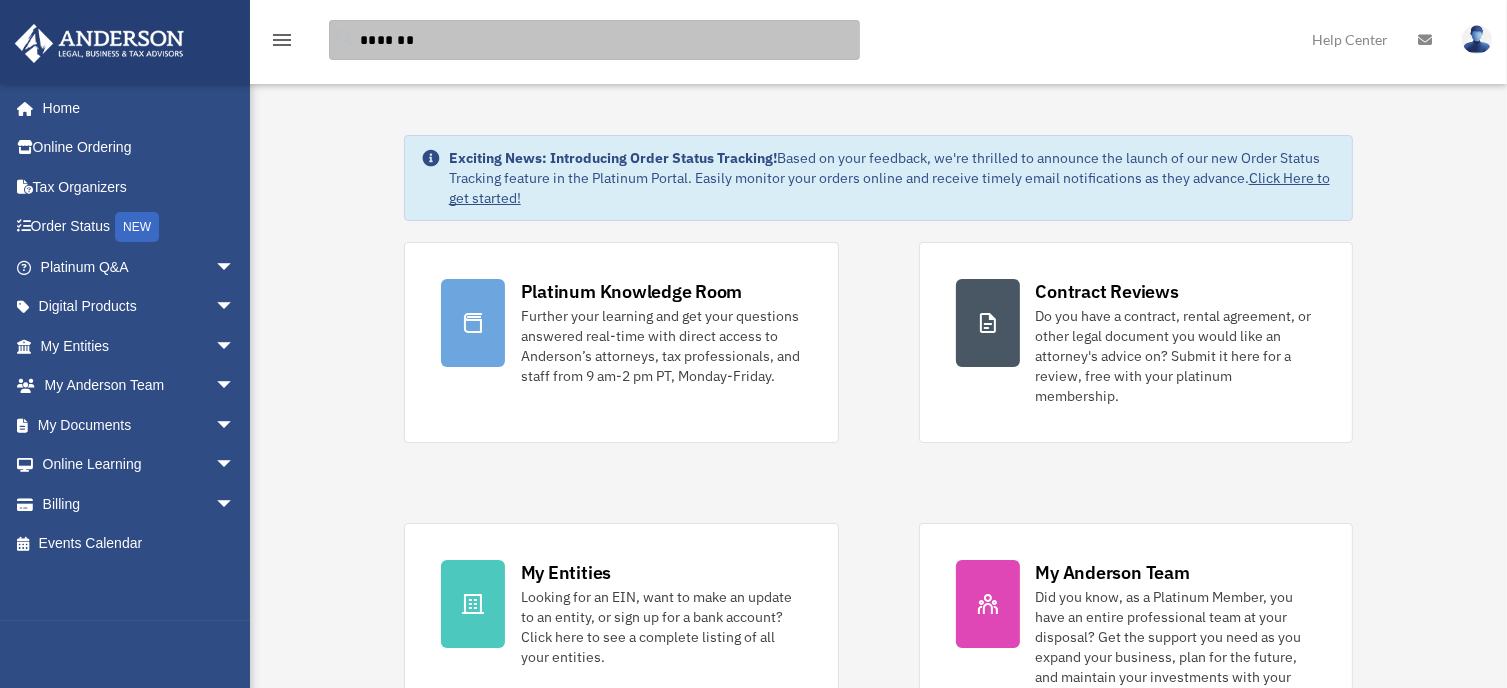 type on "*******" 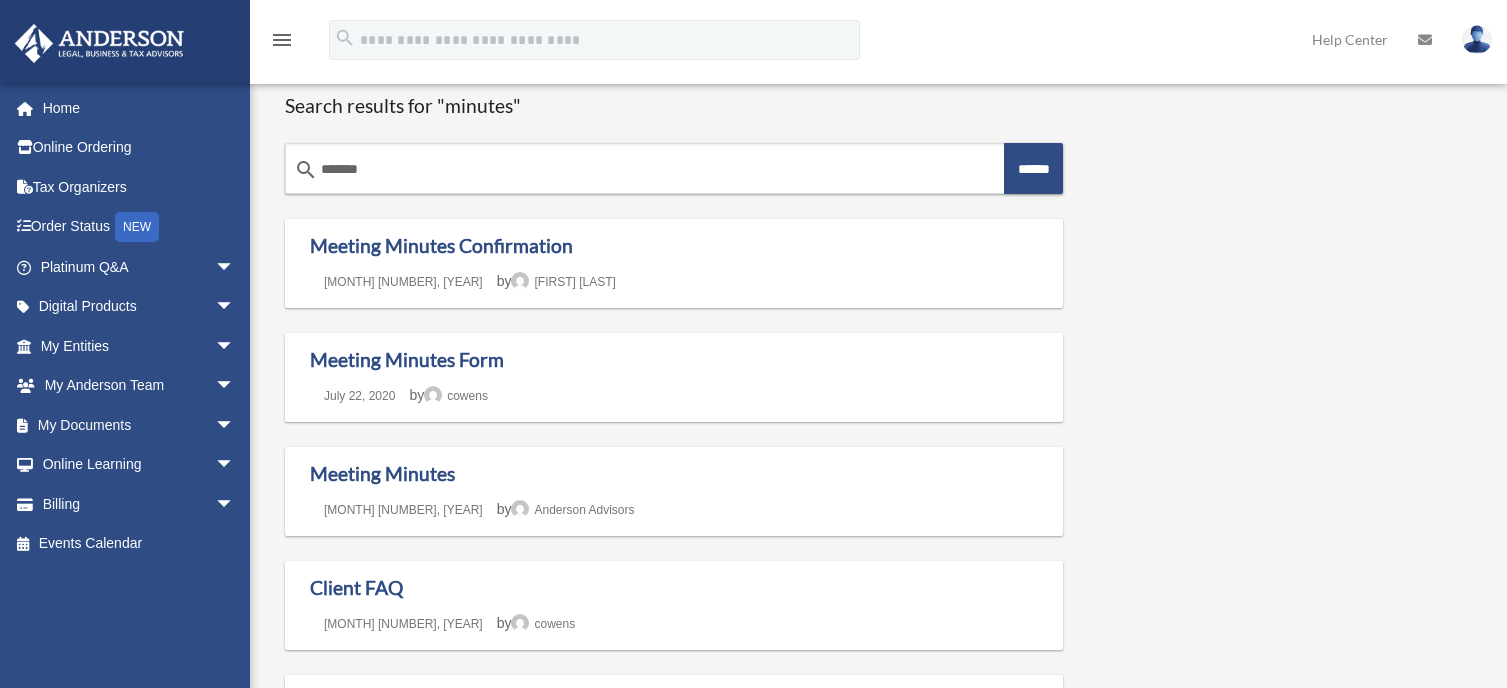 scroll, scrollTop: 0, scrollLeft: 0, axis: both 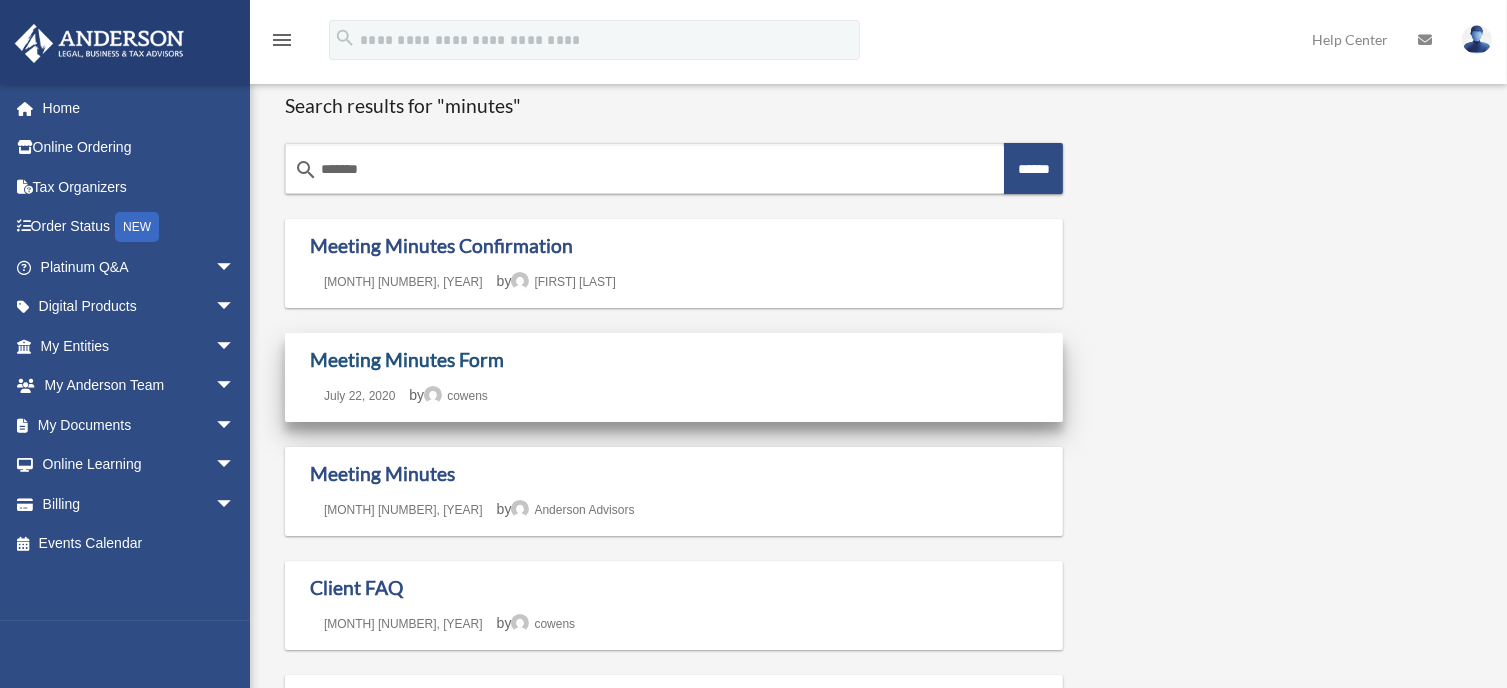 click on "Meeting Minutes Form" at bounding box center (407, 359) 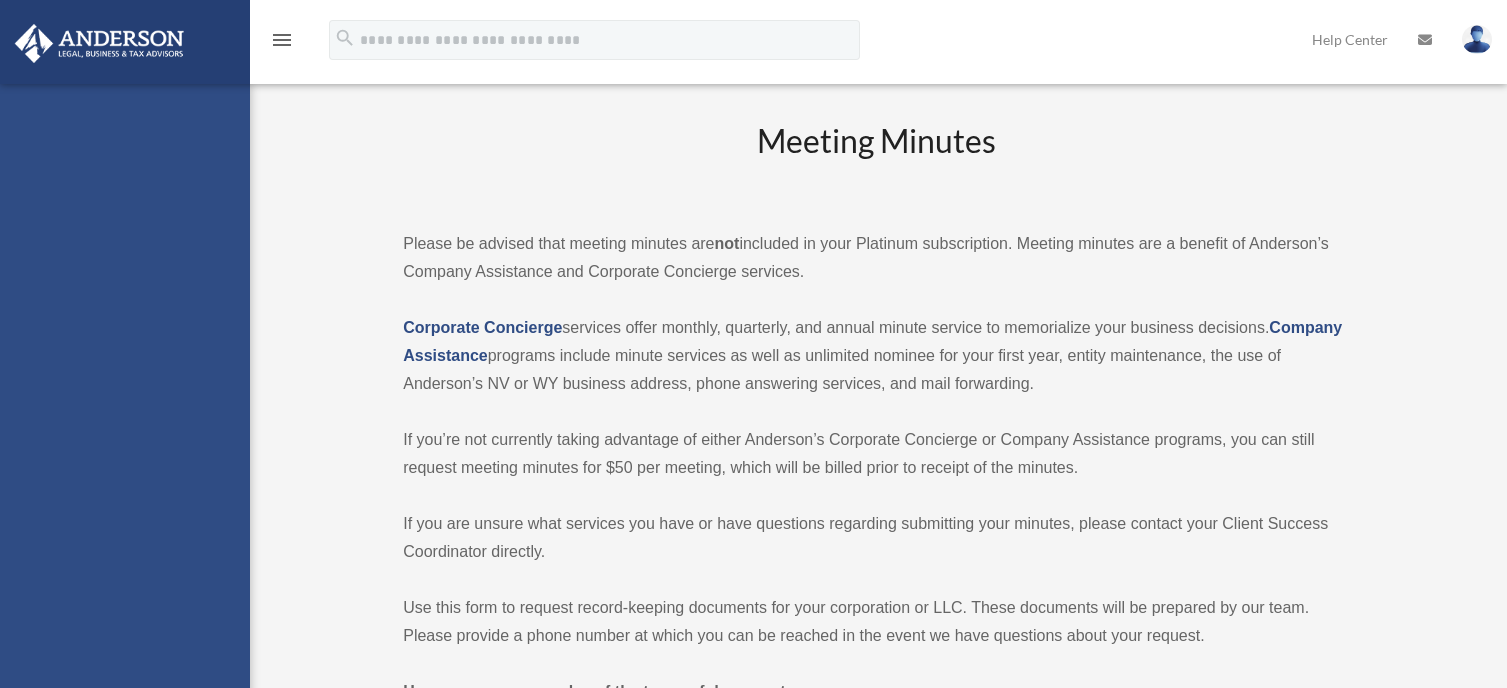scroll, scrollTop: 0, scrollLeft: 0, axis: both 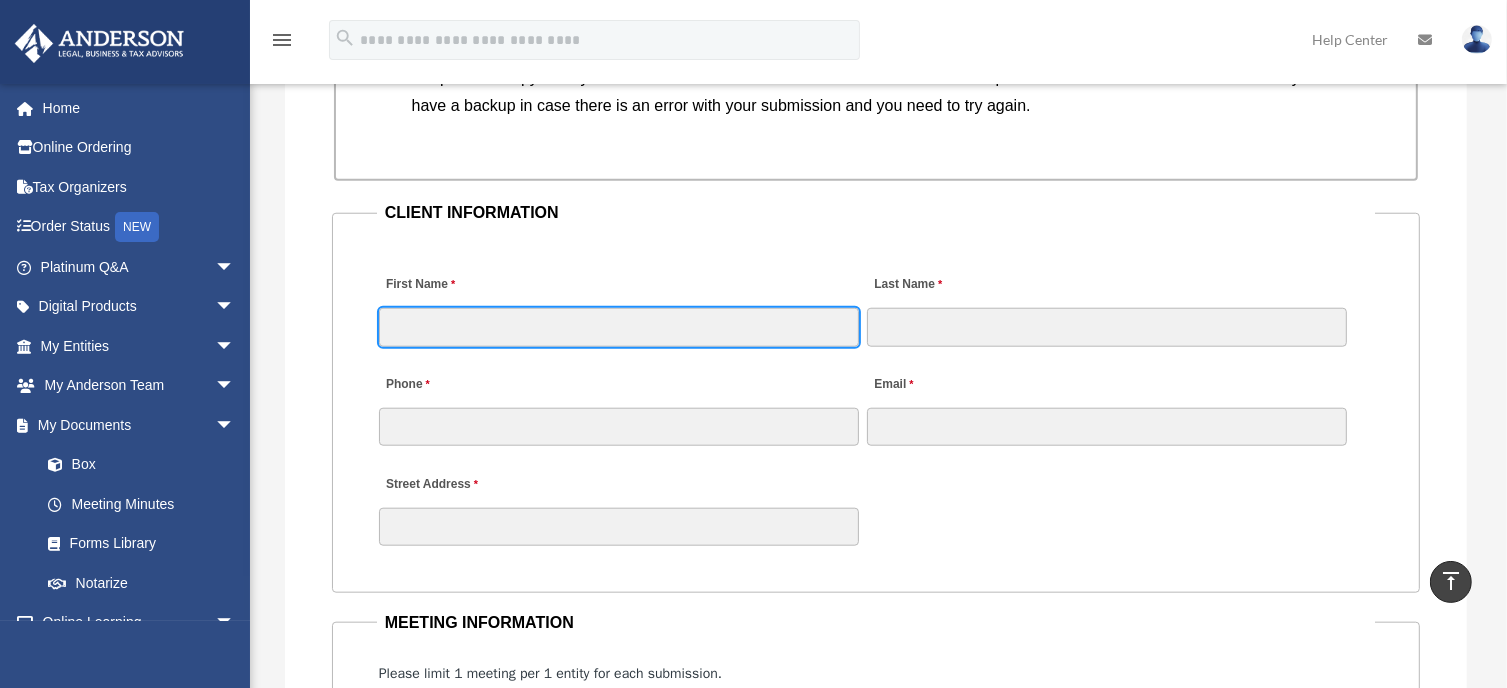 click on "First Name" at bounding box center (619, 327) 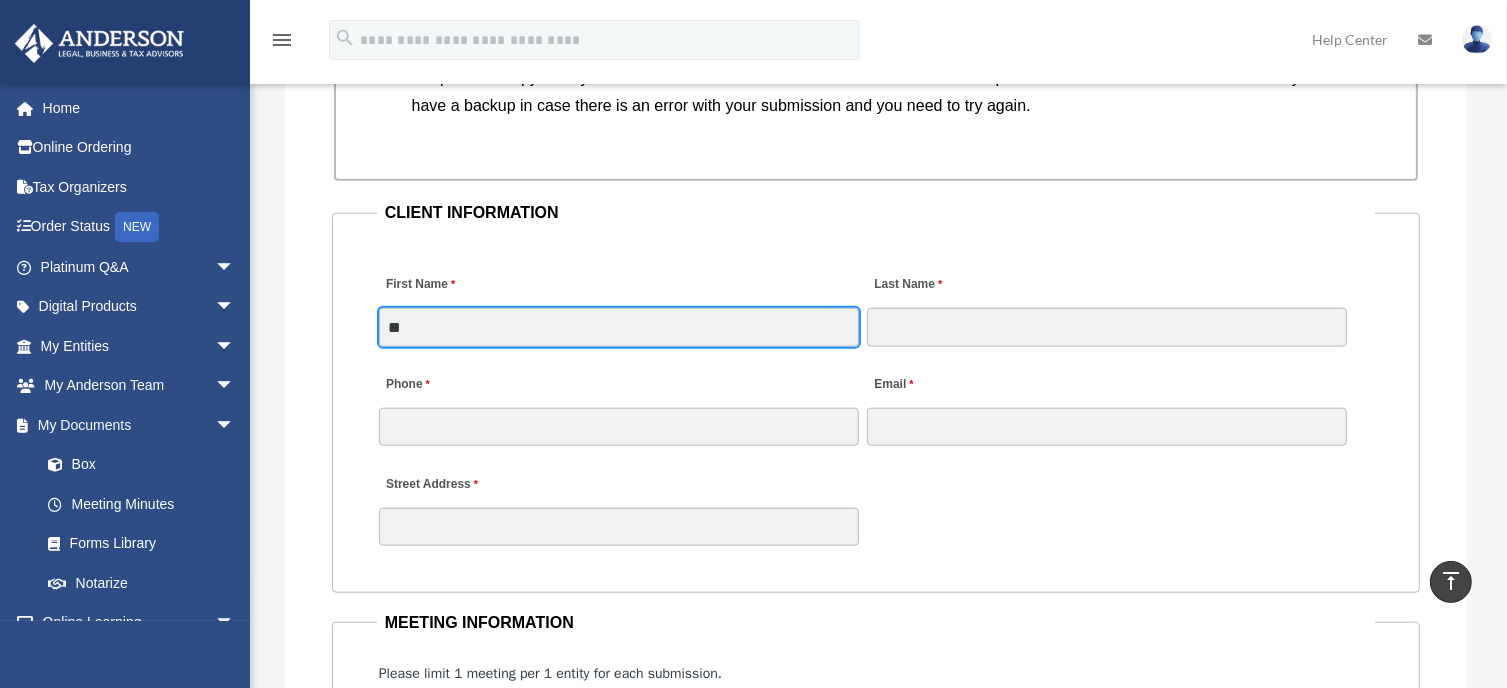 type on "*" 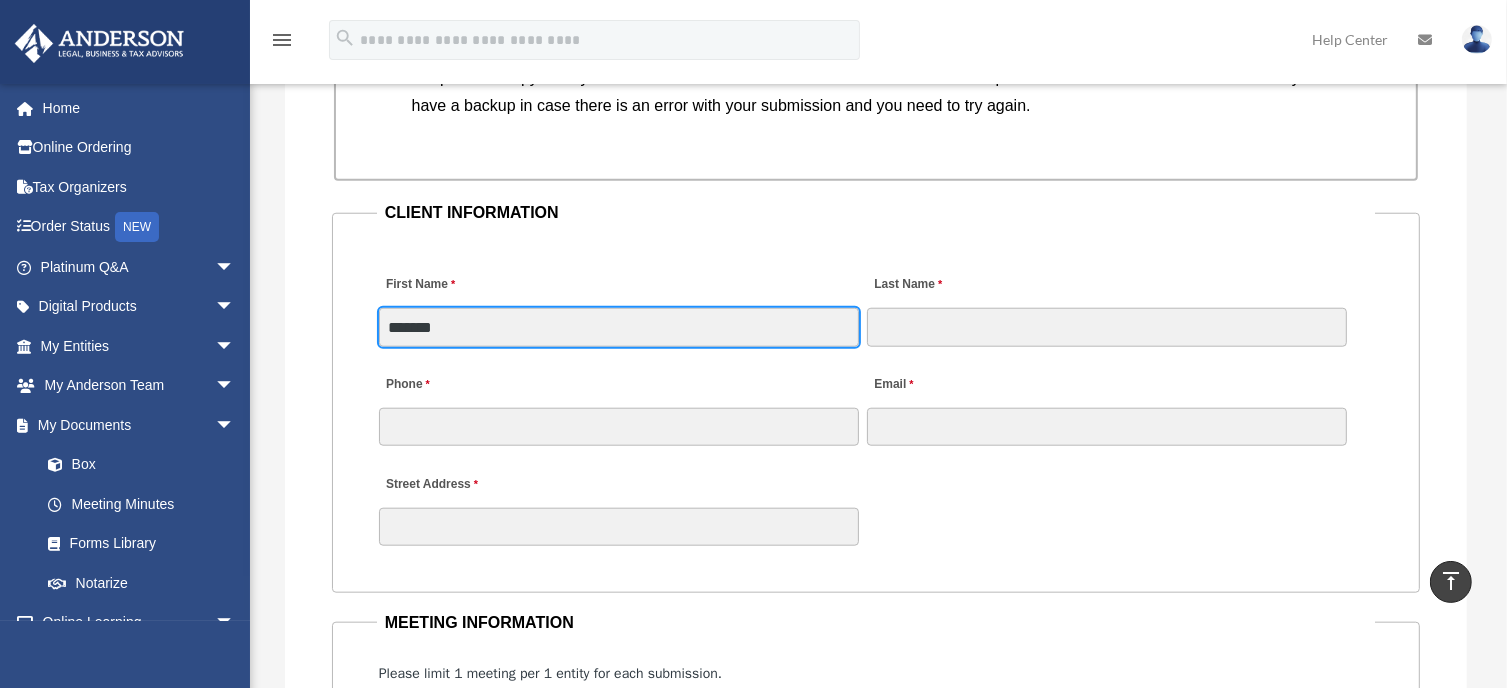 type on "*******" 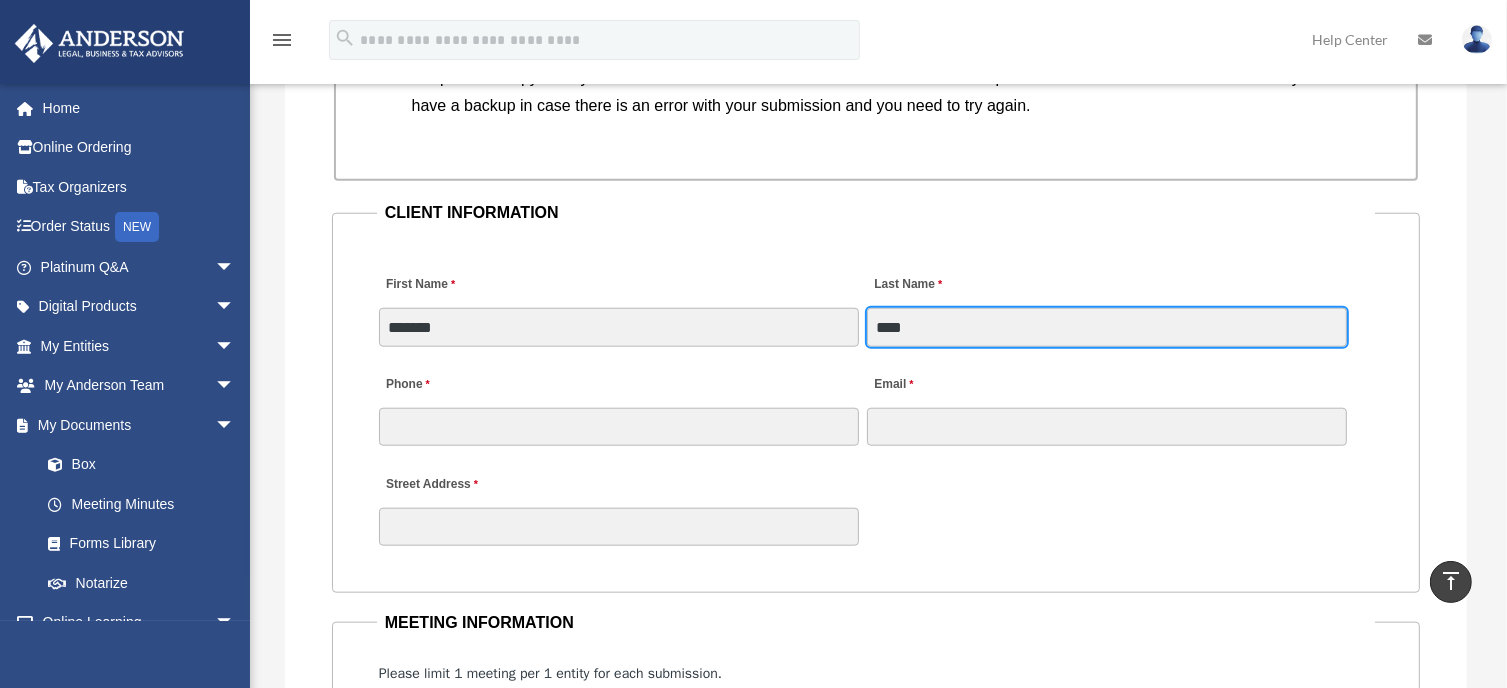 type on "****" 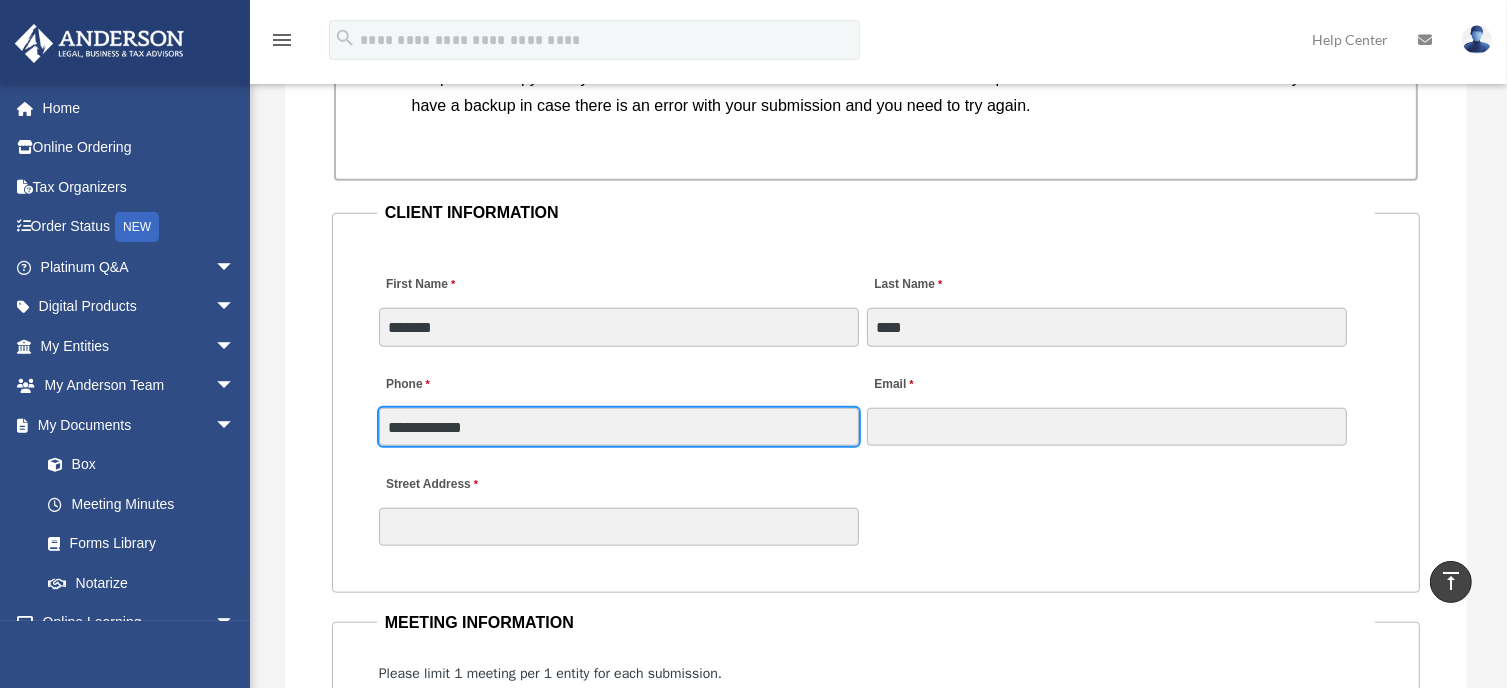 type on "**********" 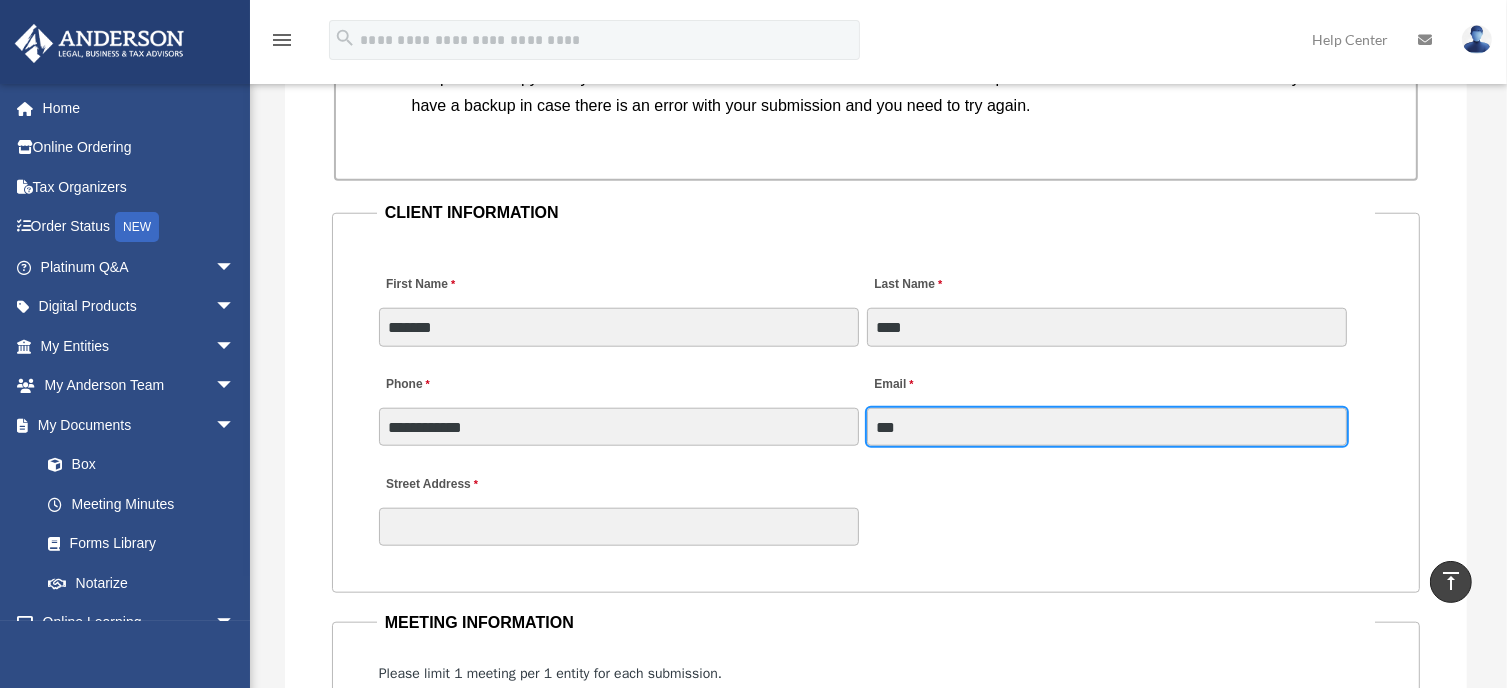 type on "**********" 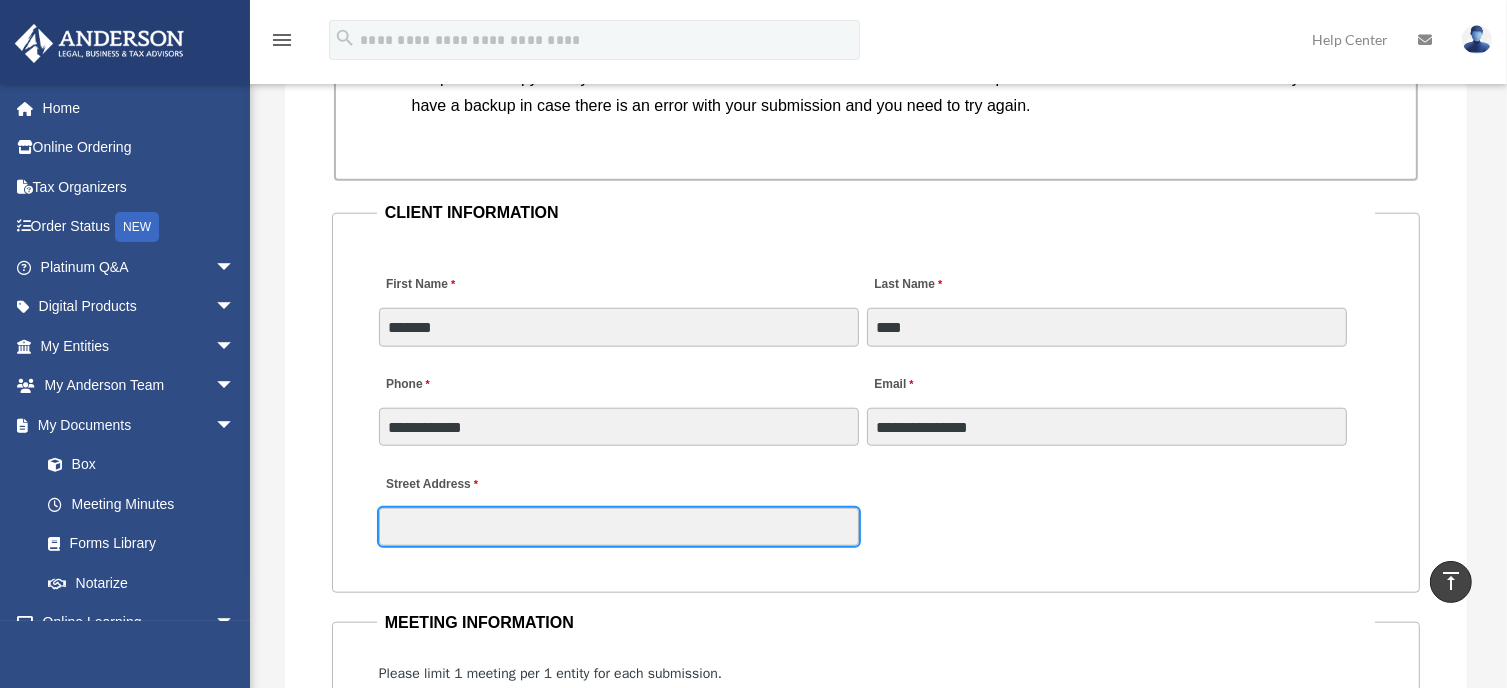 click on "Street Address" at bounding box center [619, 527] 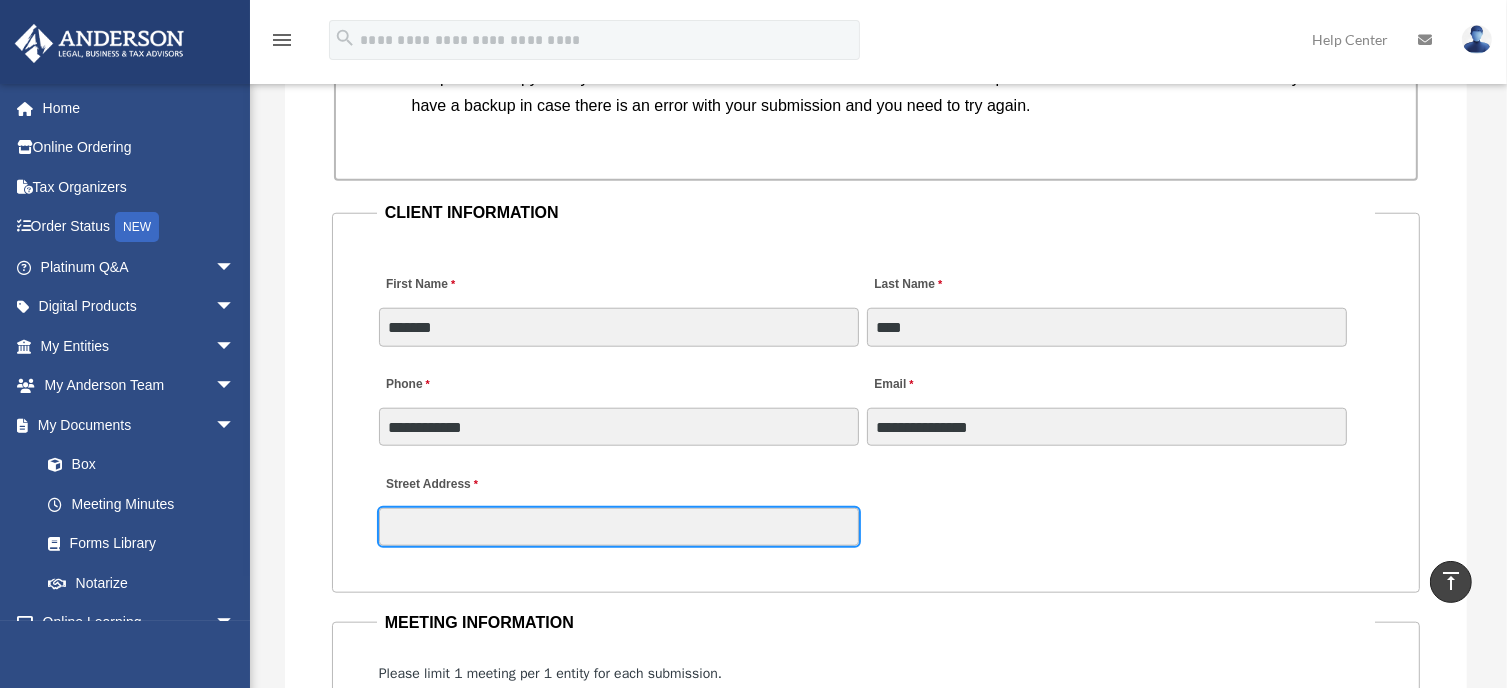 type on "**********" 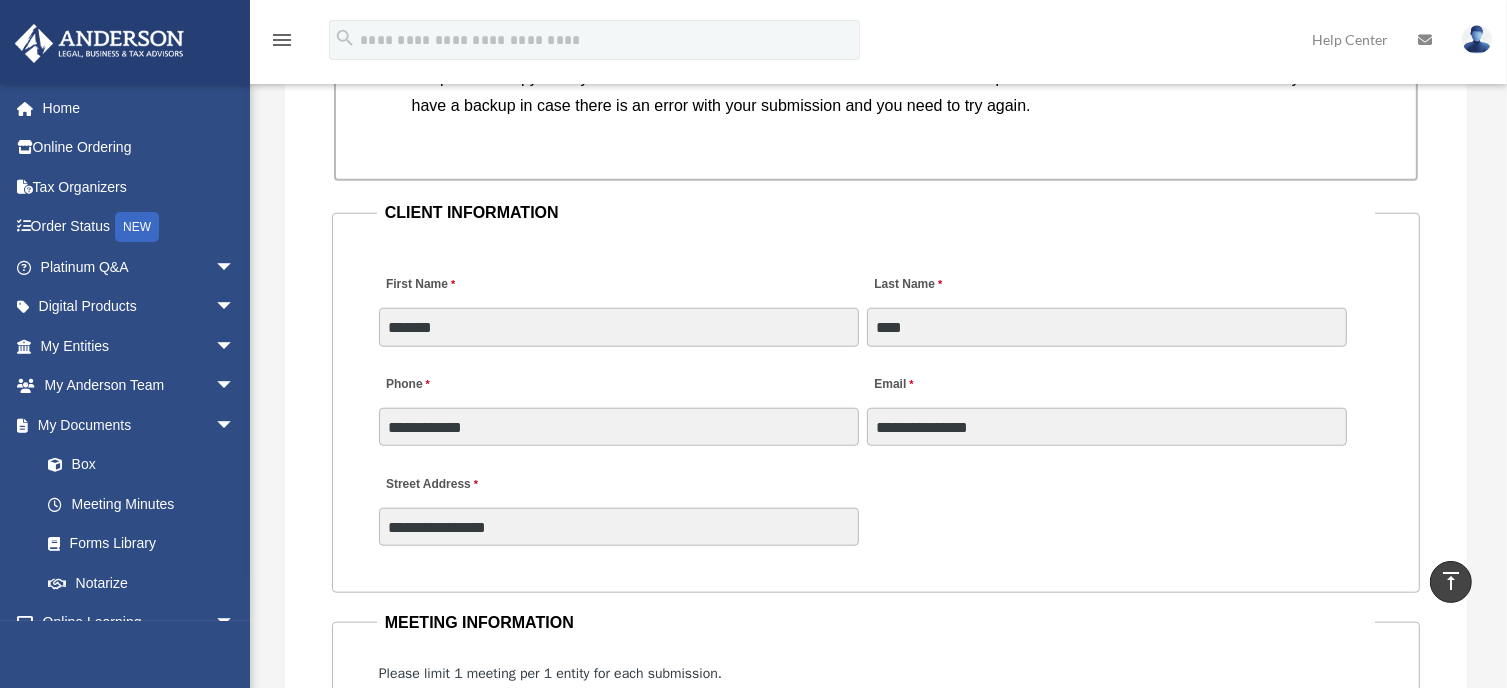 type on "**" 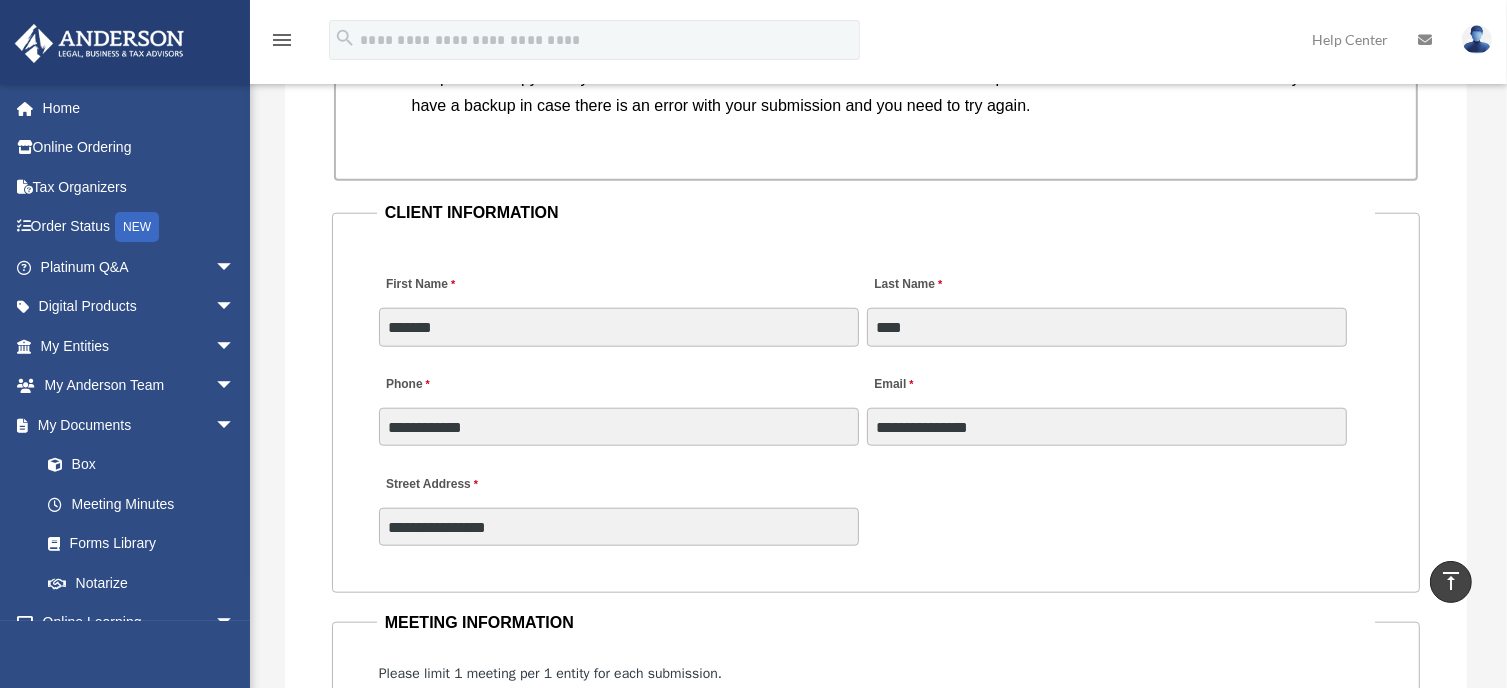 click on "**********" at bounding box center [876, 504] 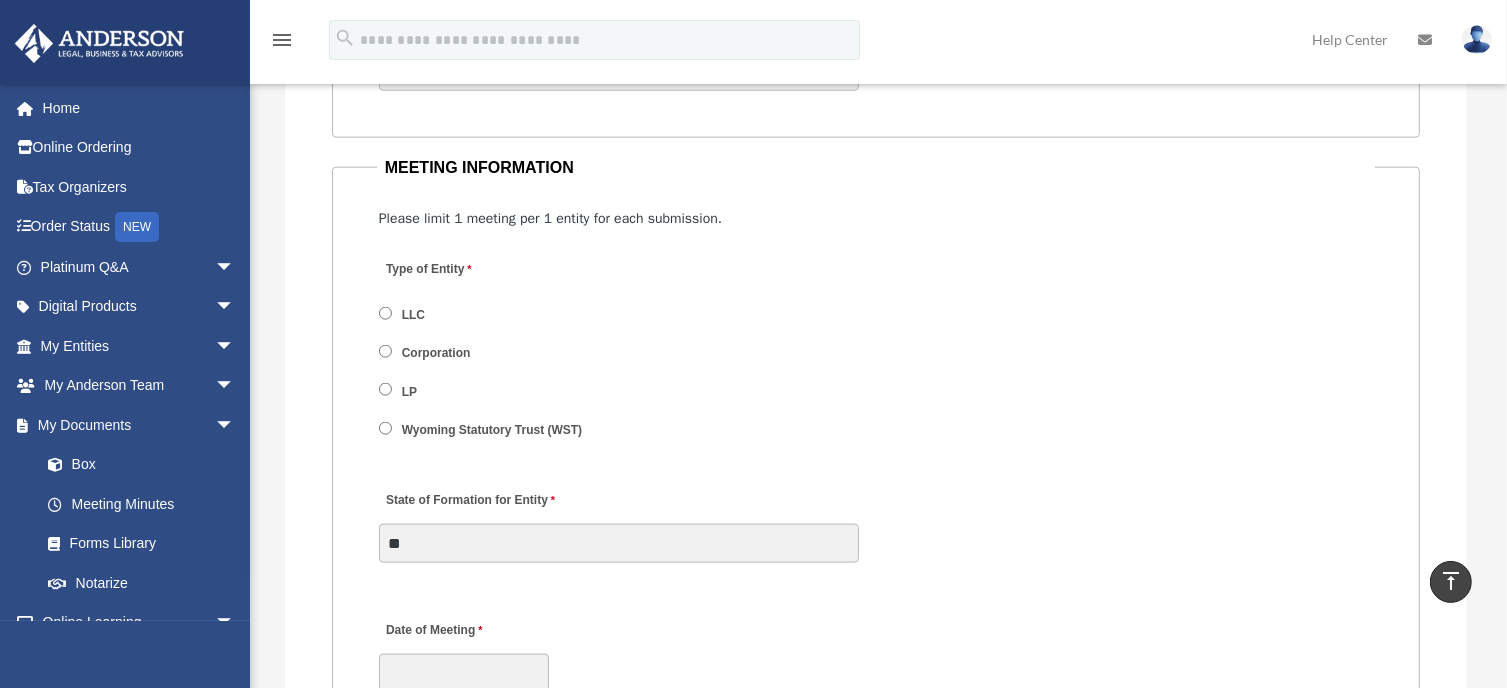 scroll, scrollTop: 2331, scrollLeft: 0, axis: vertical 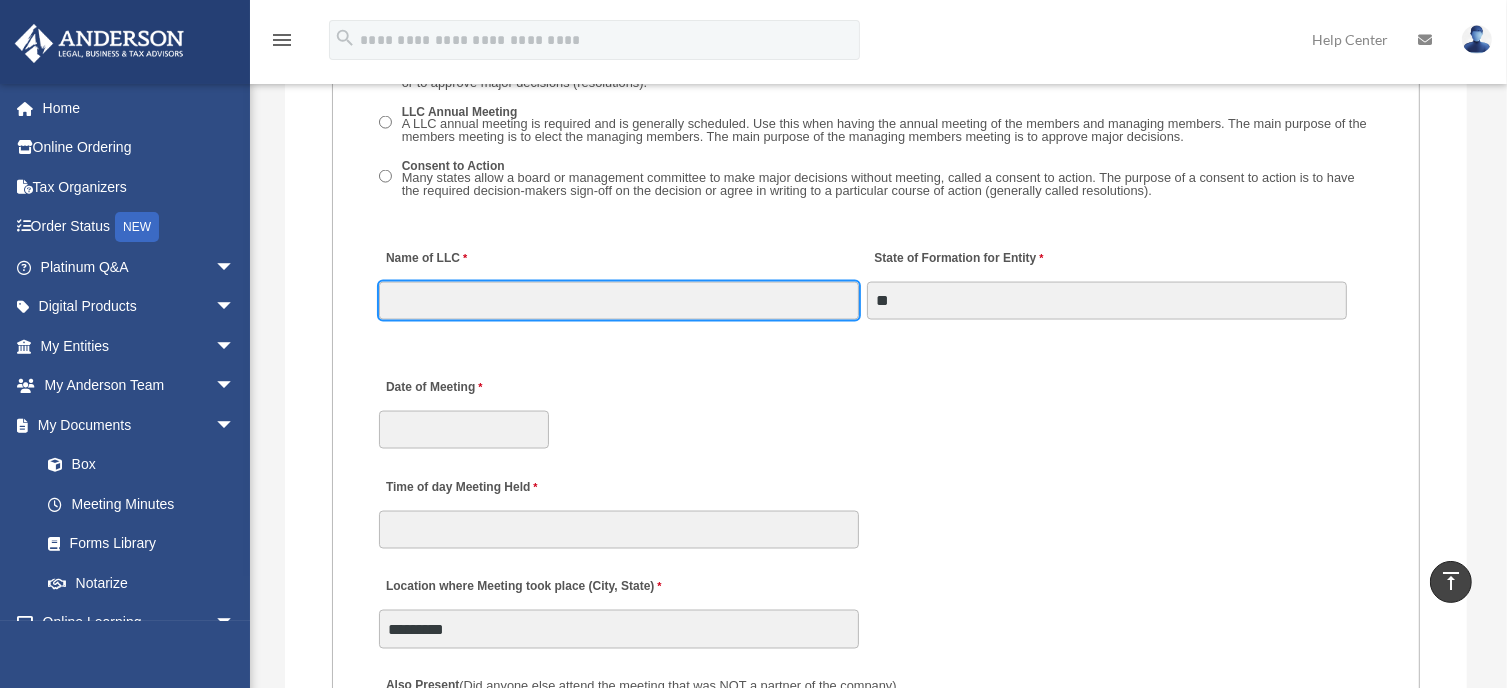 click on "Name of LLC" at bounding box center (619, 301) 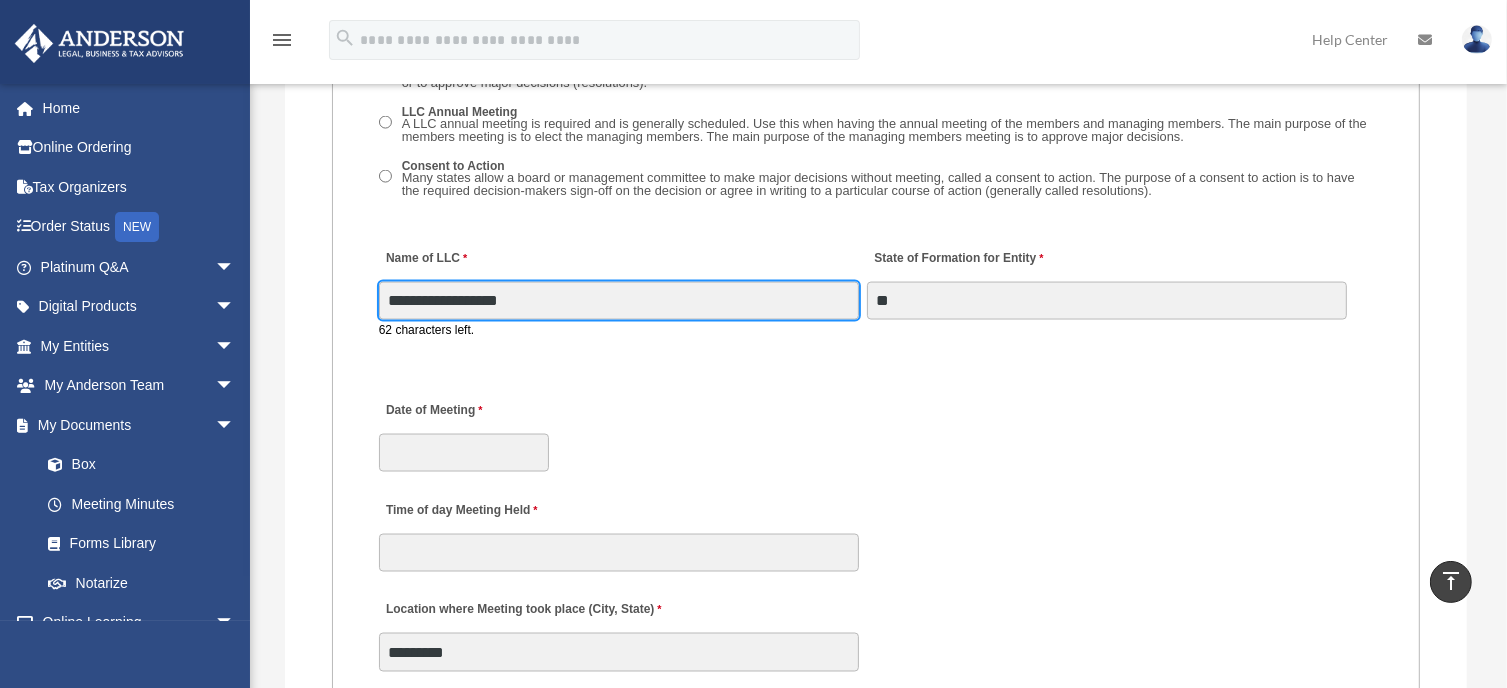 type on "**********" 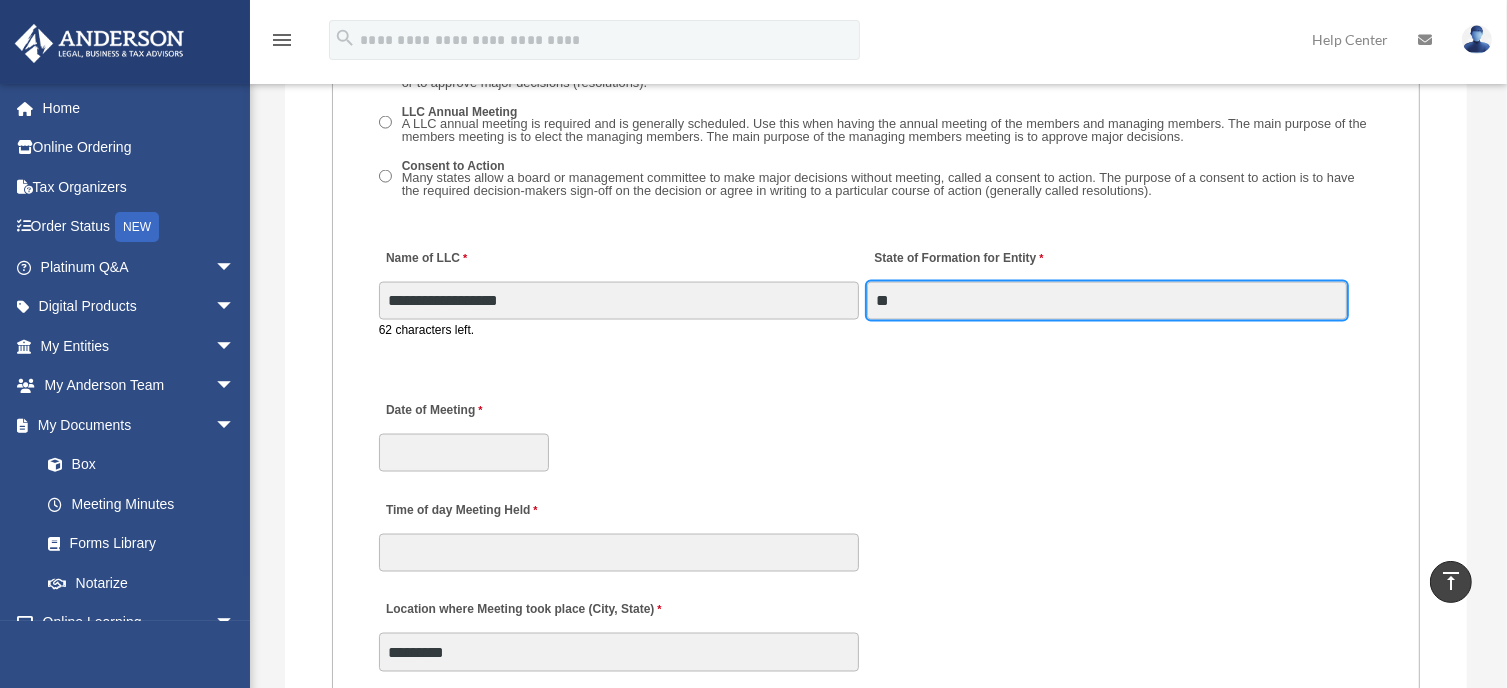 click on "**" at bounding box center (1107, 301) 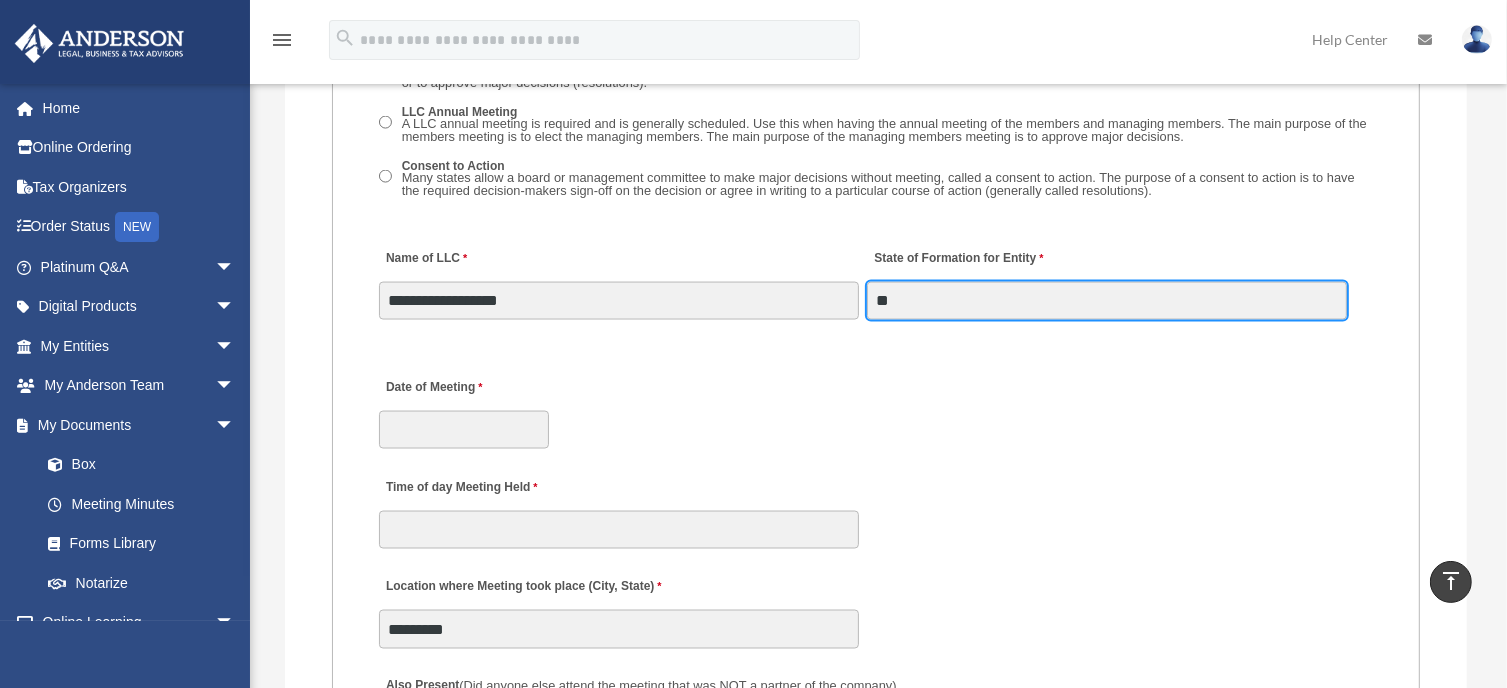 type on "*" 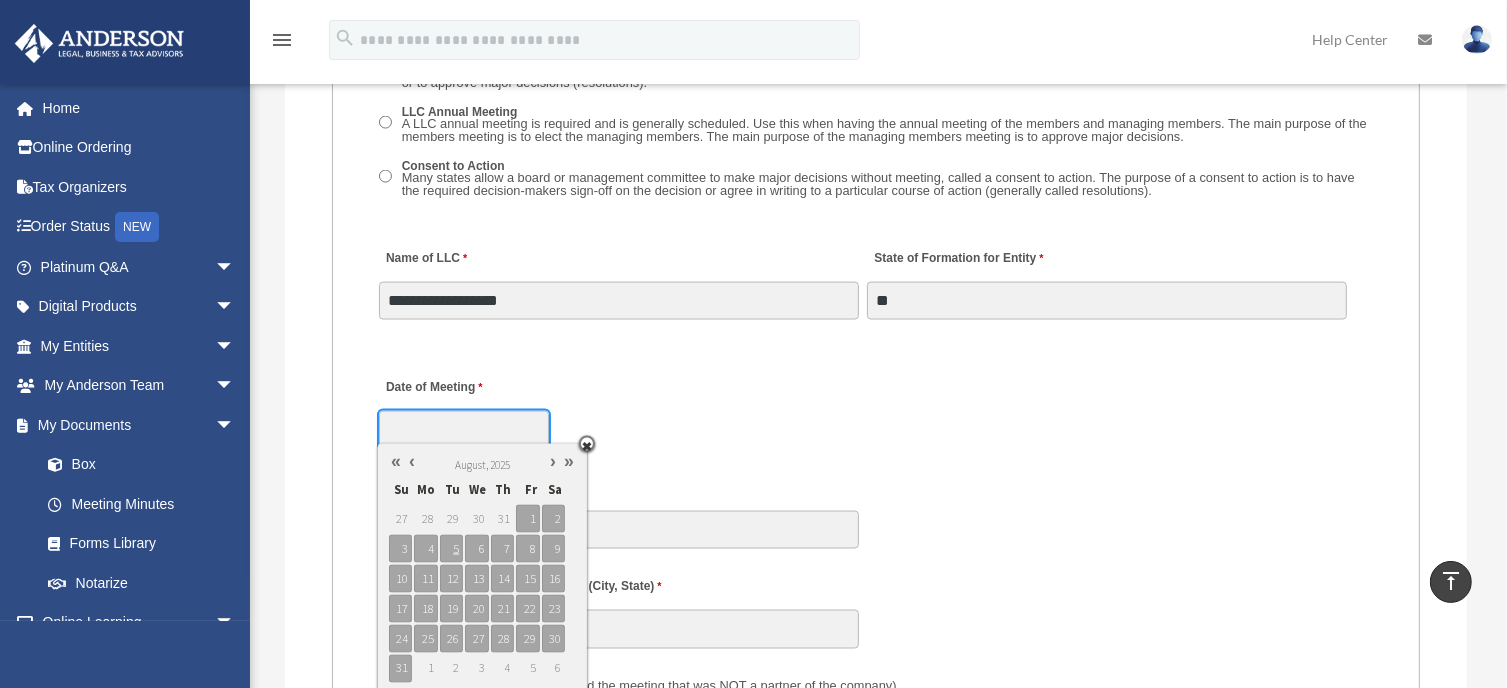 click on "Date of Meeting" at bounding box center (464, 430) 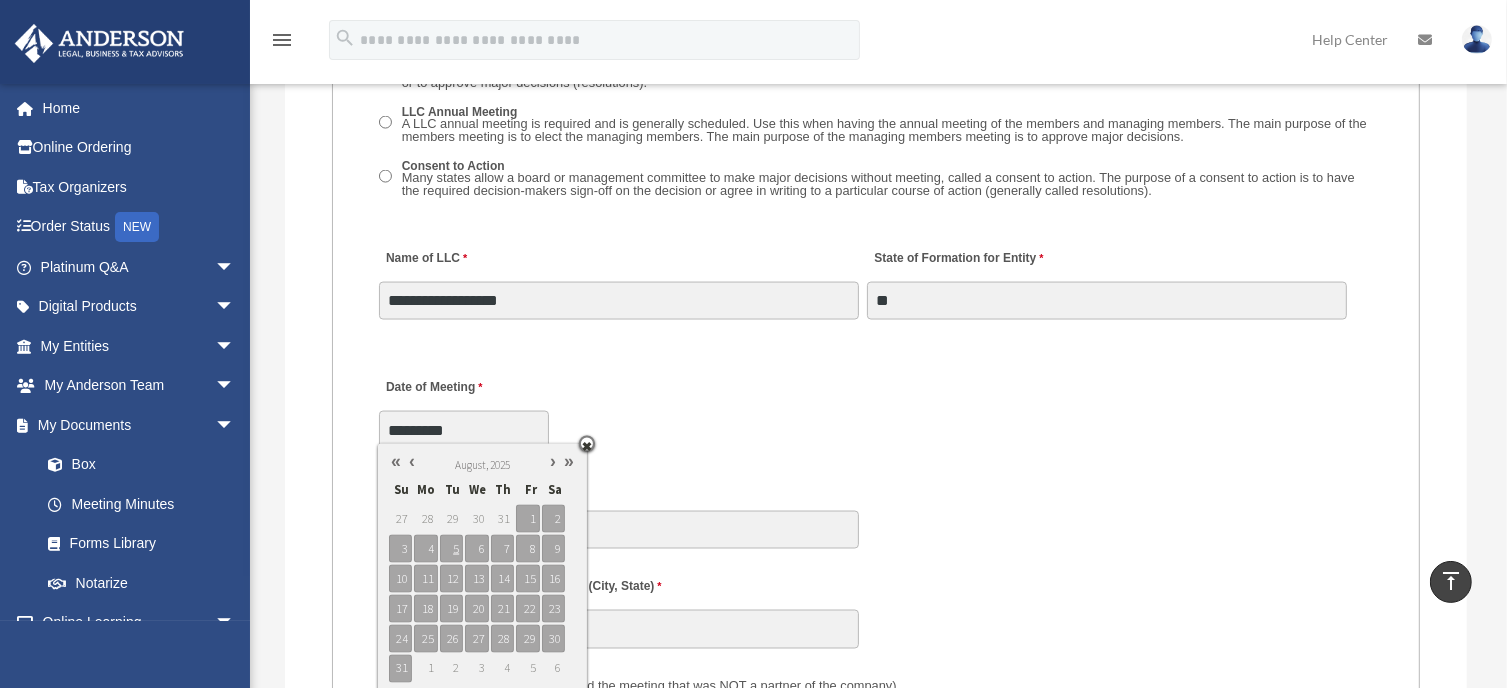 click on "Date of Meeting *********" at bounding box center (876, 408) 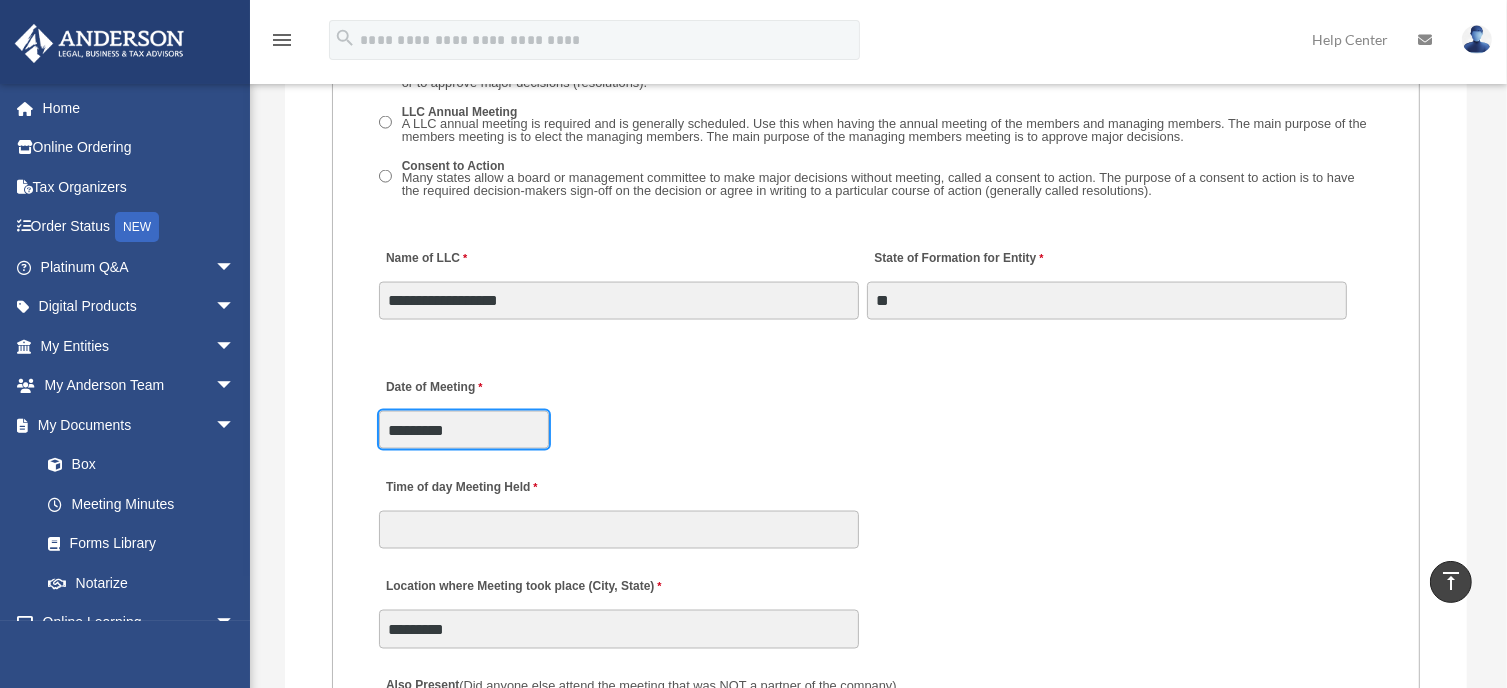 click on "*********" at bounding box center [464, 430] 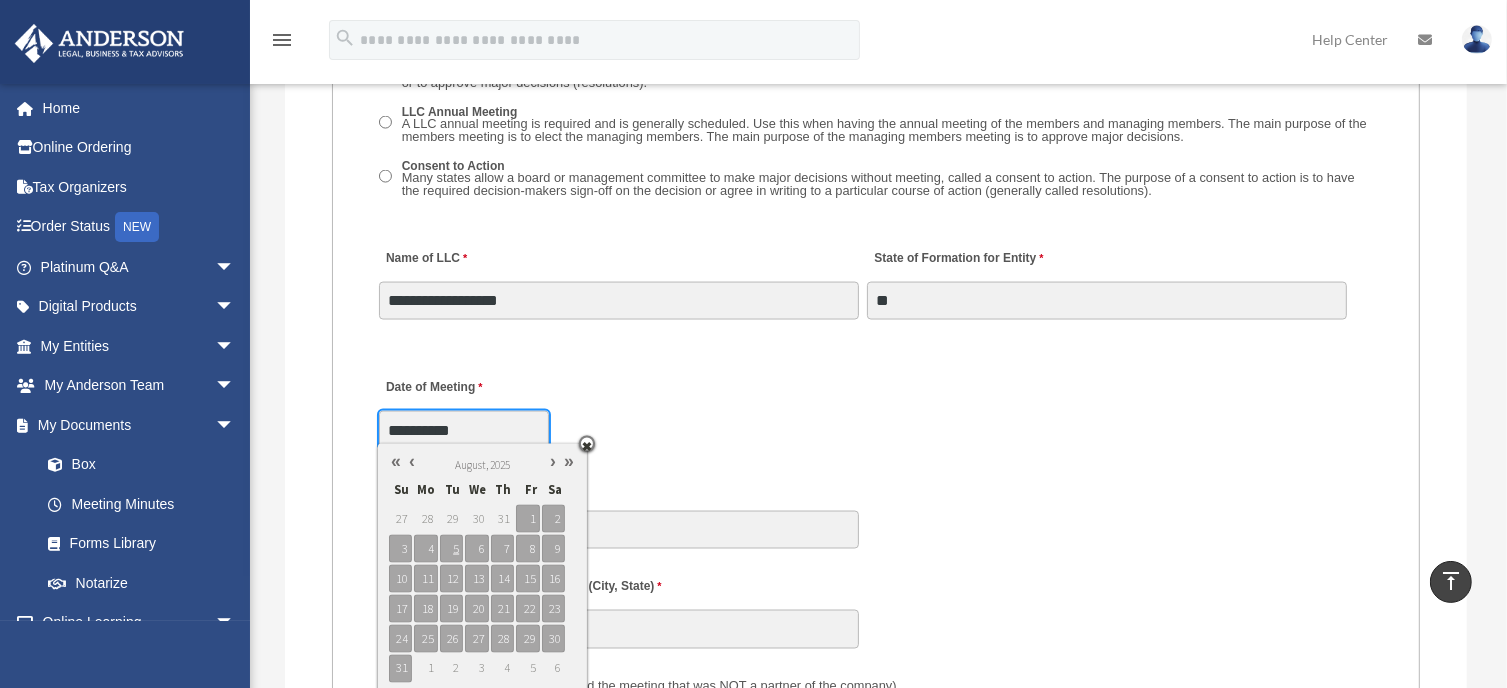 type on "**********" 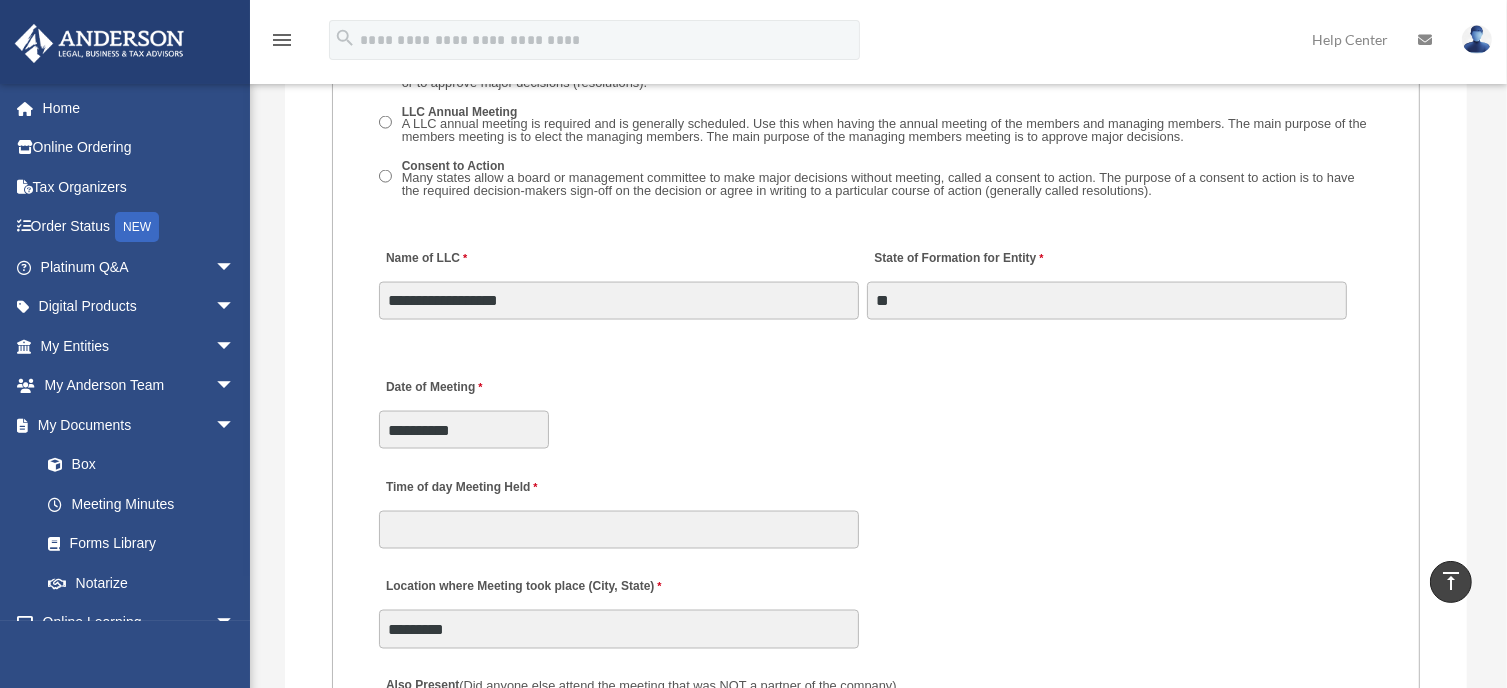 click on "**********" at bounding box center (876, 408) 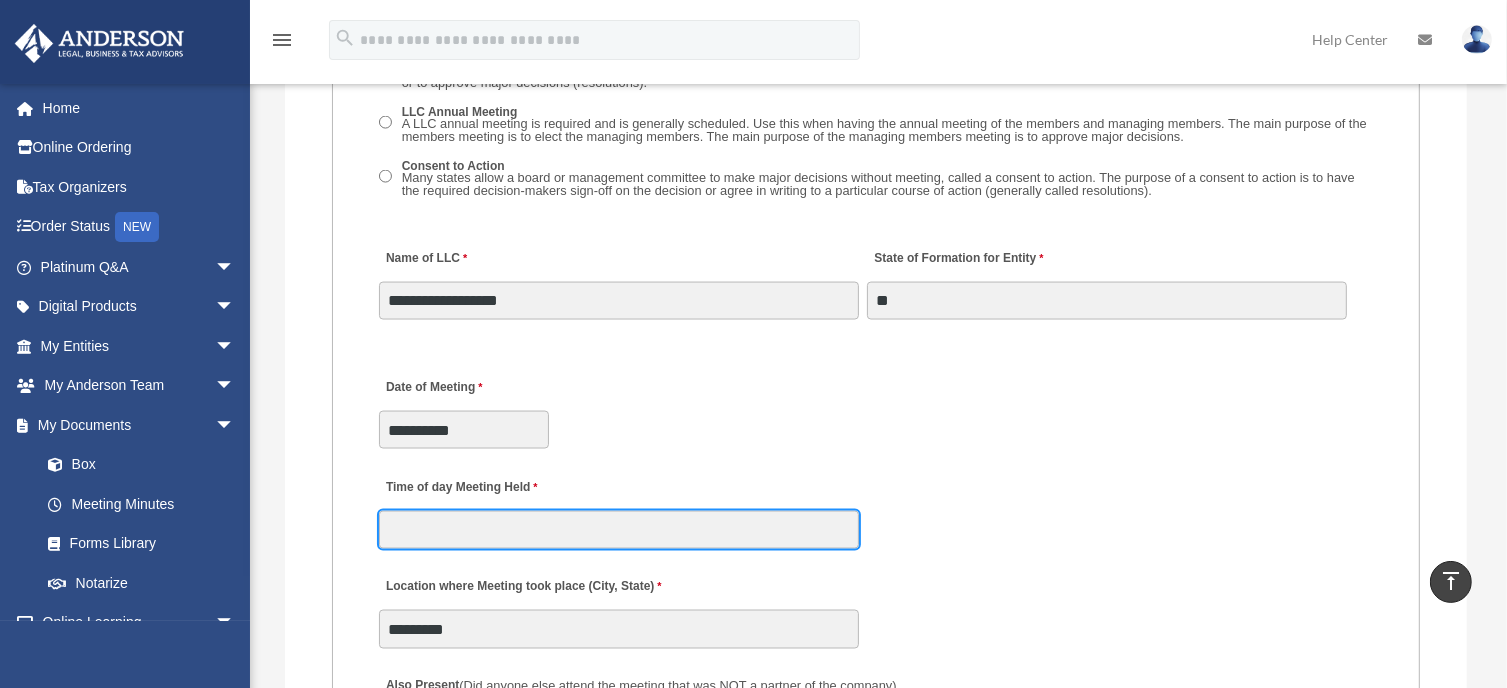 click on "Time of day Meeting Held" at bounding box center (619, 530) 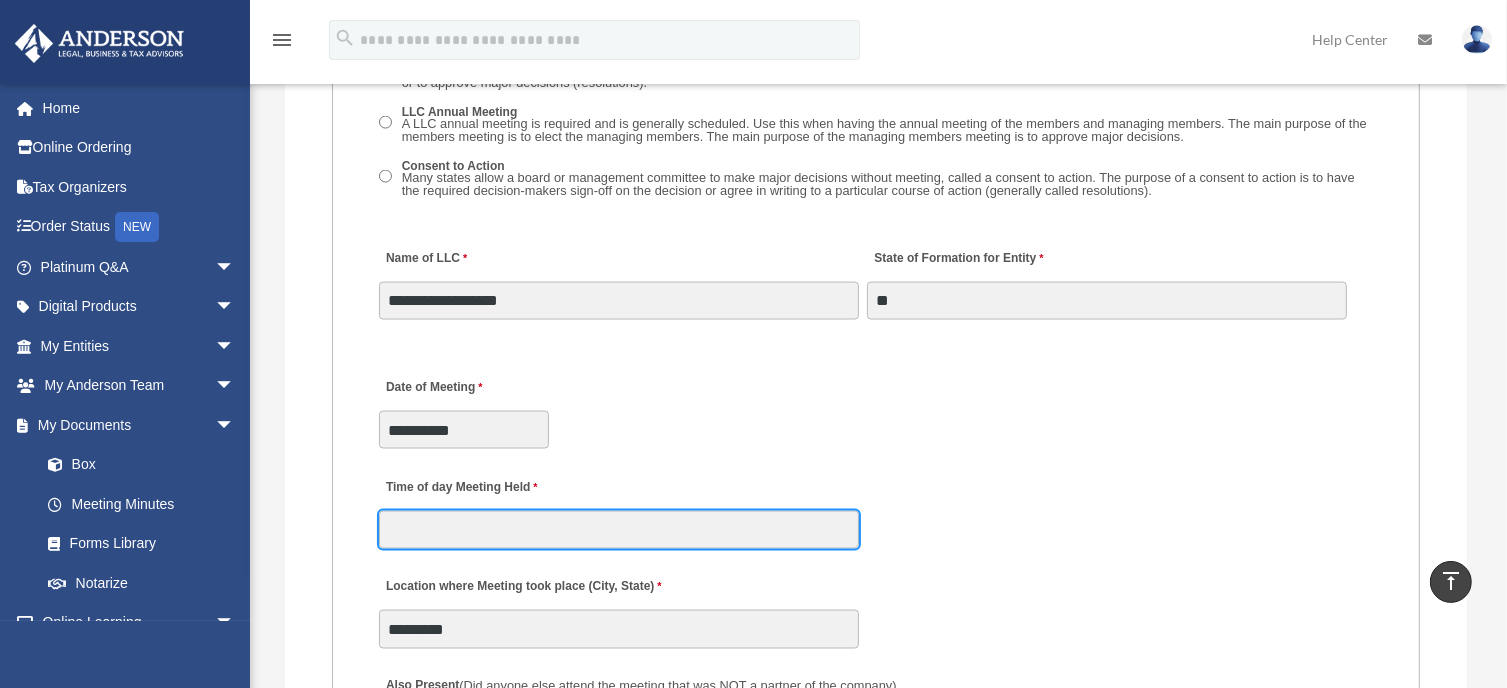type on "********" 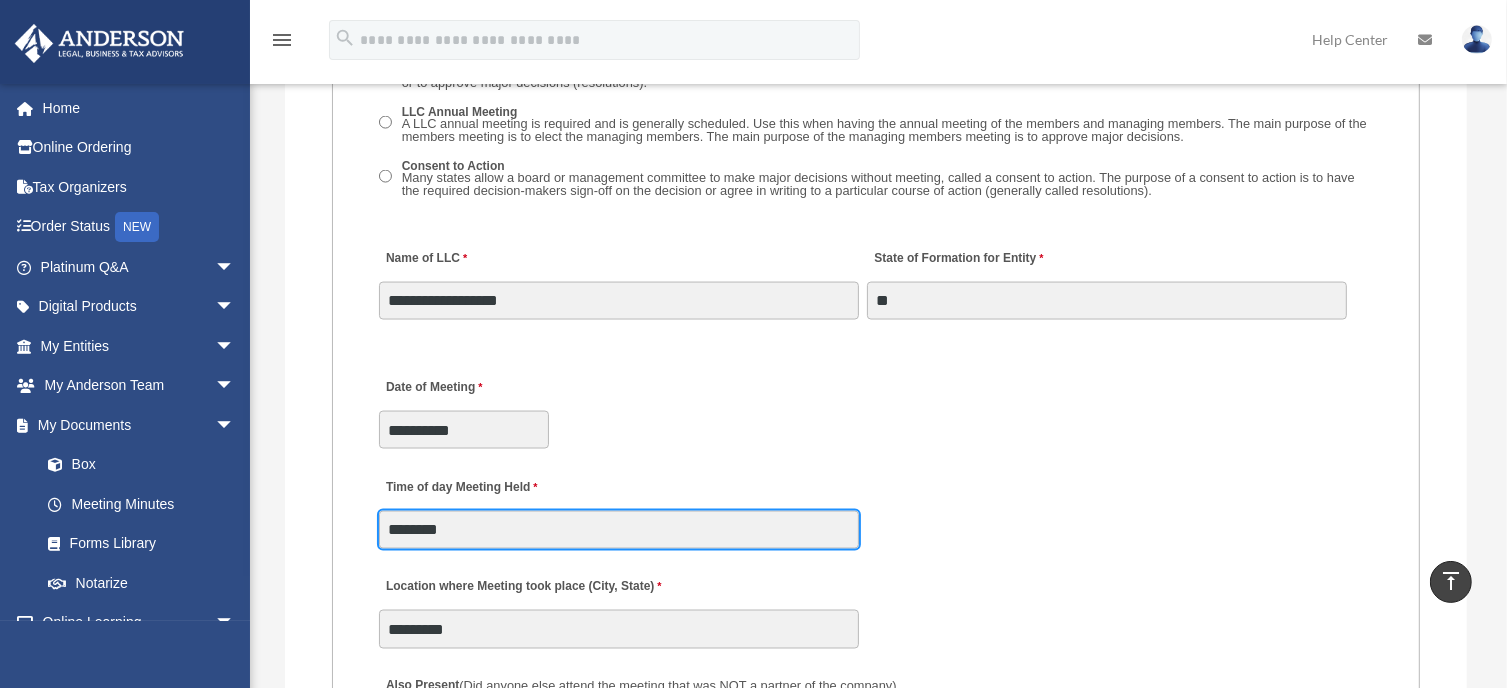 scroll, scrollTop: 3266, scrollLeft: 0, axis: vertical 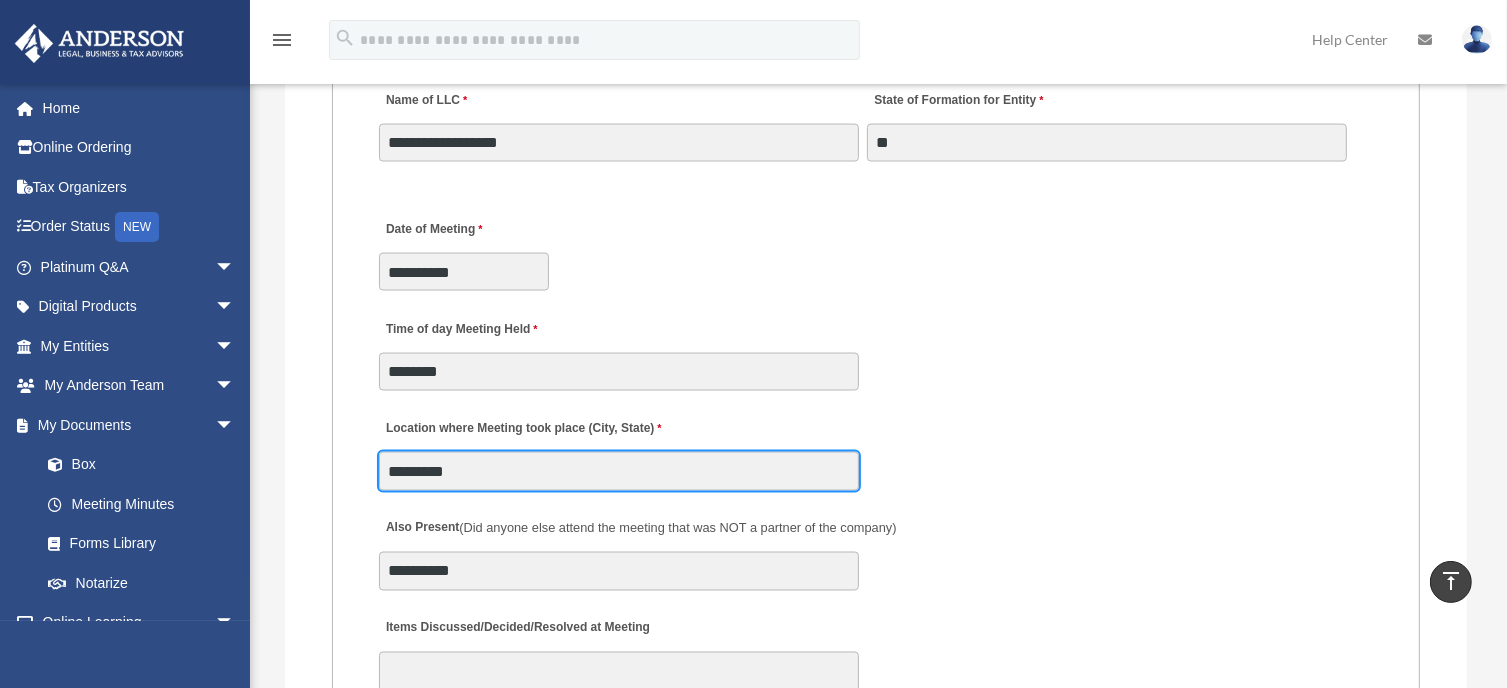 click on "*********" at bounding box center (619, 471) 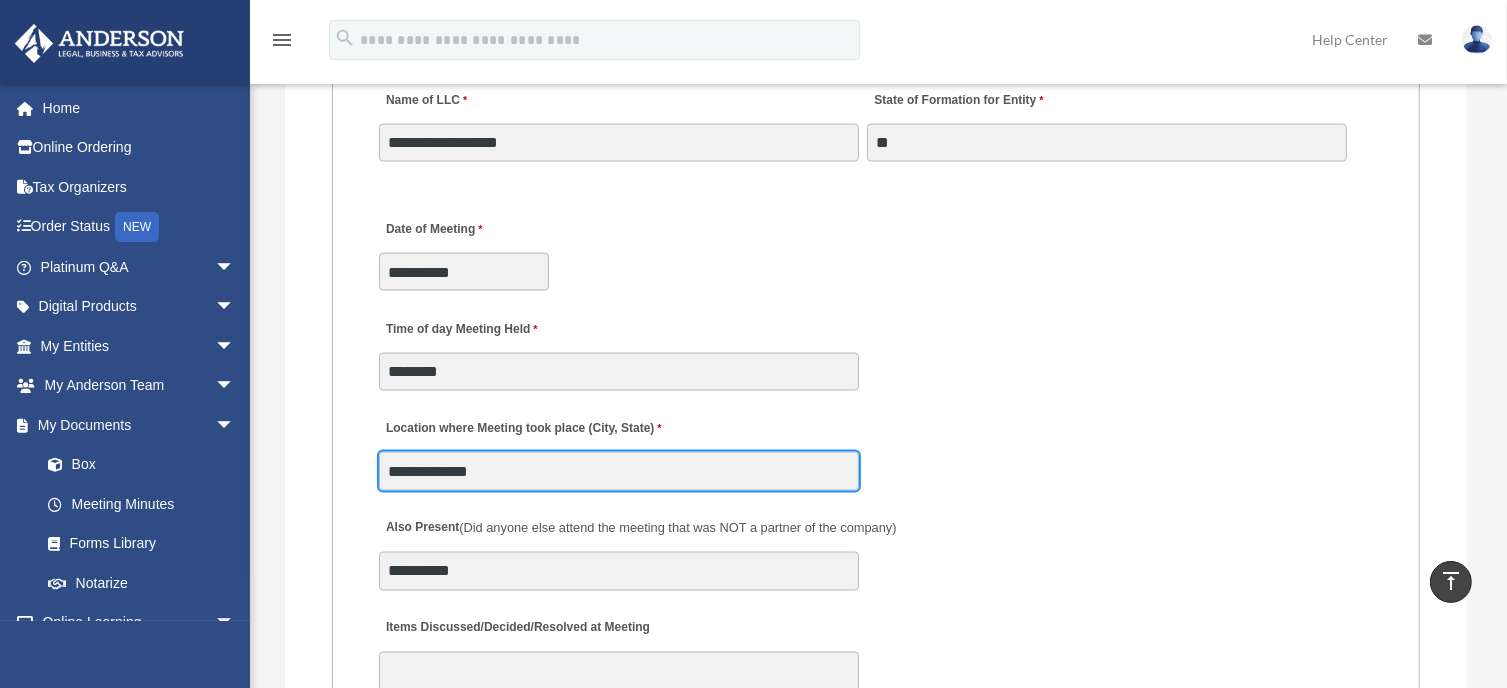 type on "**********" 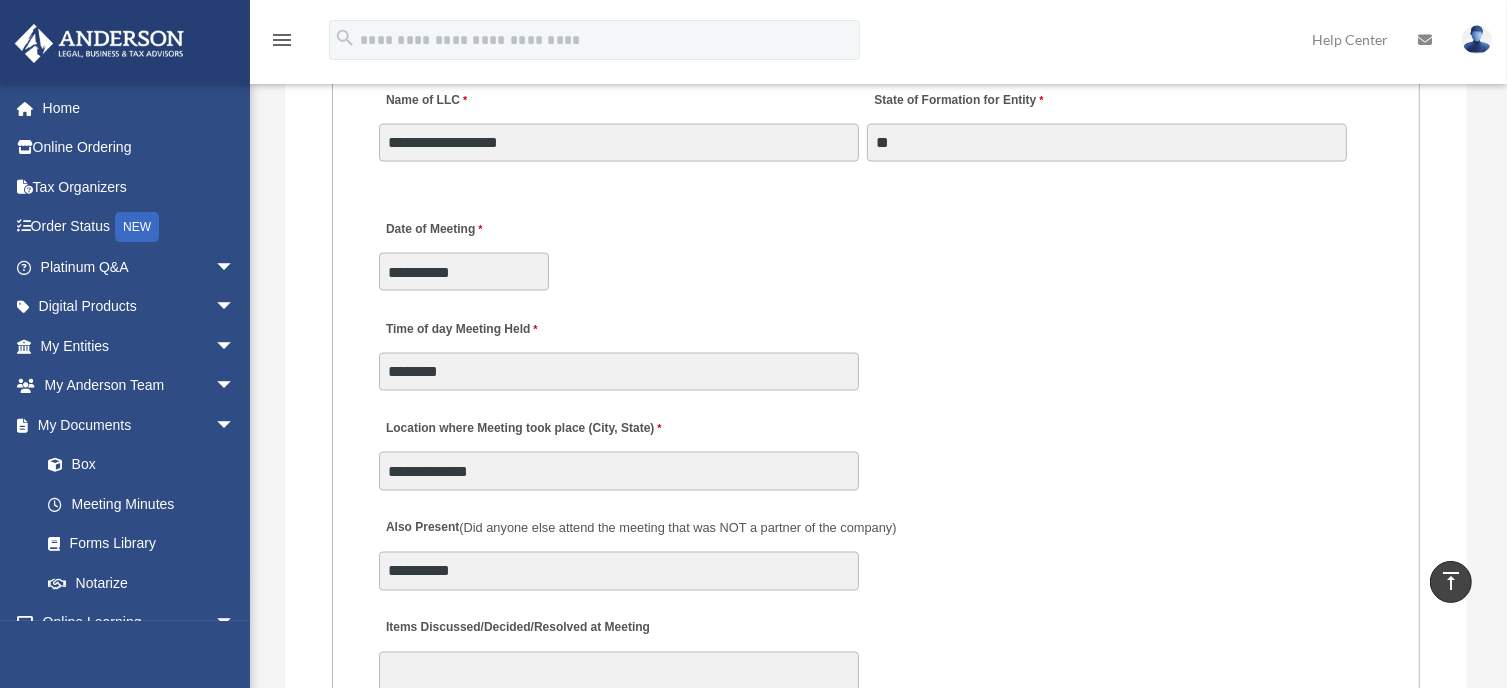 click on "**********" at bounding box center (876, 449) 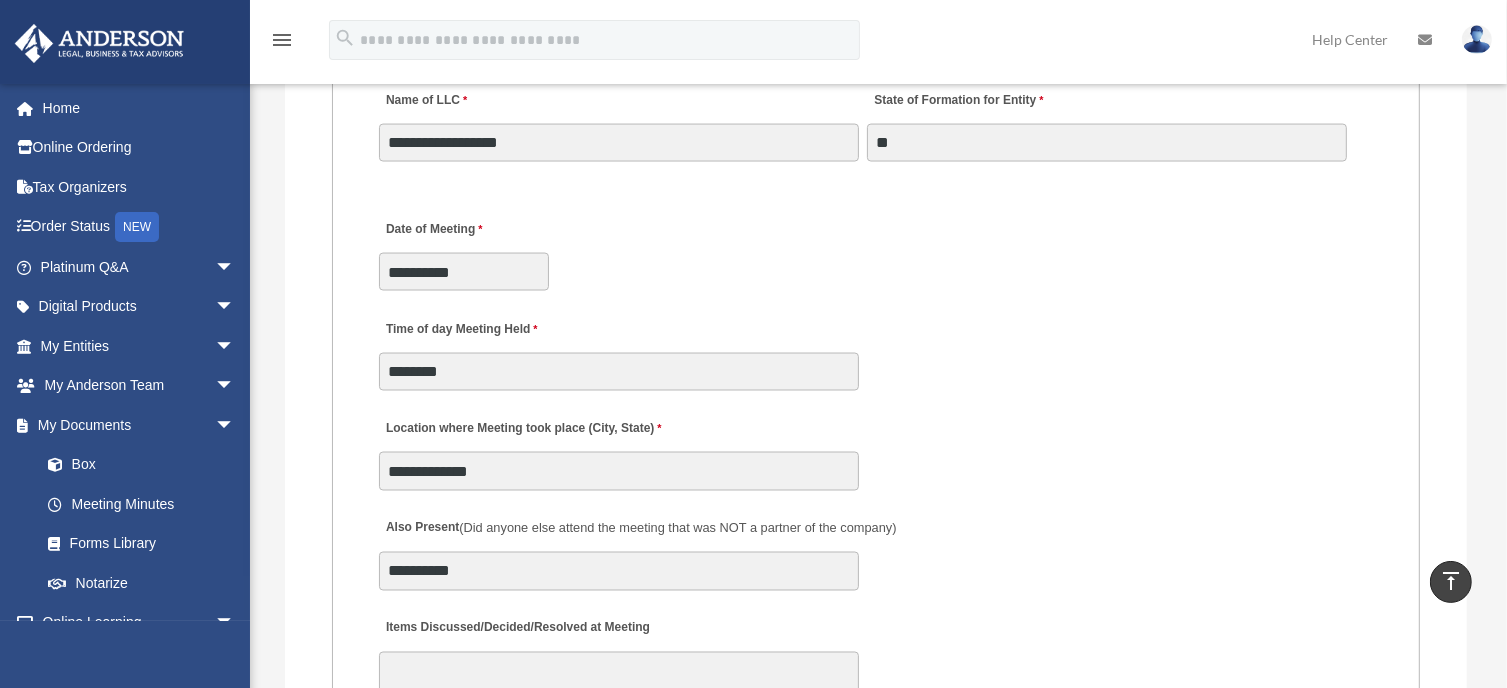 drag, startPoint x: 1506, startPoint y: 393, endPoint x: 1508, endPoint y: 418, distance: 25.079872 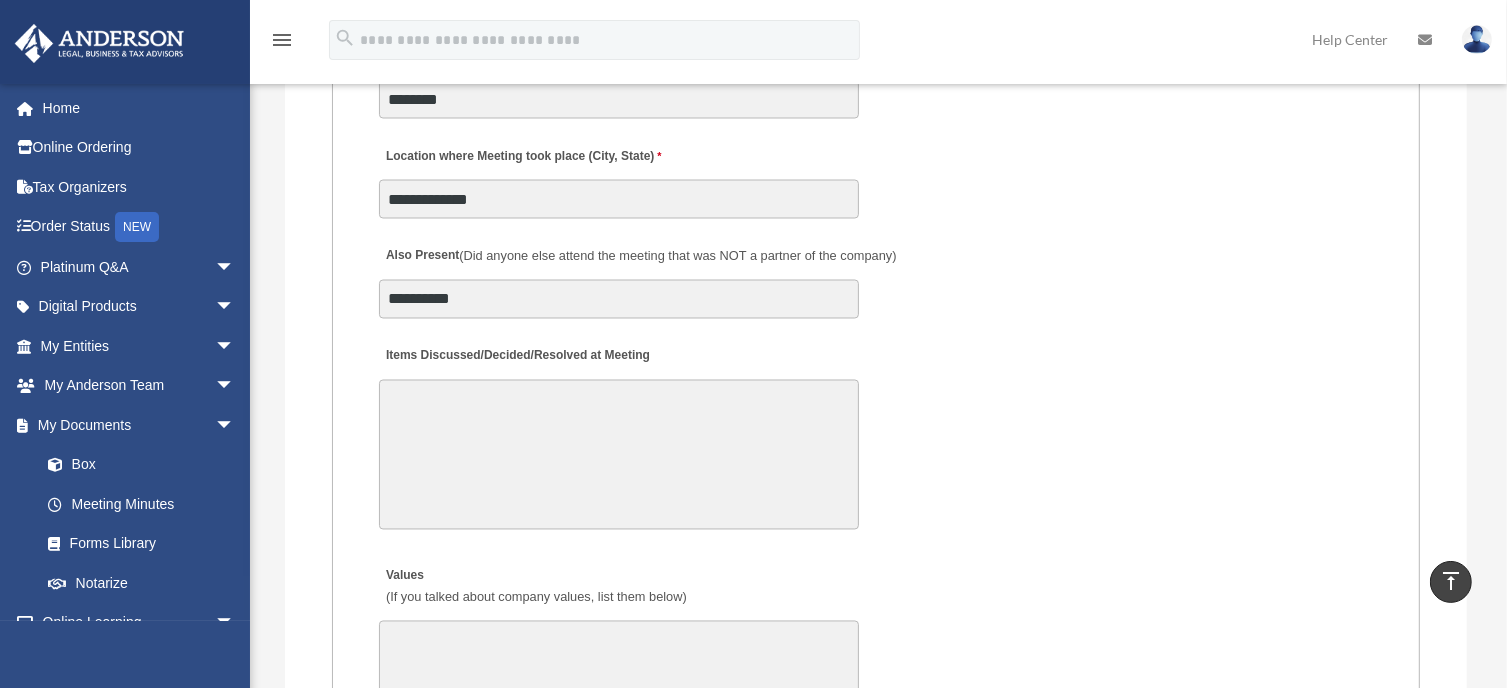 scroll, scrollTop: 3637, scrollLeft: 0, axis: vertical 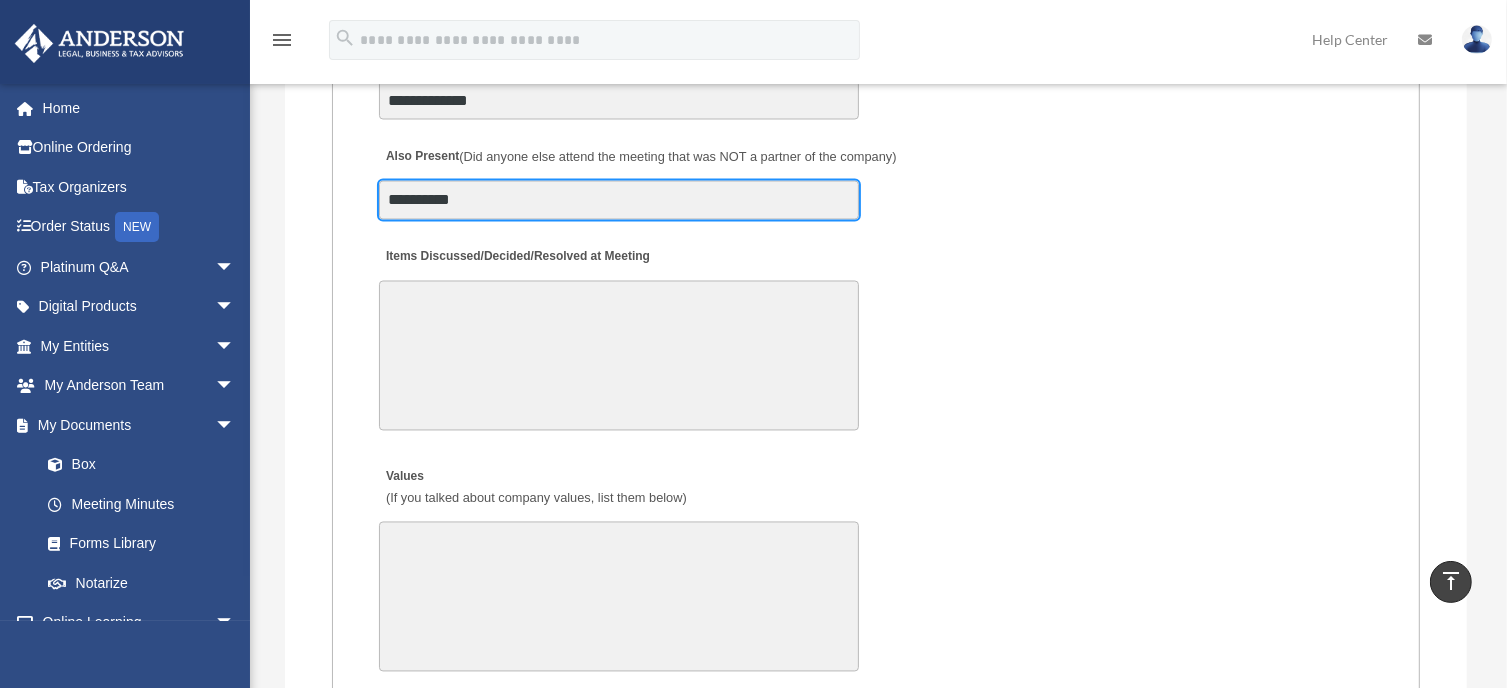 click on "**********" at bounding box center (619, 200) 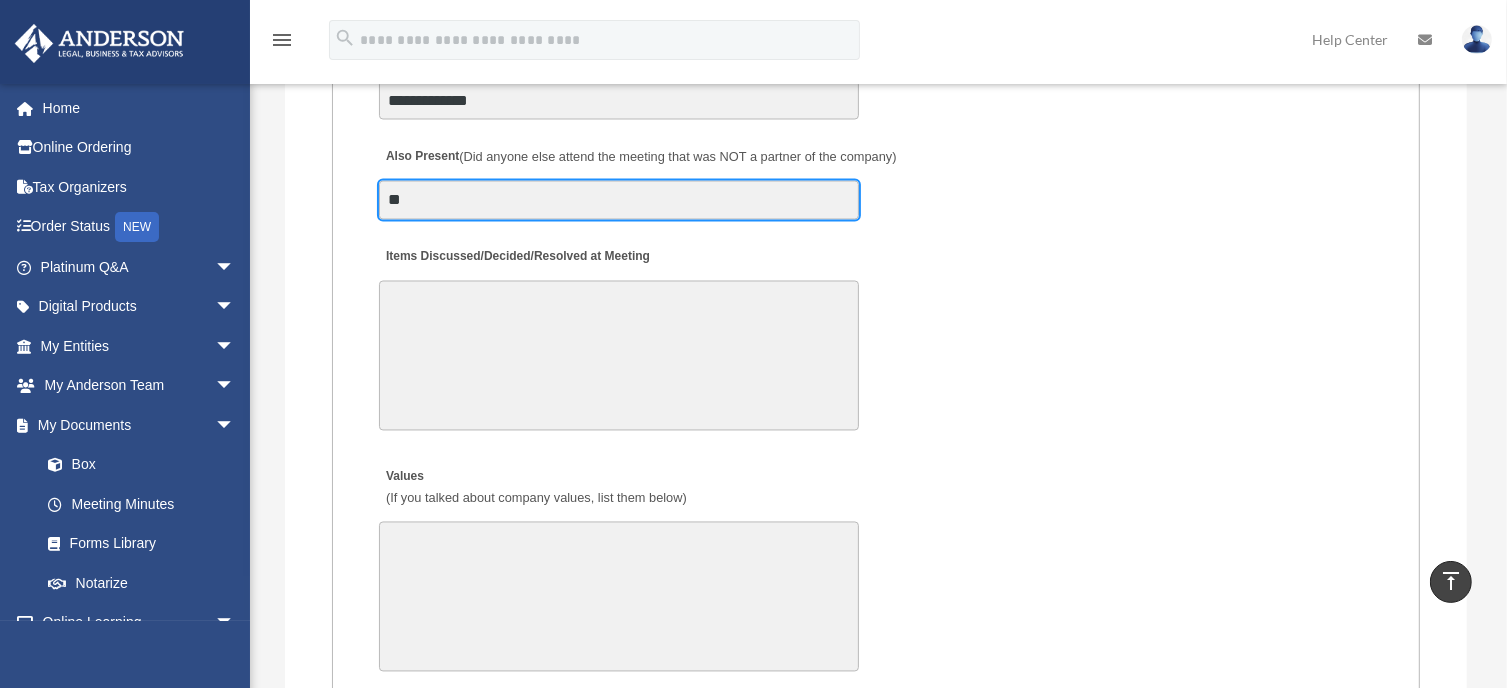 type on "*" 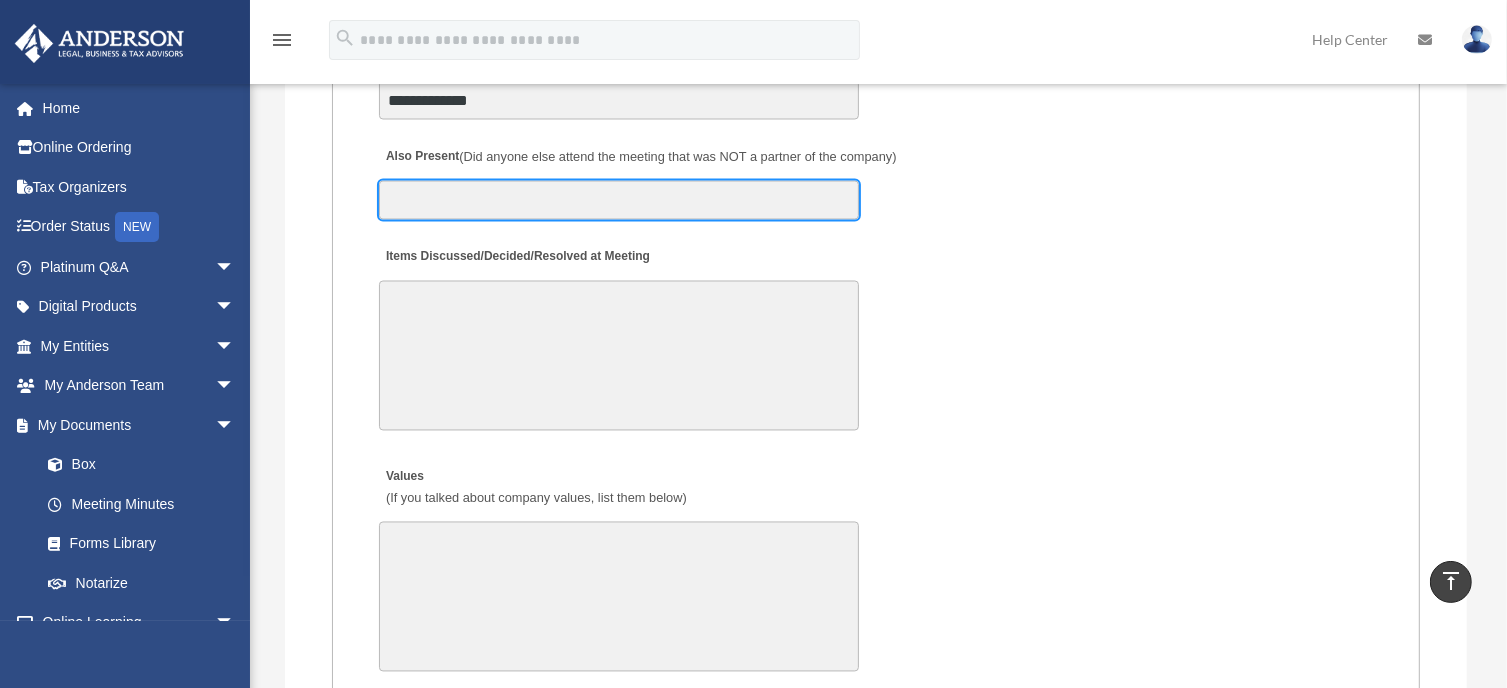 type 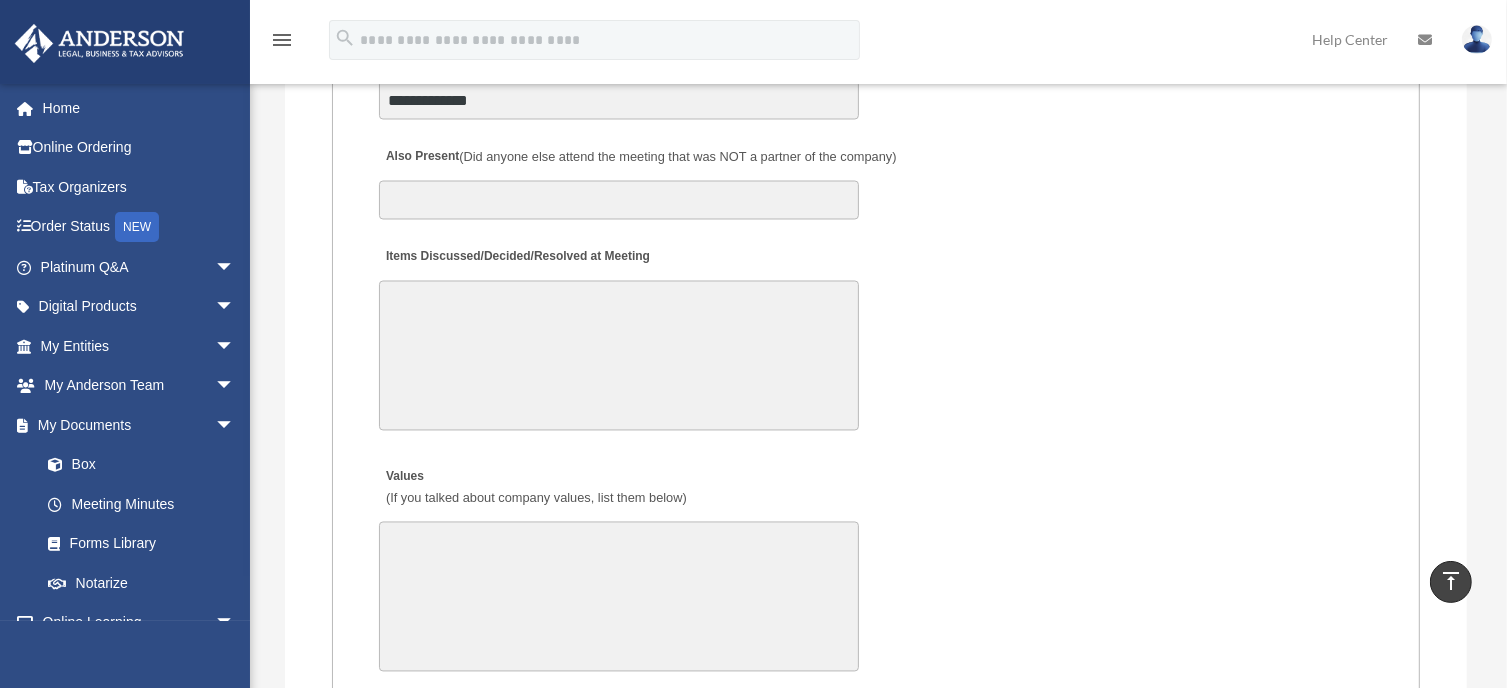 click on "Items Discussed/Decided/Resolved at Meeting" at bounding box center (619, 356) 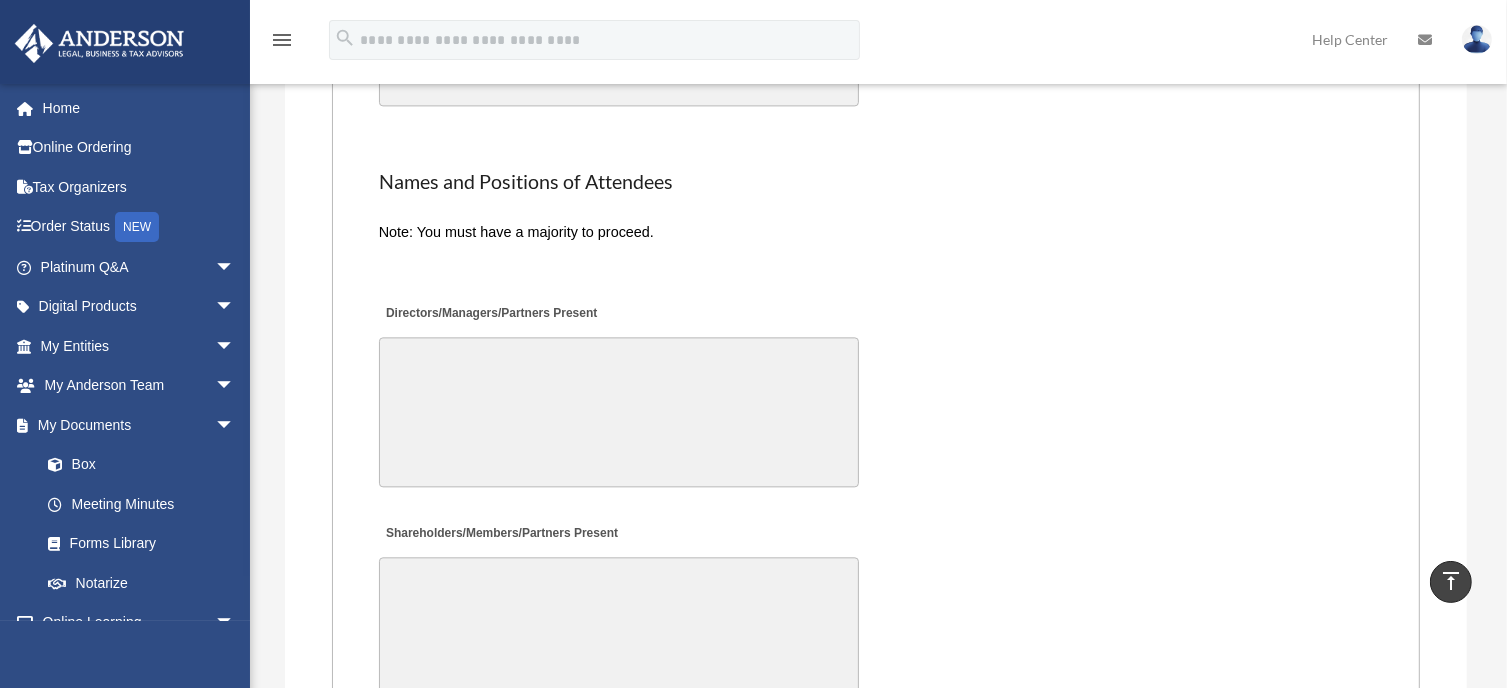 scroll, scrollTop: 4480, scrollLeft: 0, axis: vertical 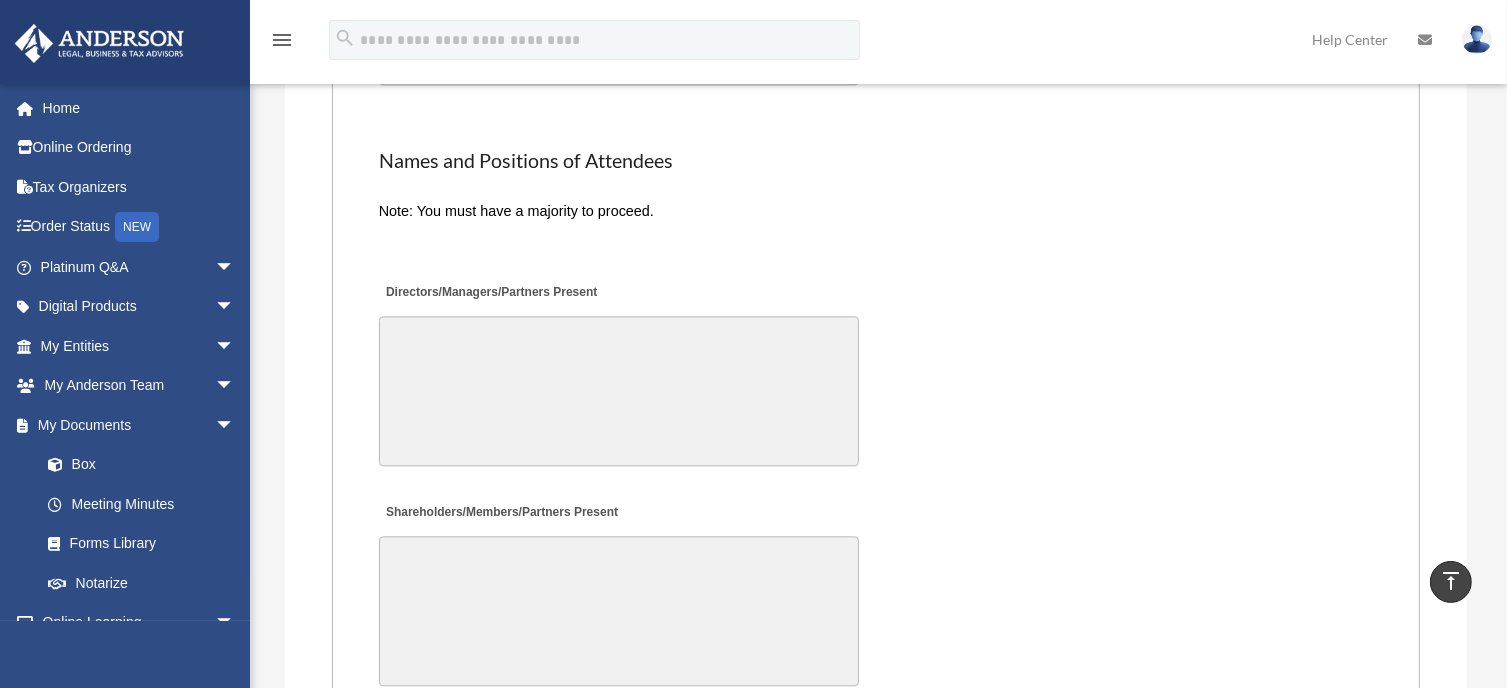 click on "Directors/Managers/Partners Present" at bounding box center (619, 391) 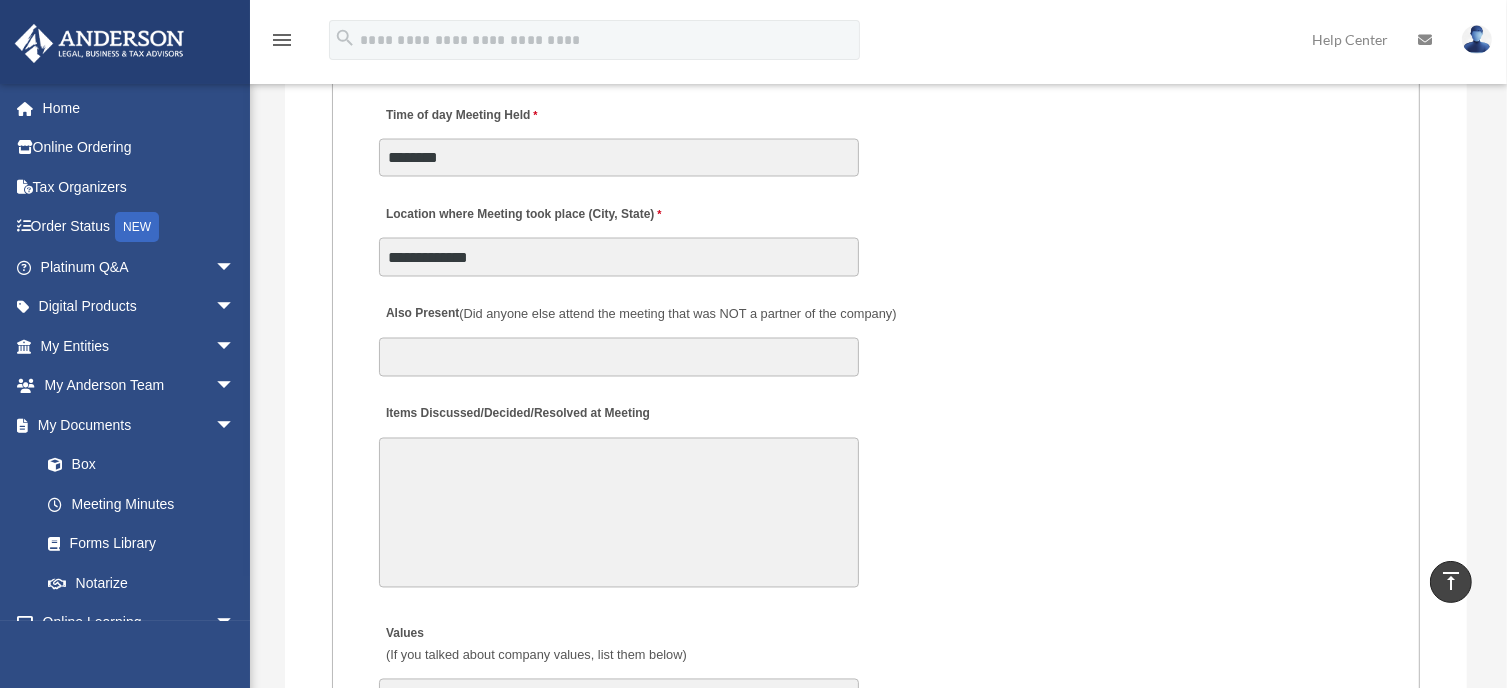 scroll, scrollTop: 3472, scrollLeft: 0, axis: vertical 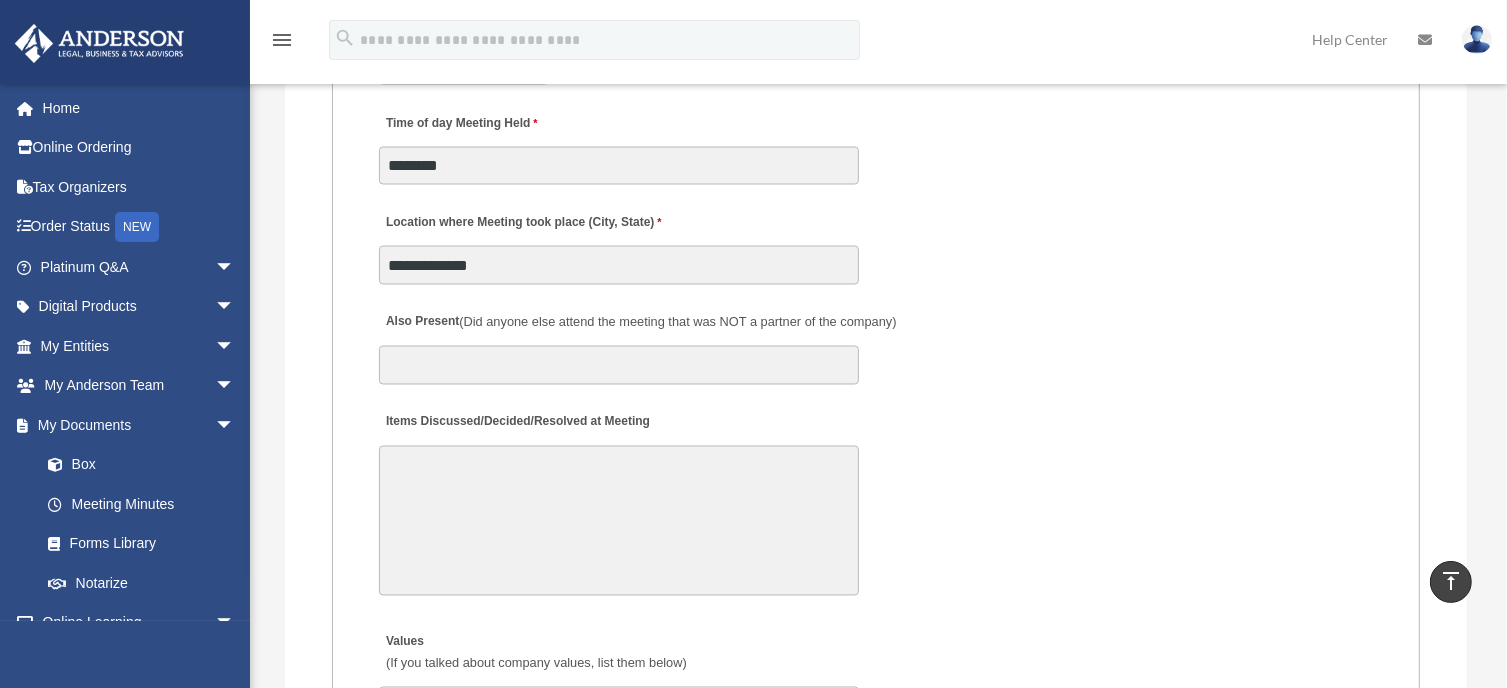 type on "**********" 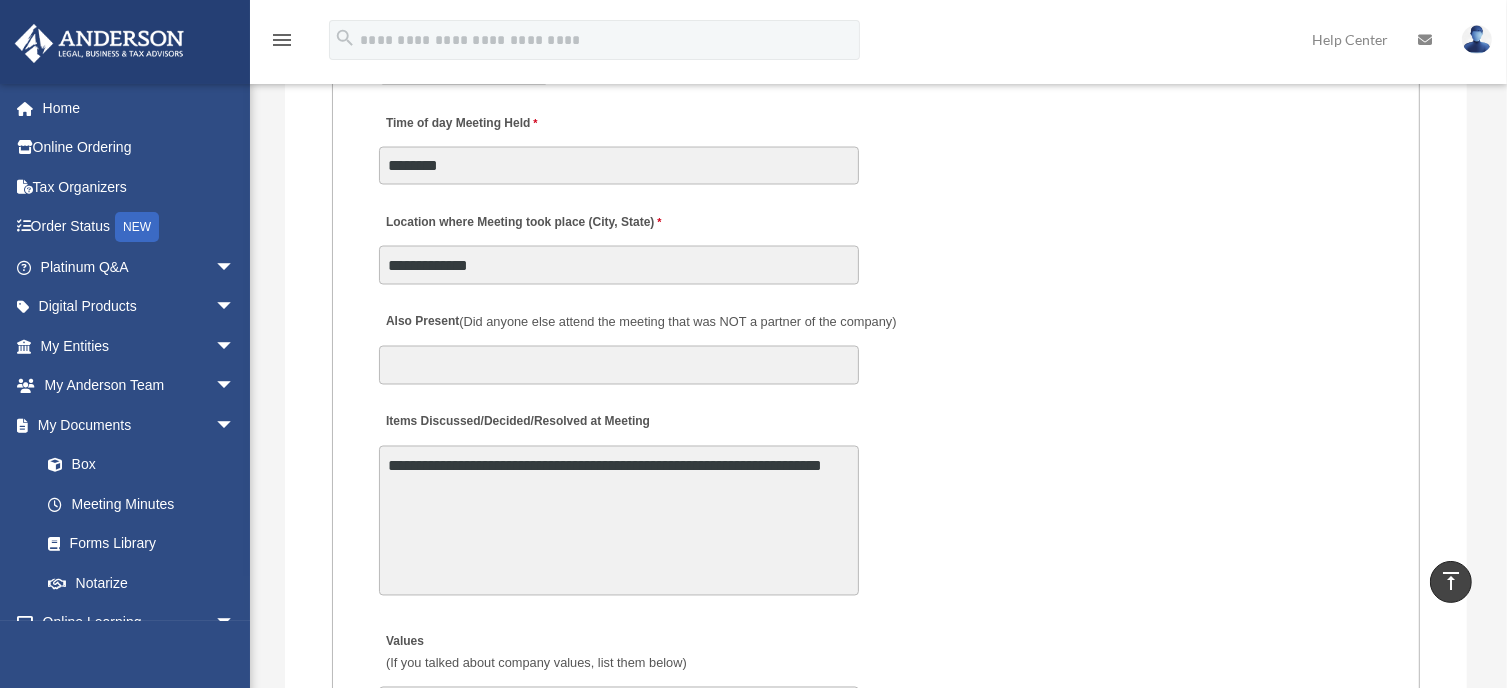 click on "**********" at bounding box center [619, 521] 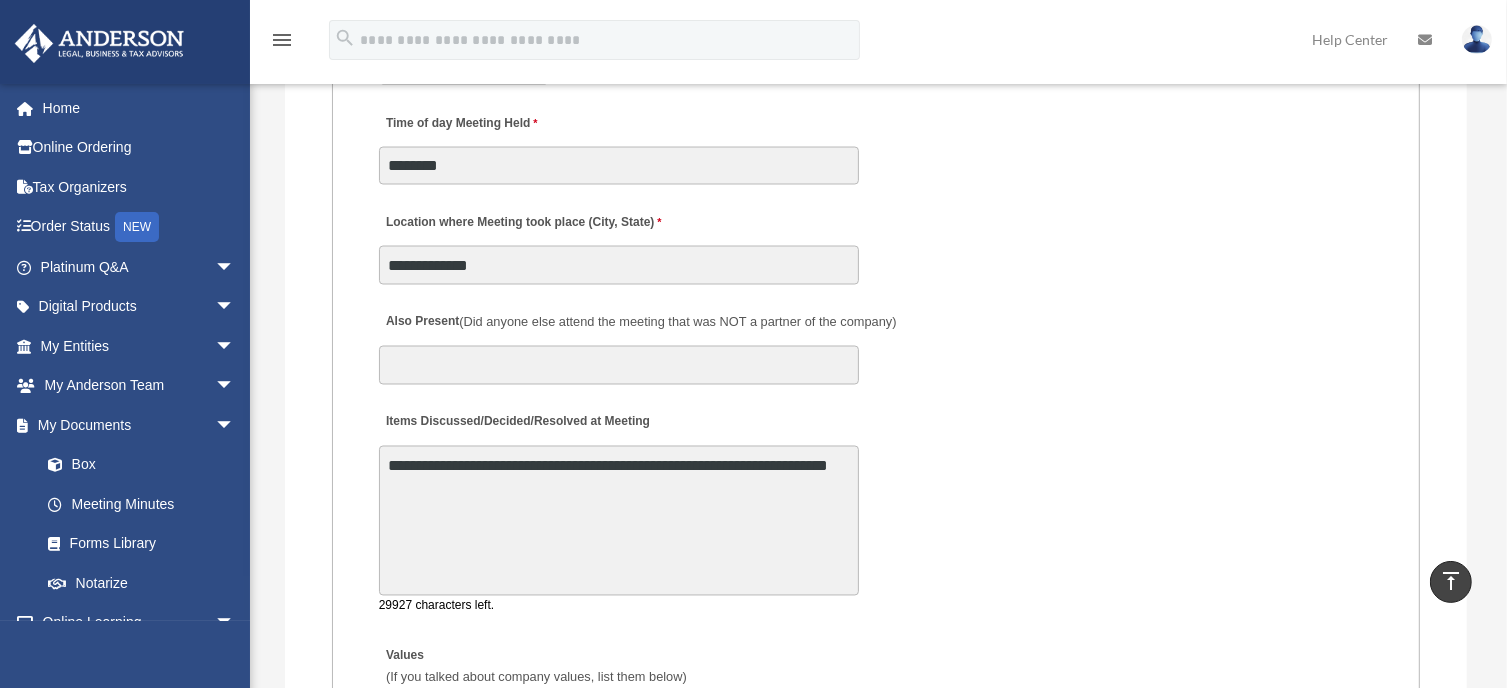 click on "**********" at bounding box center (619, 521) 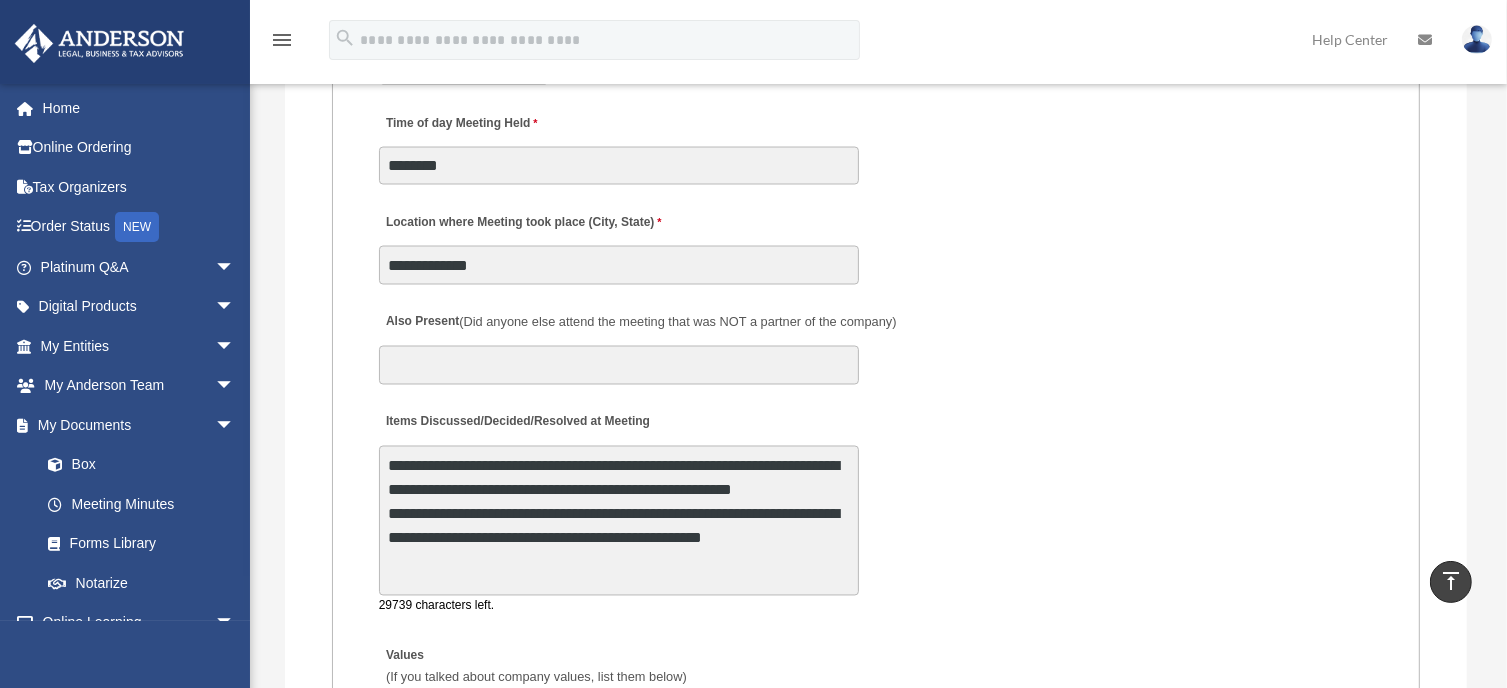 scroll, scrollTop: 0, scrollLeft: 0, axis: both 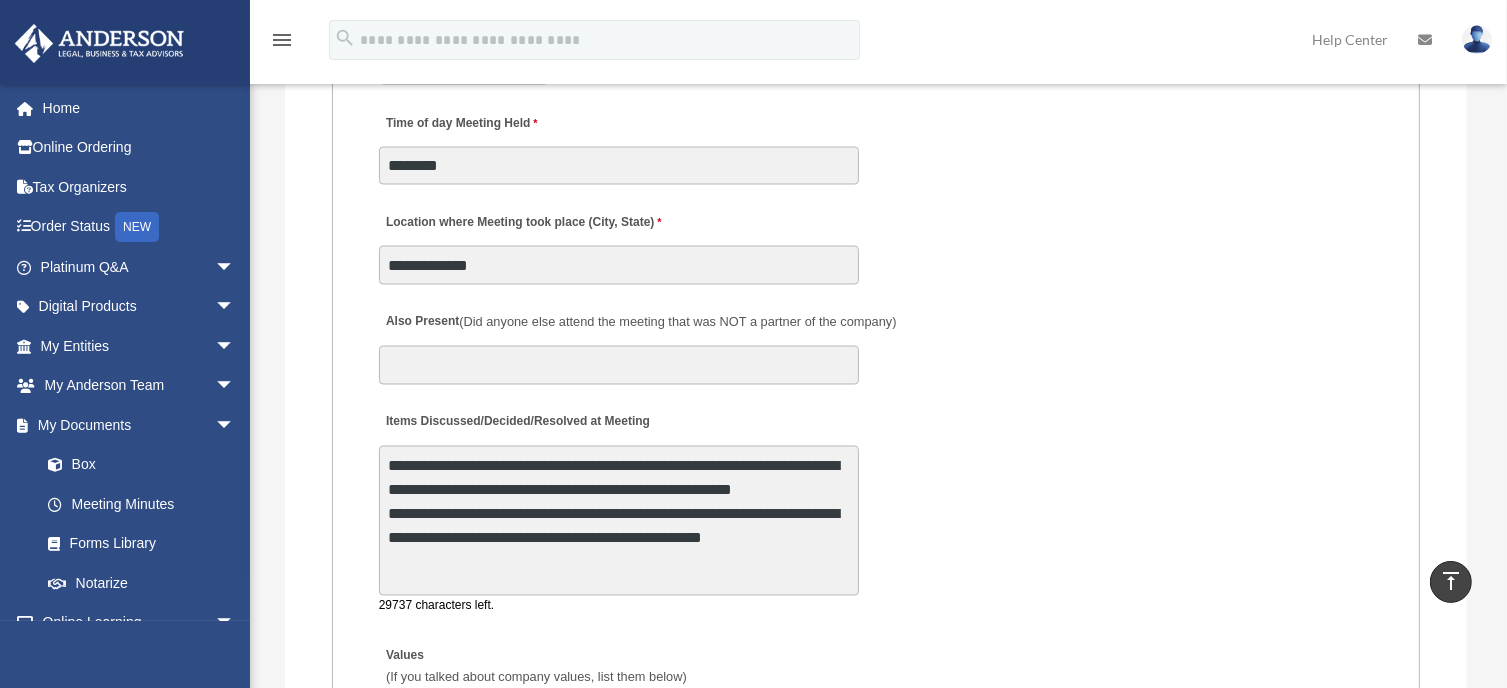 click on "**********" at bounding box center [619, 521] 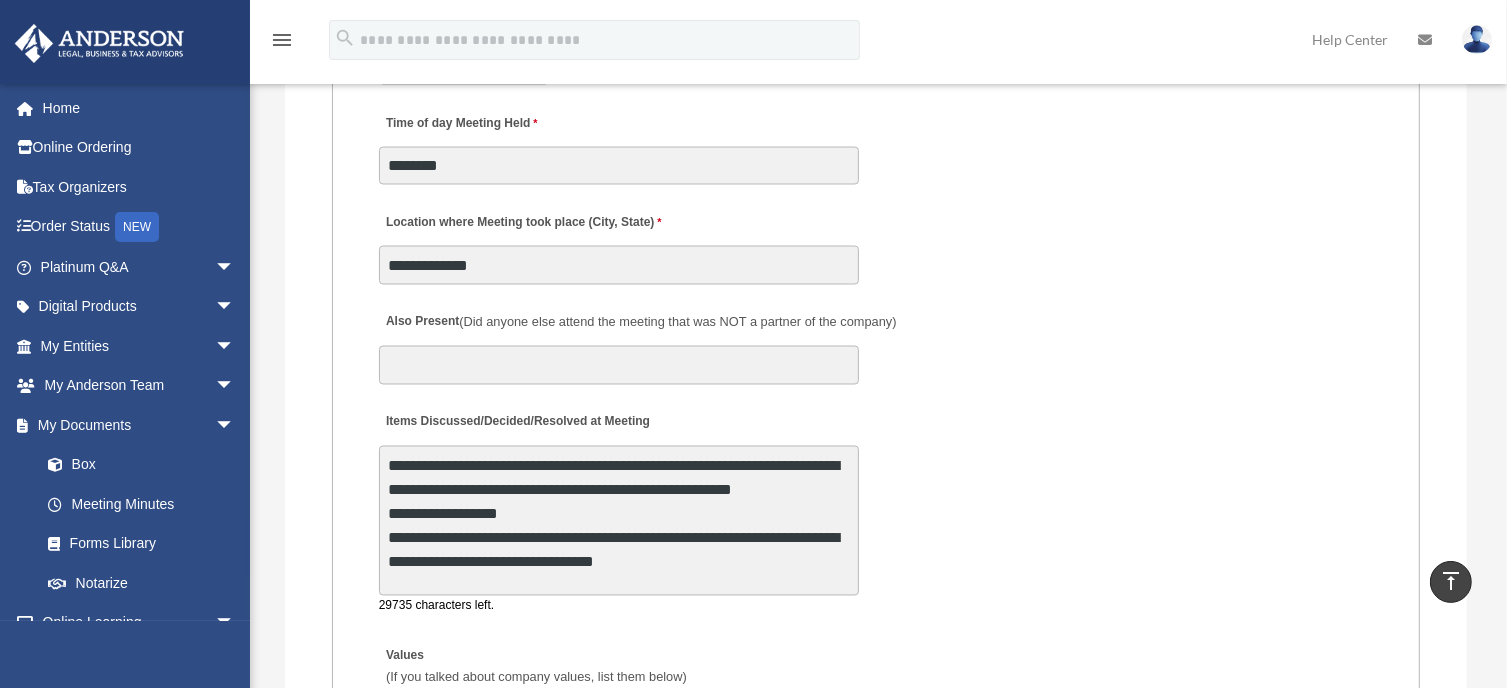 scroll, scrollTop: 48, scrollLeft: 0, axis: vertical 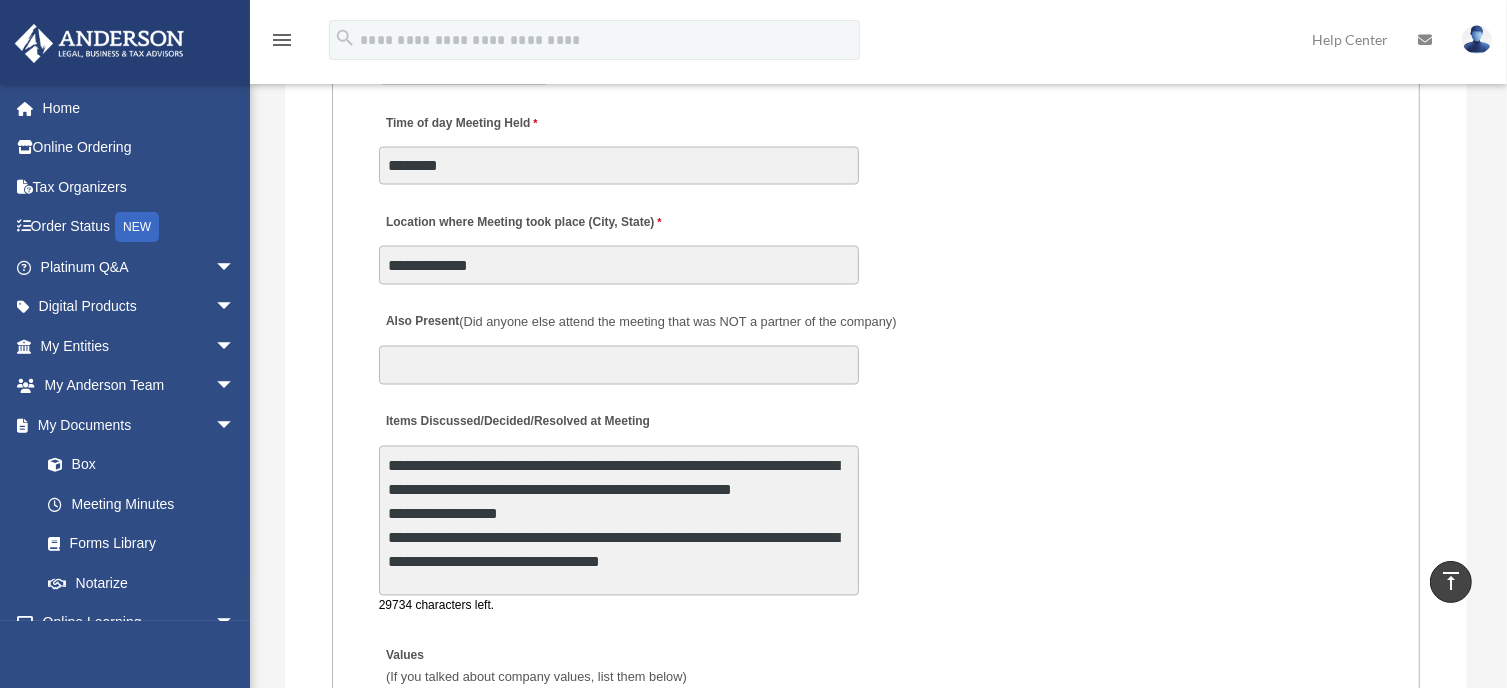click on "**********" at bounding box center [619, 521] 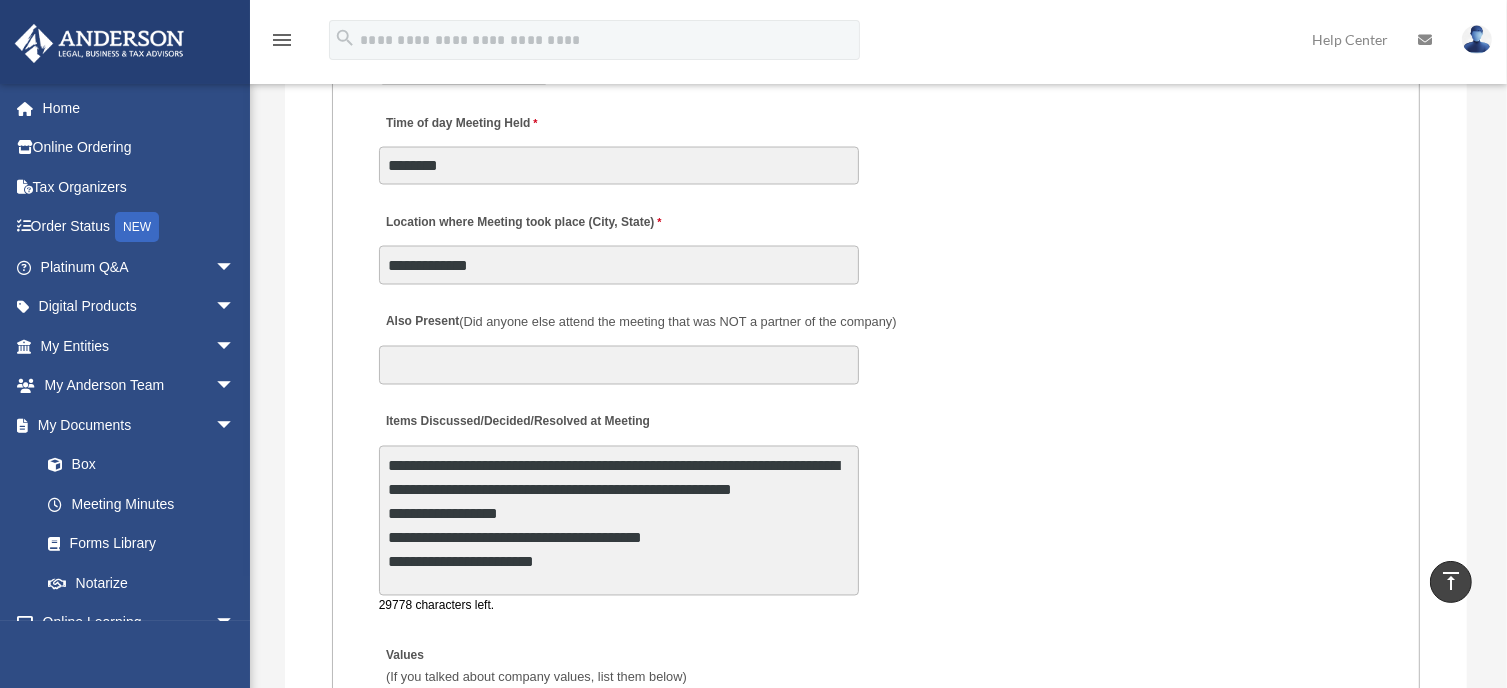 scroll, scrollTop: 48, scrollLeft: 0, axis: vertical 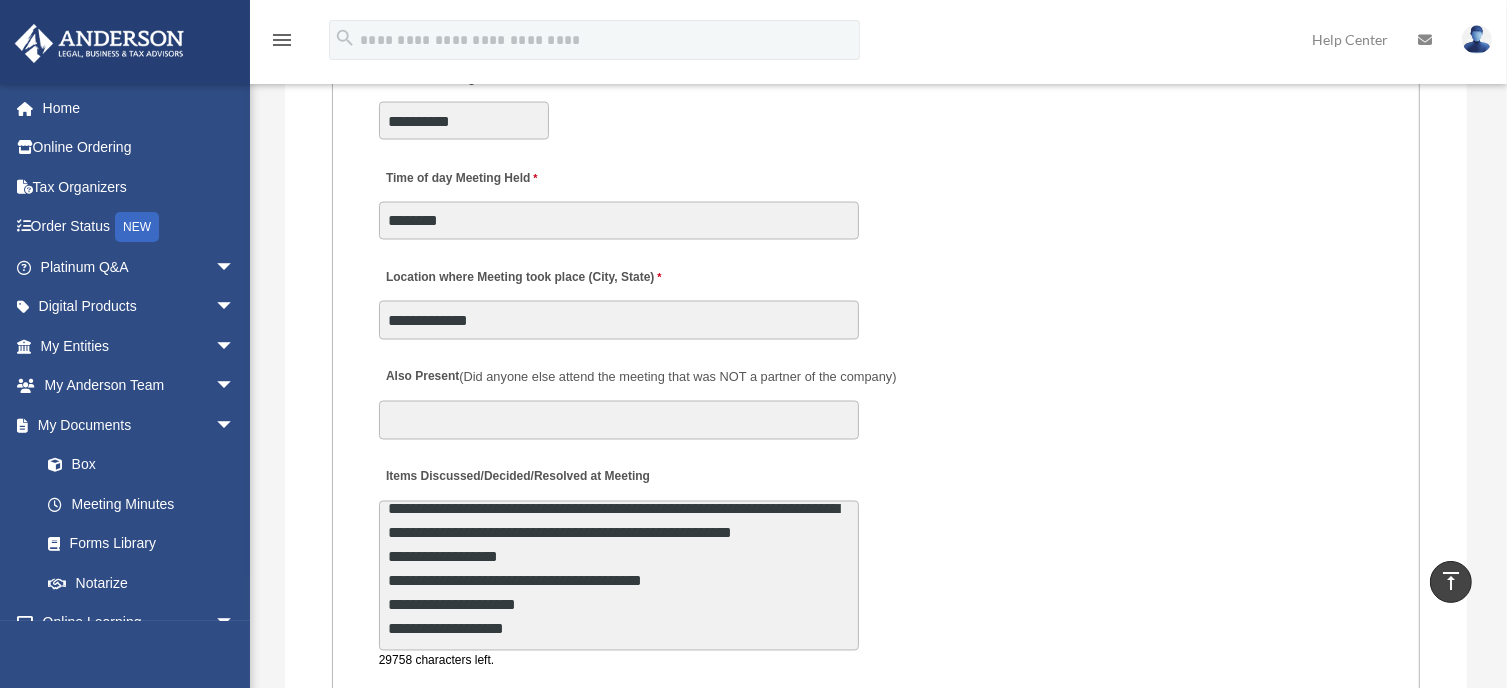 click on "**********" at bounding box center [619, 576] 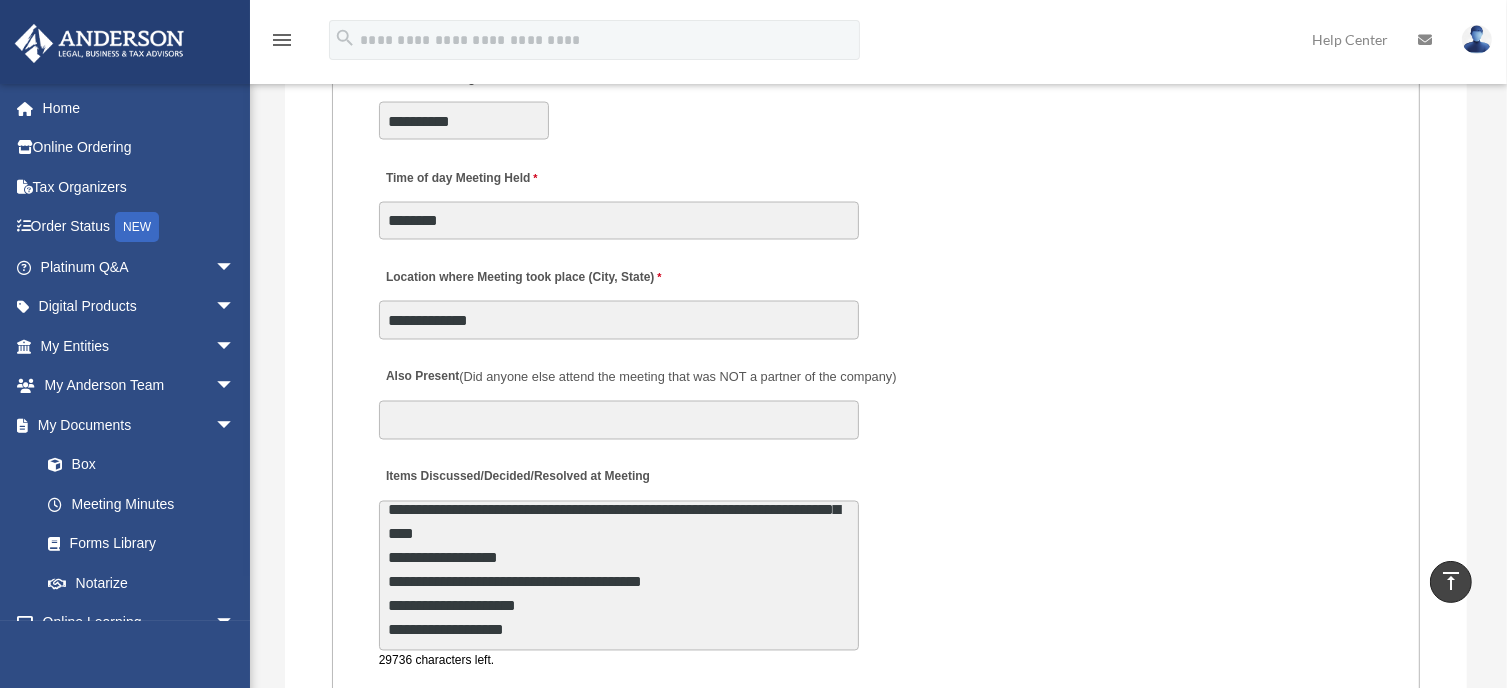 scroll, scrollTop: 11, scrollLeft: 0, axis: vertical 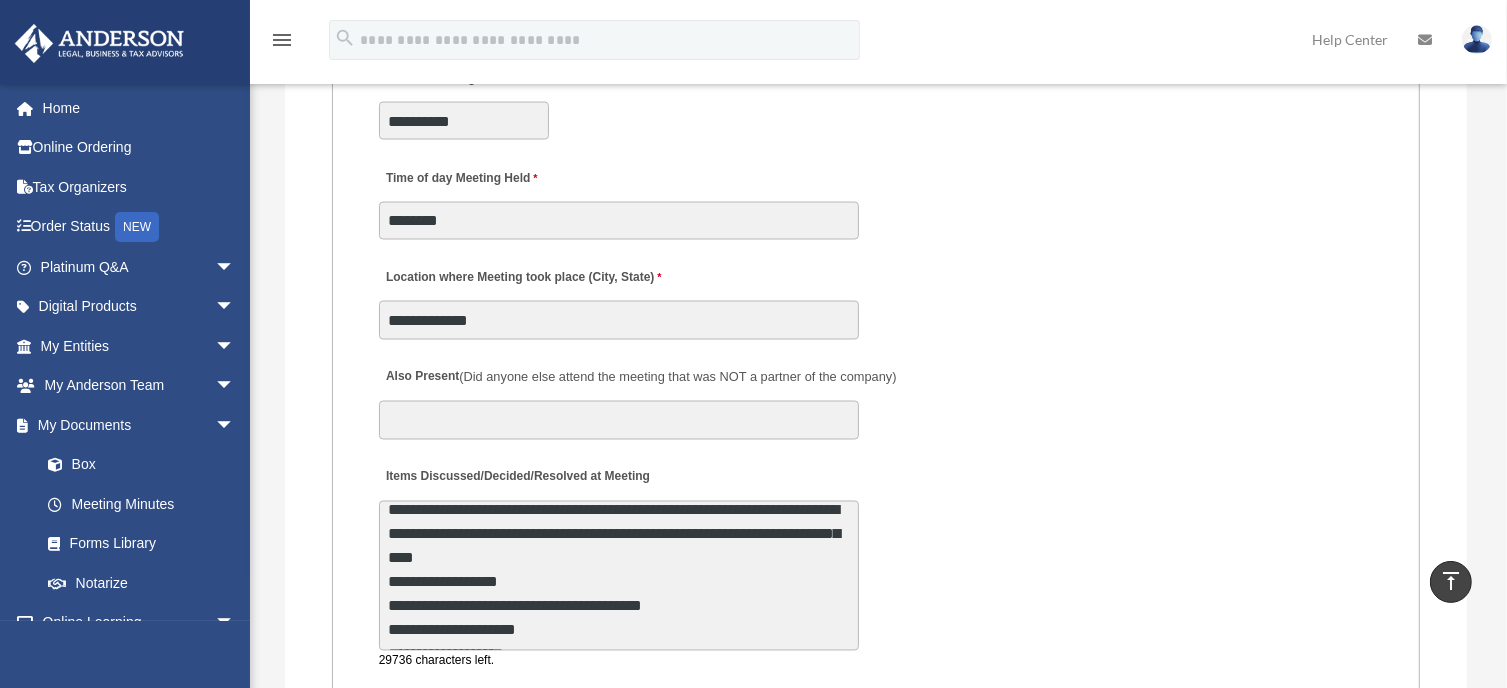 click on "**********" at bounding box center [619, 576] 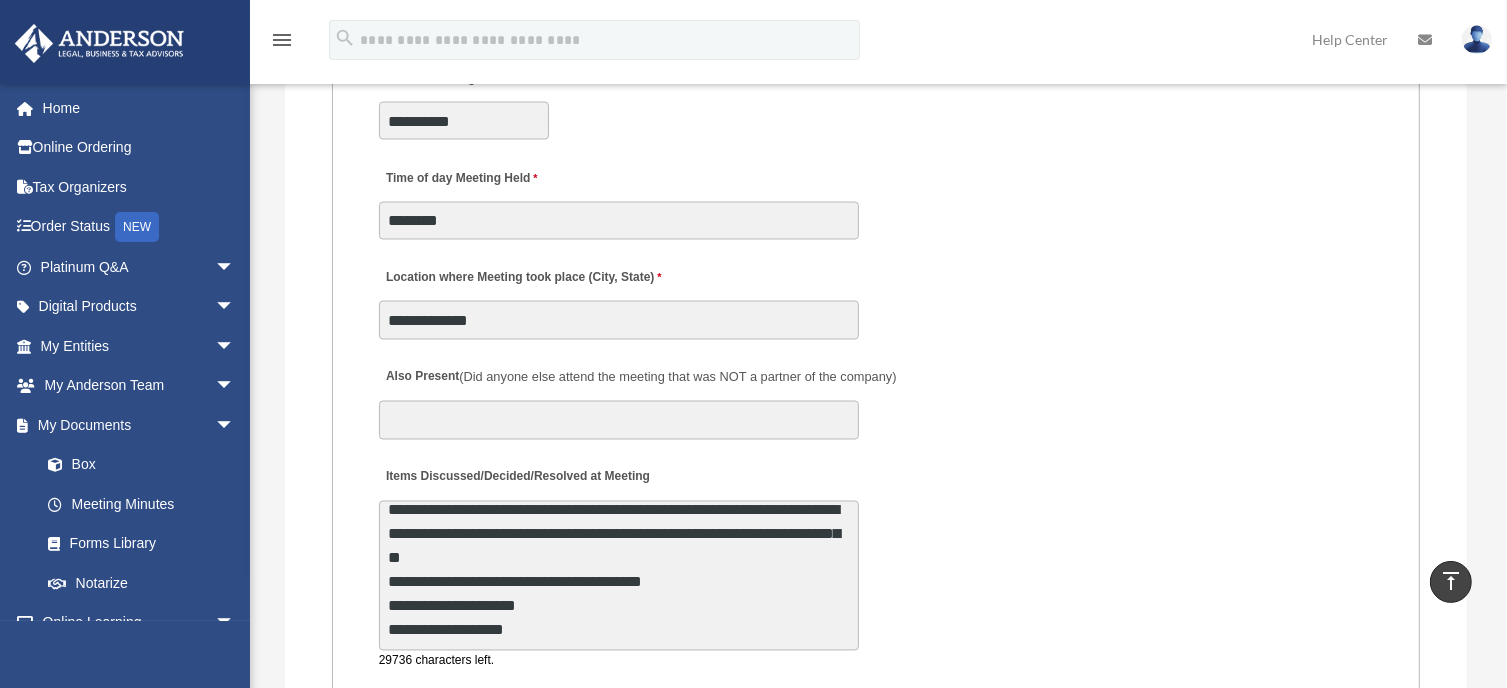 scroll, scrollTop: 0, scrollLeft: 0, axis: both 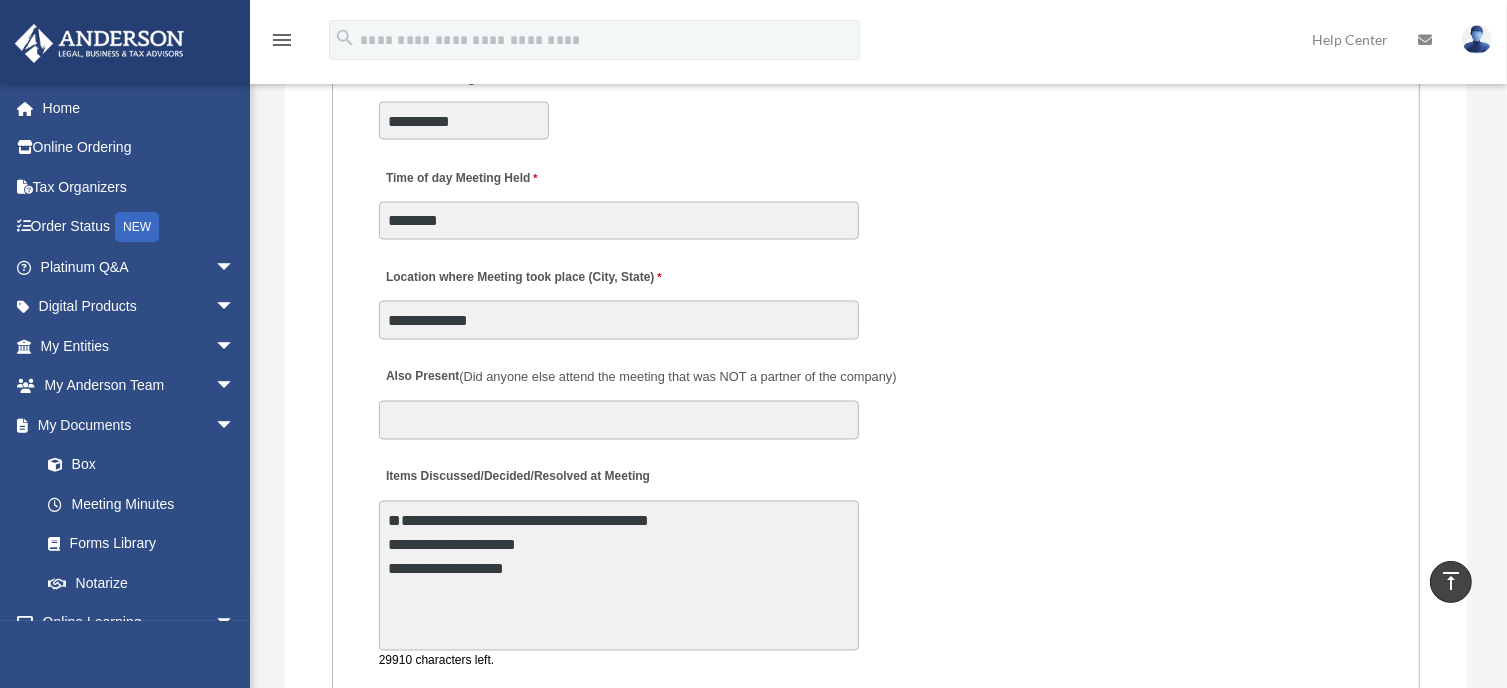 type on "**********" 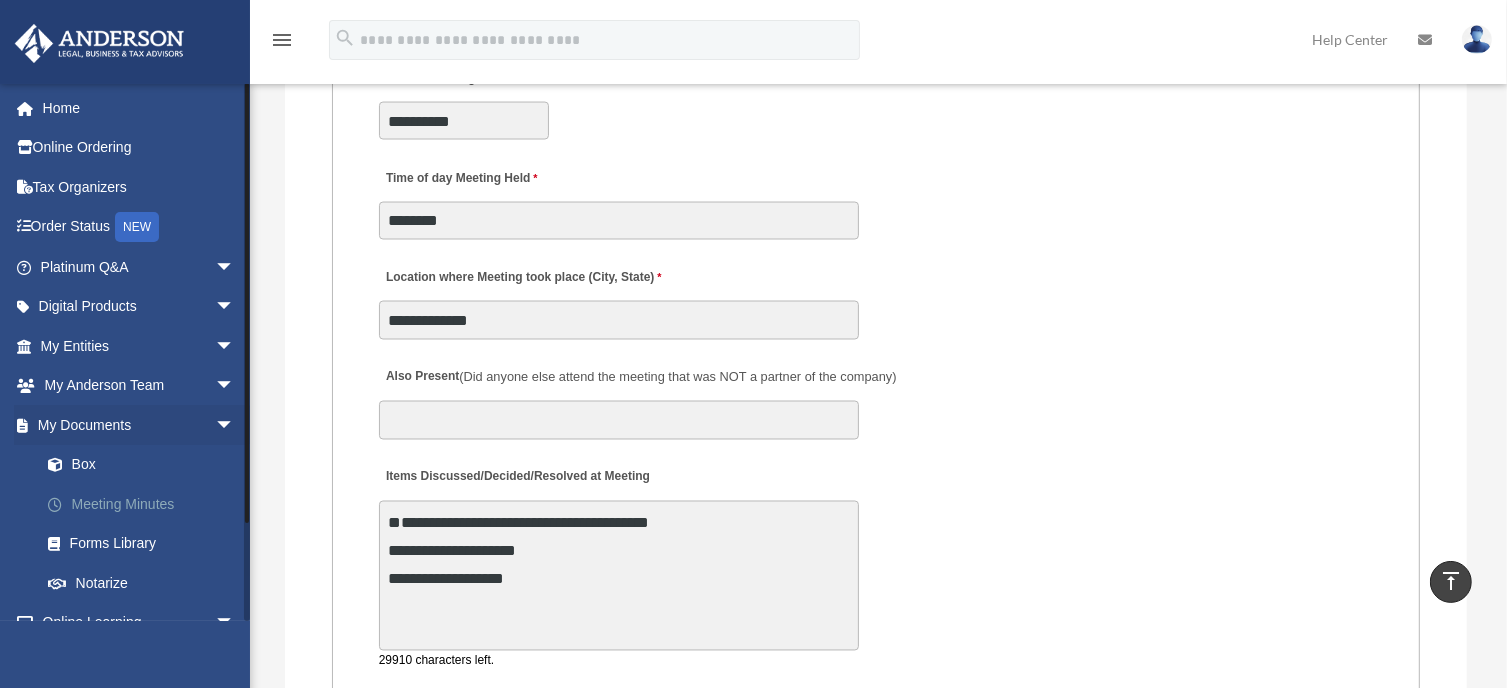click on "Meeting Minutes" at bounding box center (146, 504) 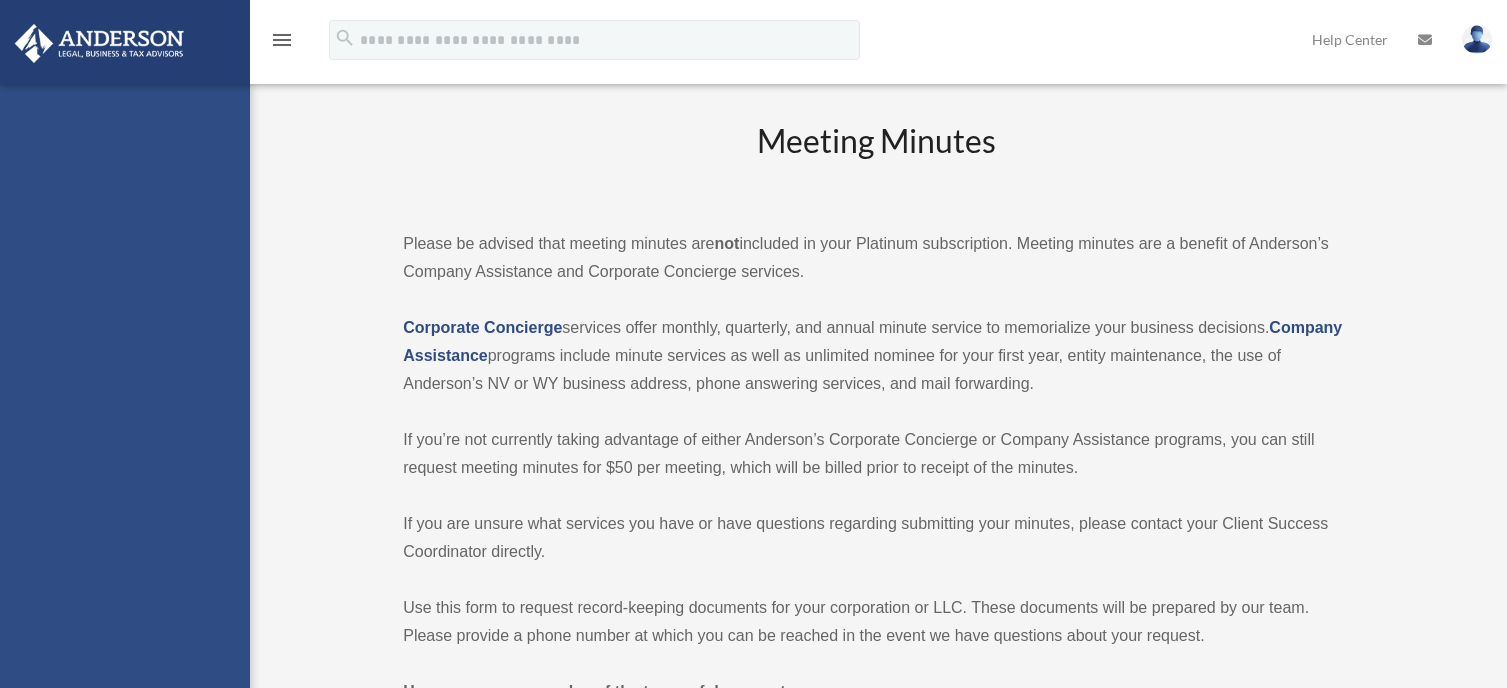 scroll, scrollTop: 0, scrollLeft: 0, axis: both 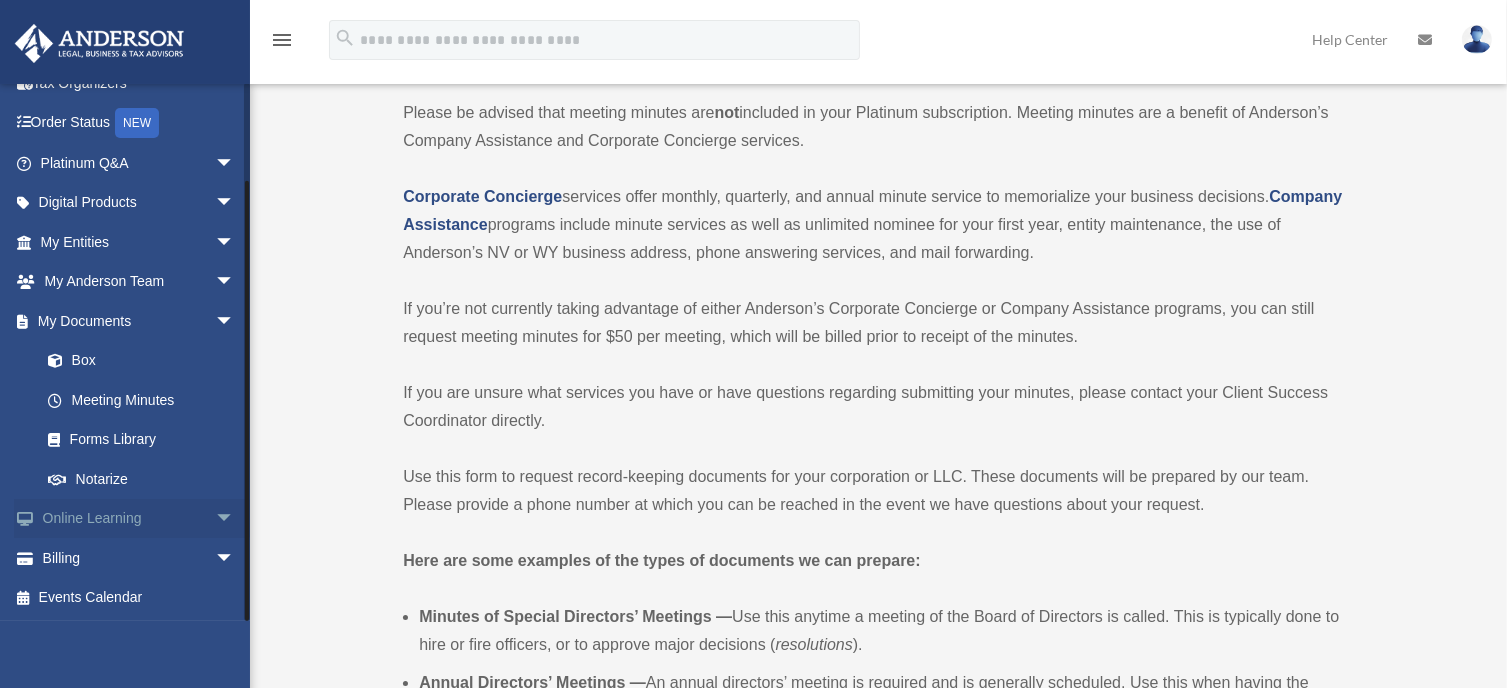 drag, startPoint x: 246, startPoint y: 358, endPoint x: 241, endPoint y: 528, distance: 170.07352 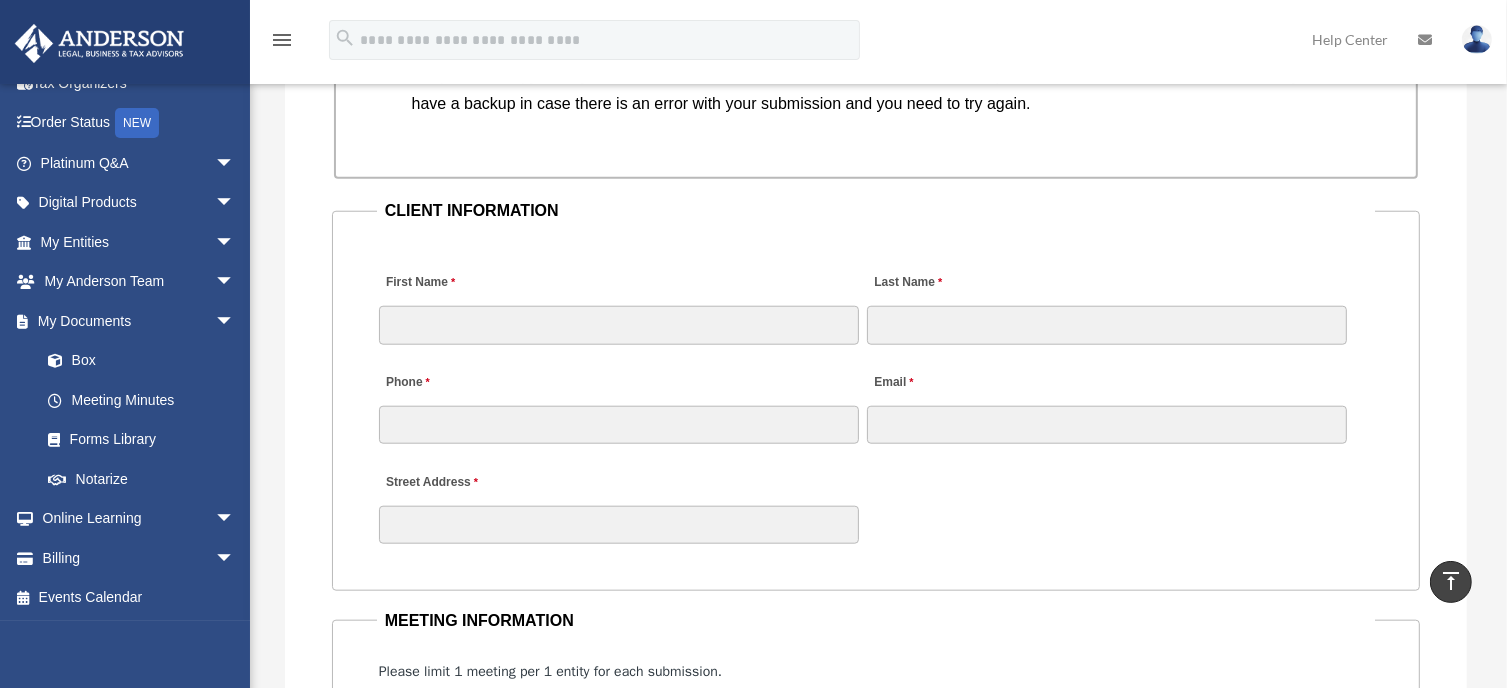 scroll, scrollTop: 1980, scrollLeft: 0, axis: vertical 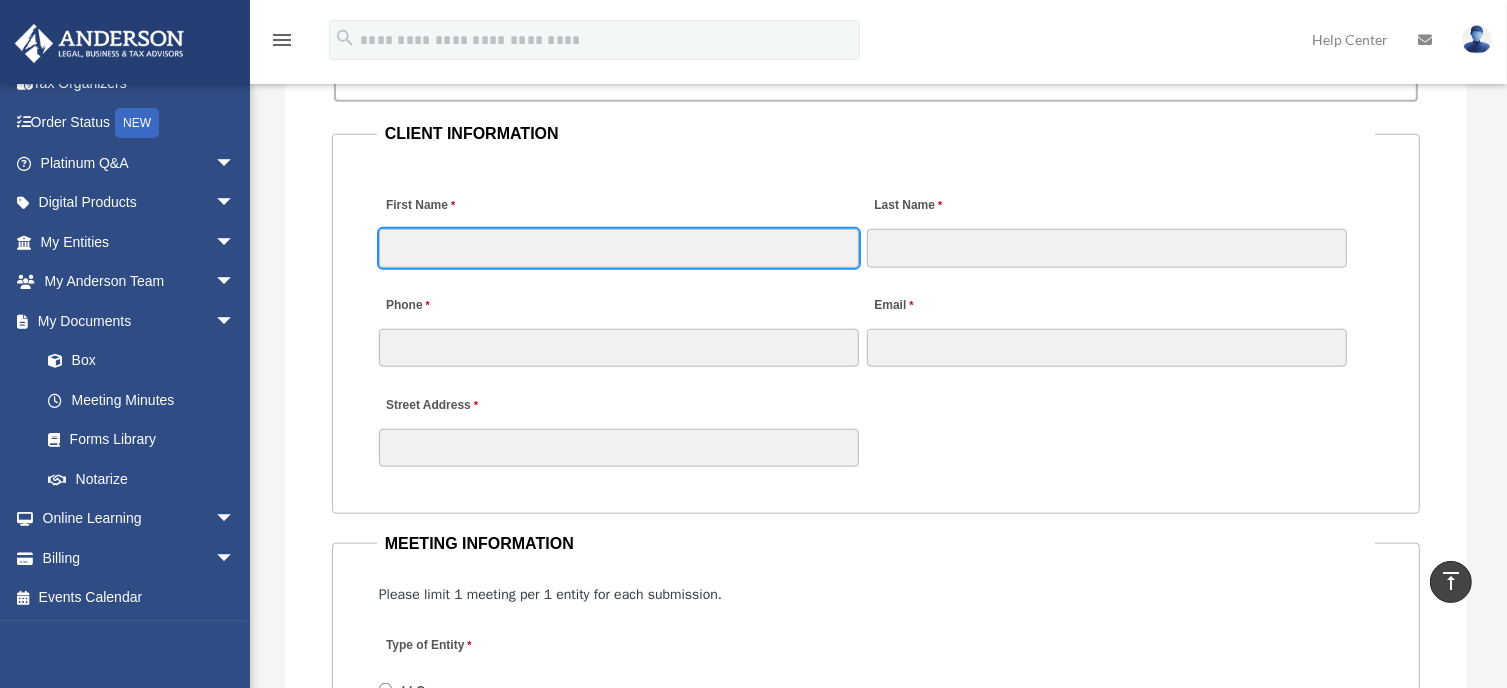 click on "First Name" at bounding box center [619, 248] 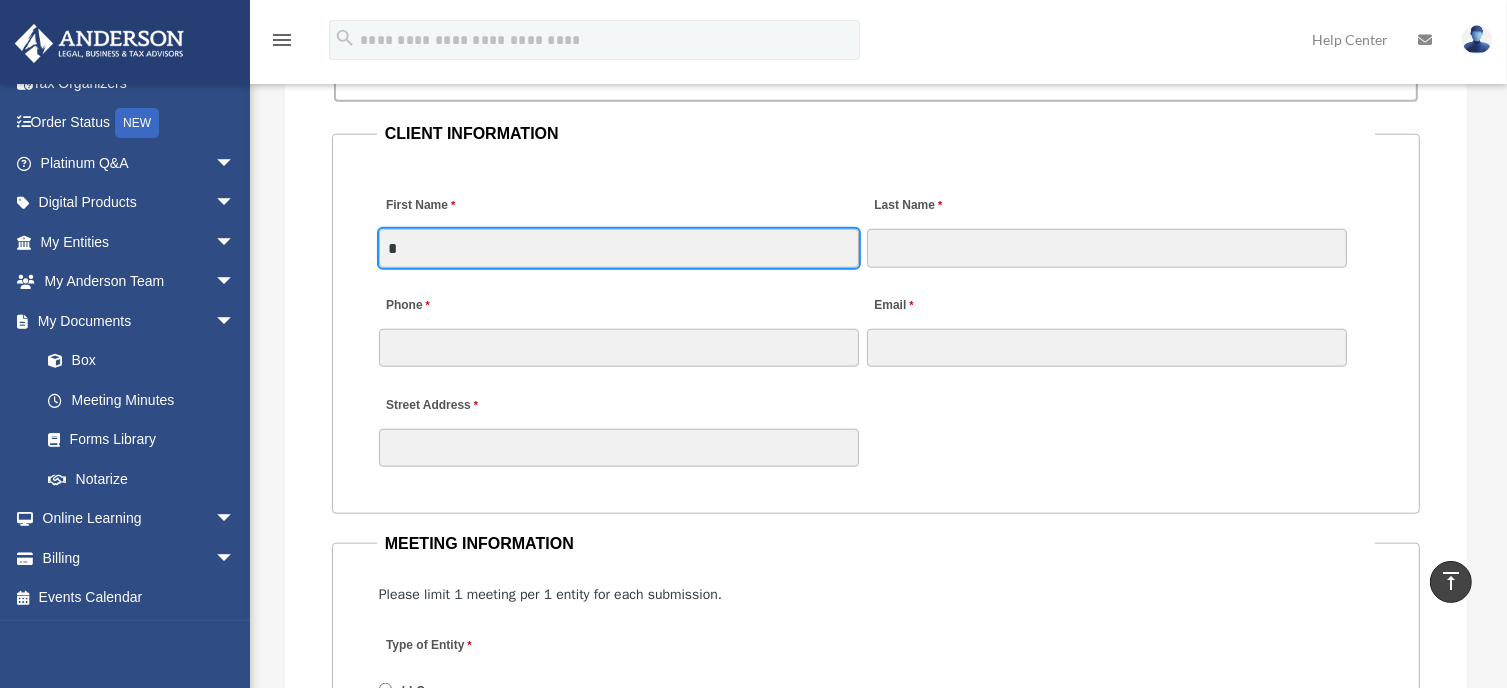 type on "********" 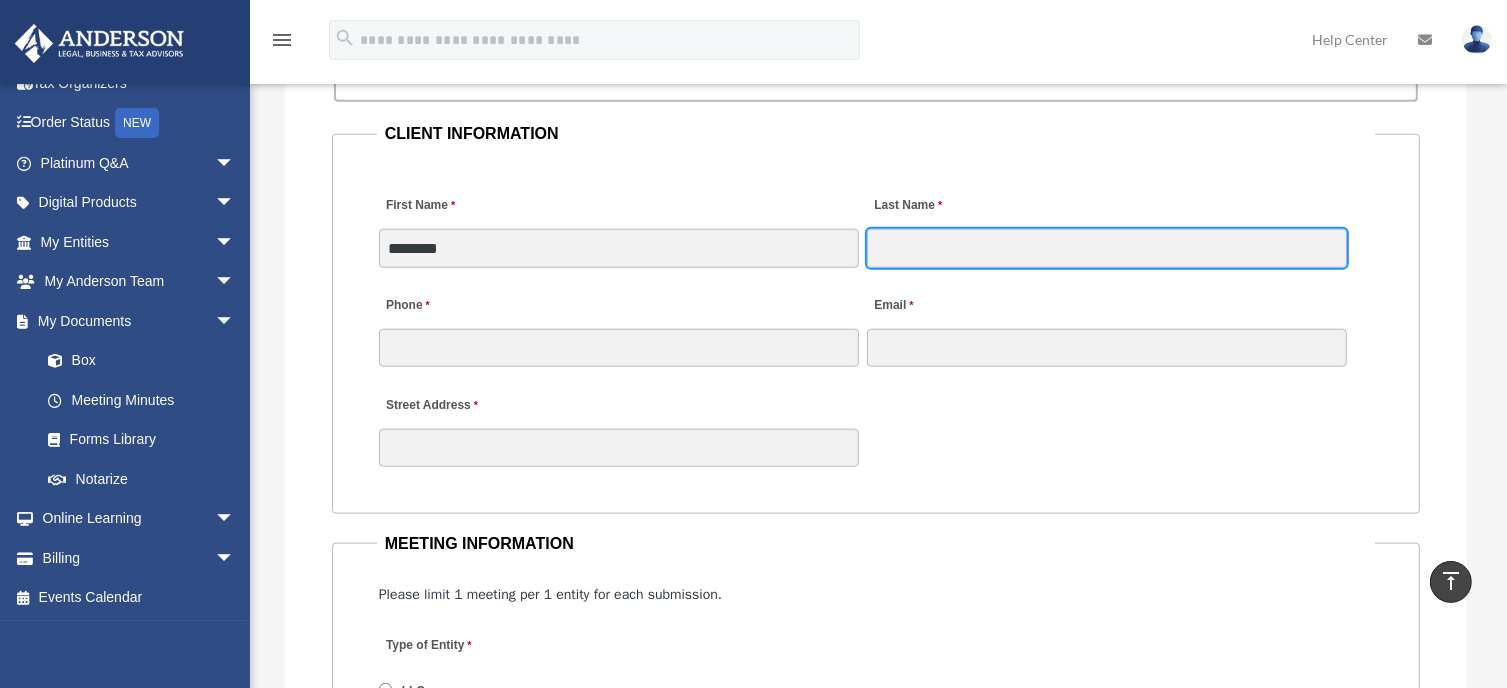 click on "Last Name" at bounding box center (1107, 248) 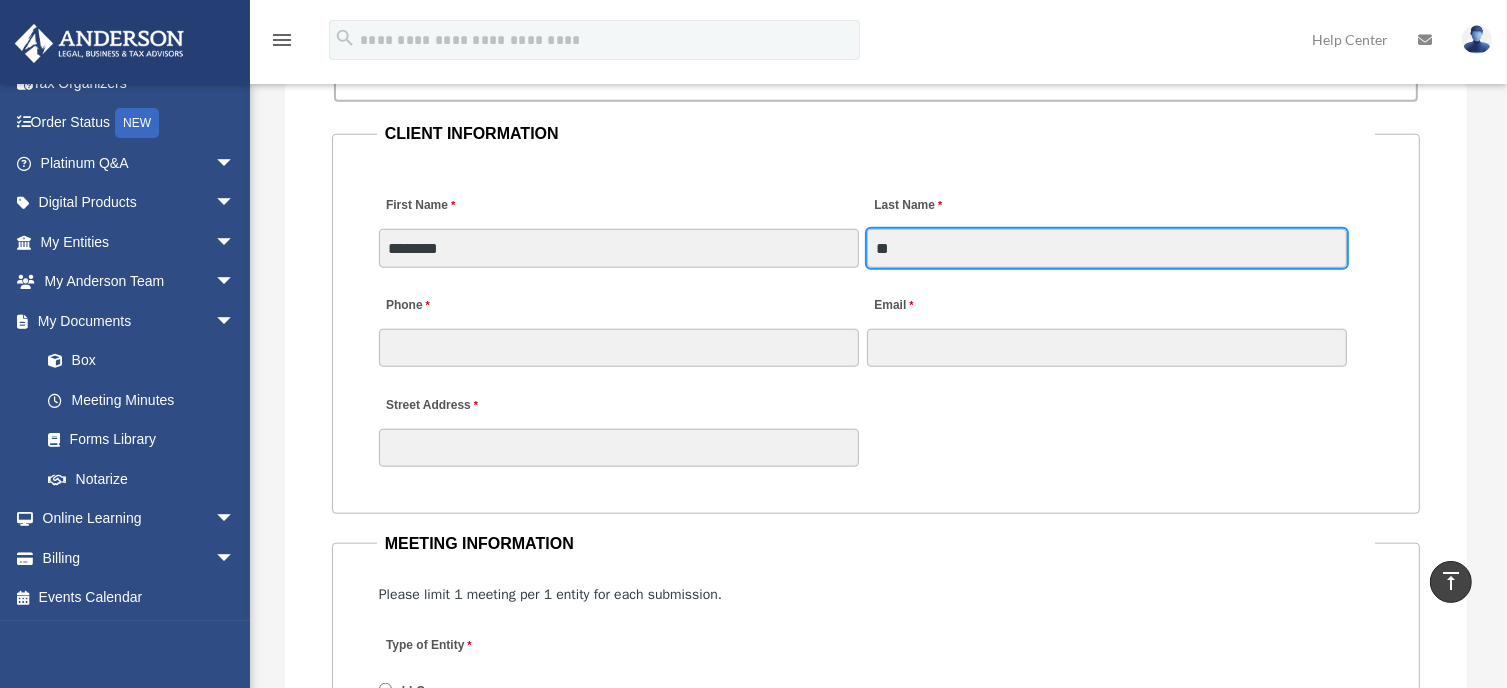 type on "*" 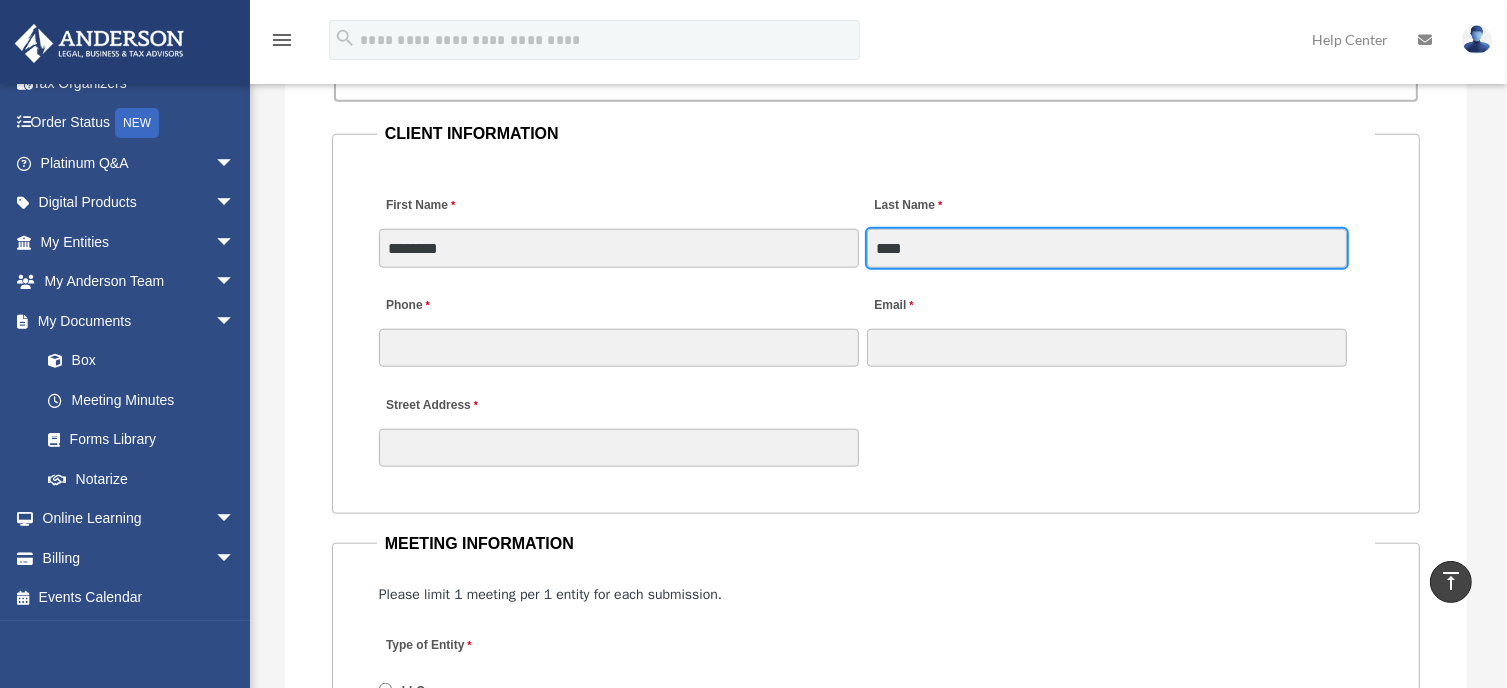 type on "****" 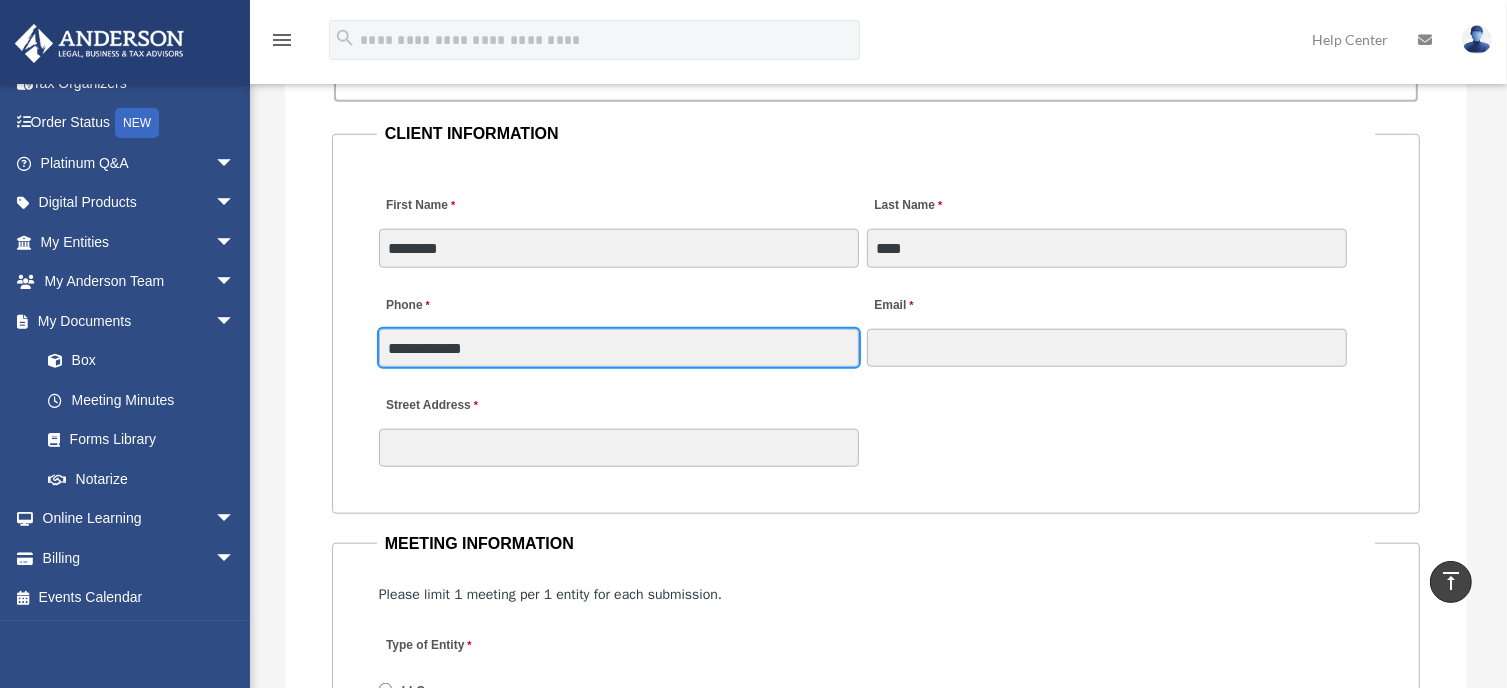 type on "**********" 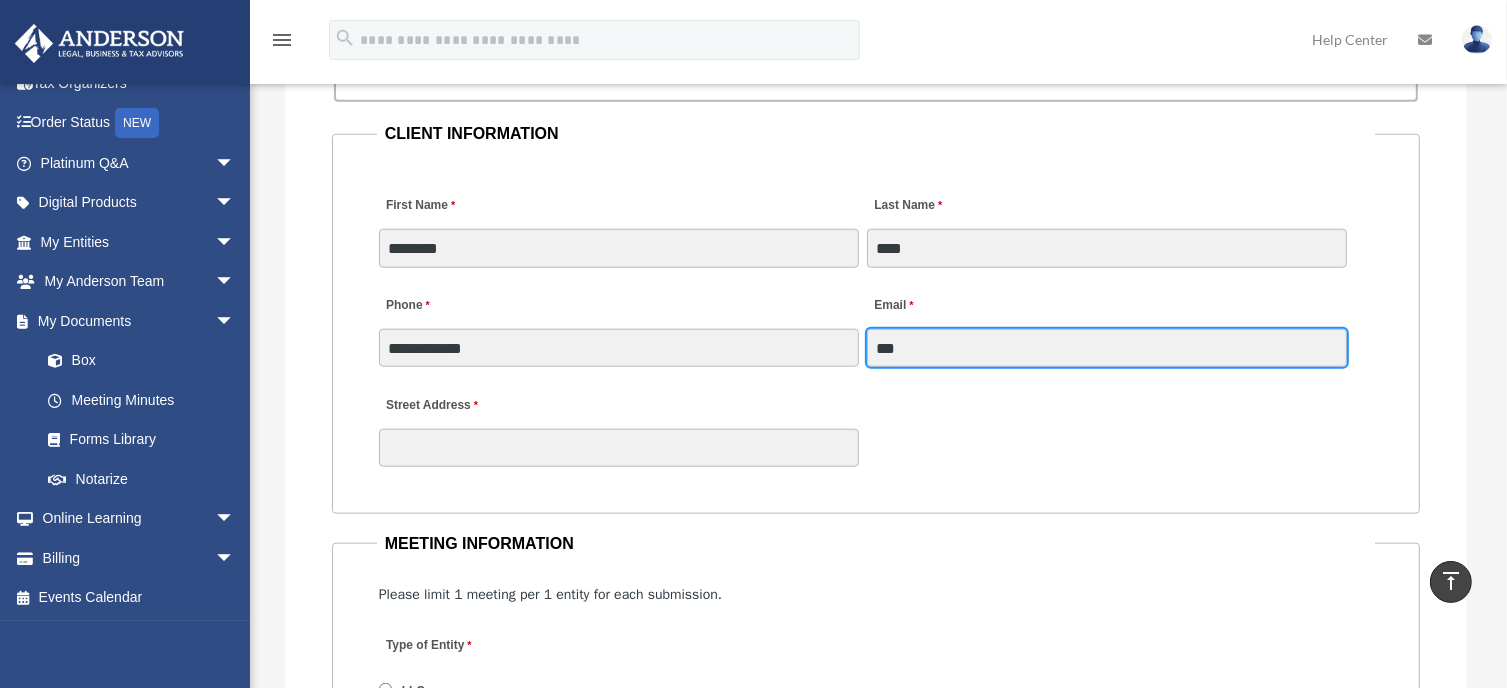 type on "**********" 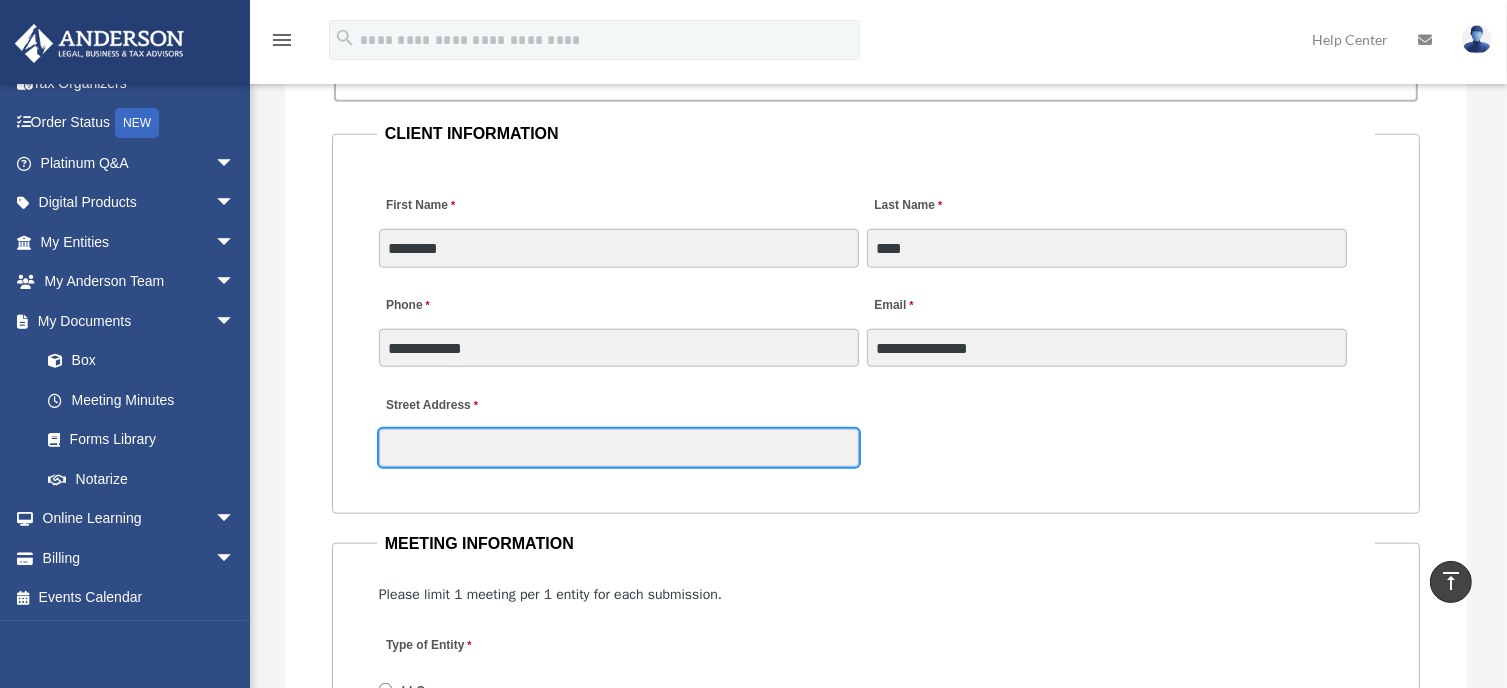 click on "Street Address" at bounding box center (619, 448) 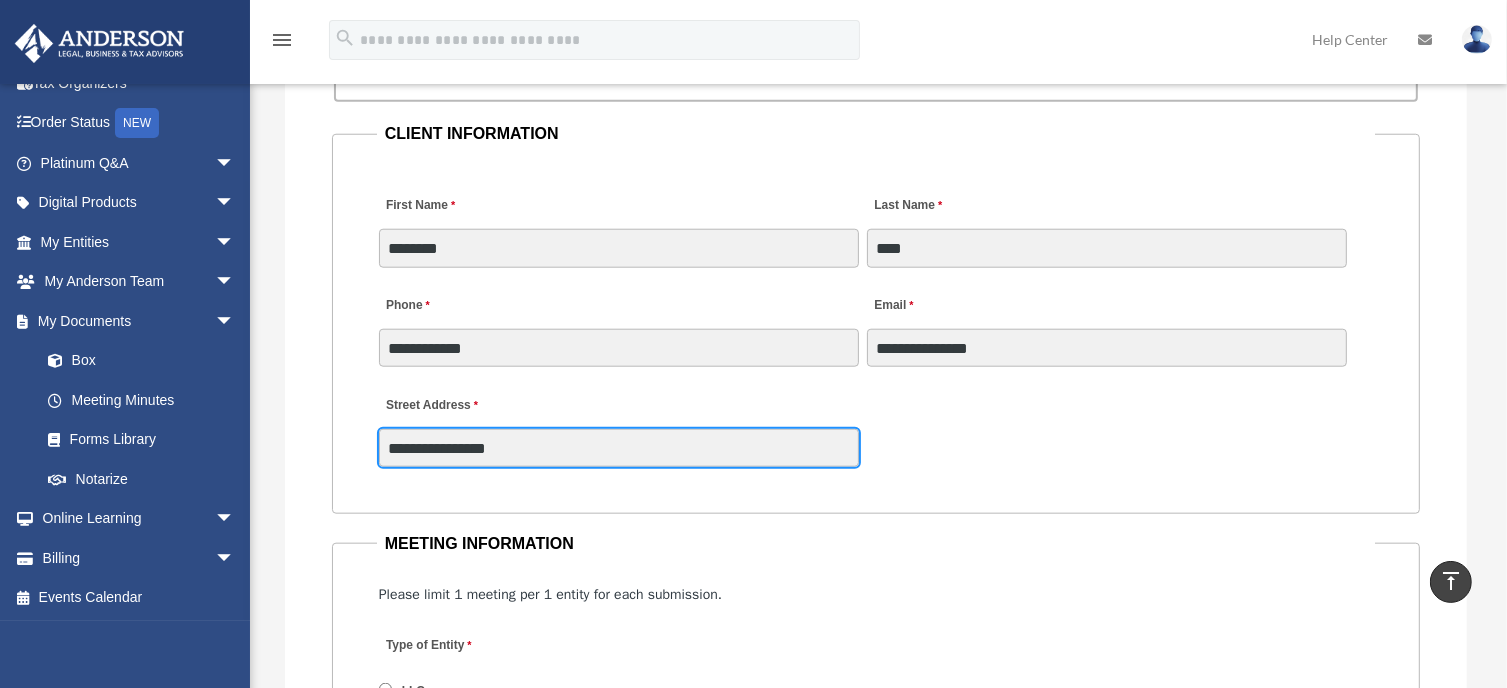 type on "**********" 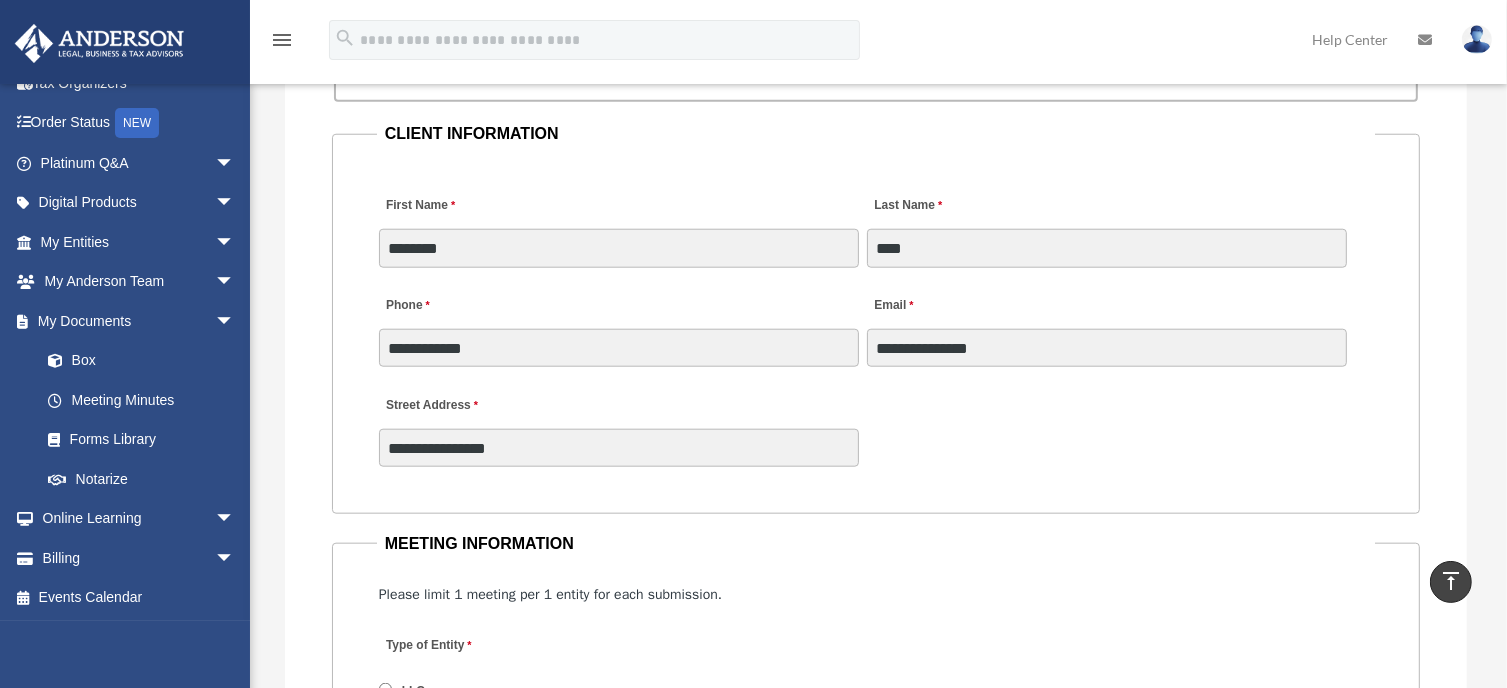click on "MEETING INFORMATION
Please limit 1 meeting per 1 entity for each submission.
Type of Entity LLC Corporation LP Wyoming Statutory Trust (WST)
280A Option I Need a 280A Agreement to Rent a Residence Included with my Minutes
The 280A Option should only be checked if the LLC is Taxed as a C or S Corporation
WST Option Special Trustees Meeting
Use this when a meeting of trustees is called for a Wyoming Statutory Trust. Please note that technically there are no requirements for meetings in a WST so there are no annual meetings, just trustee meetings.
Name of Wyoming Statutory Trust
I need a Valuation Worksheet included with my minutes
Is this LLC Member Managed or Manager Managed? Member Managed Manager Managed
Document Requested - LLC Member Managed Special Members Meeting LLC Annual Meeting Consent to Action
Document Requested - LLC Manager Managed Special Managers Meeting LLC Annual Meeting Consent to Action Special Document - Special Members Meeting" at bounding box center [875, 1624] 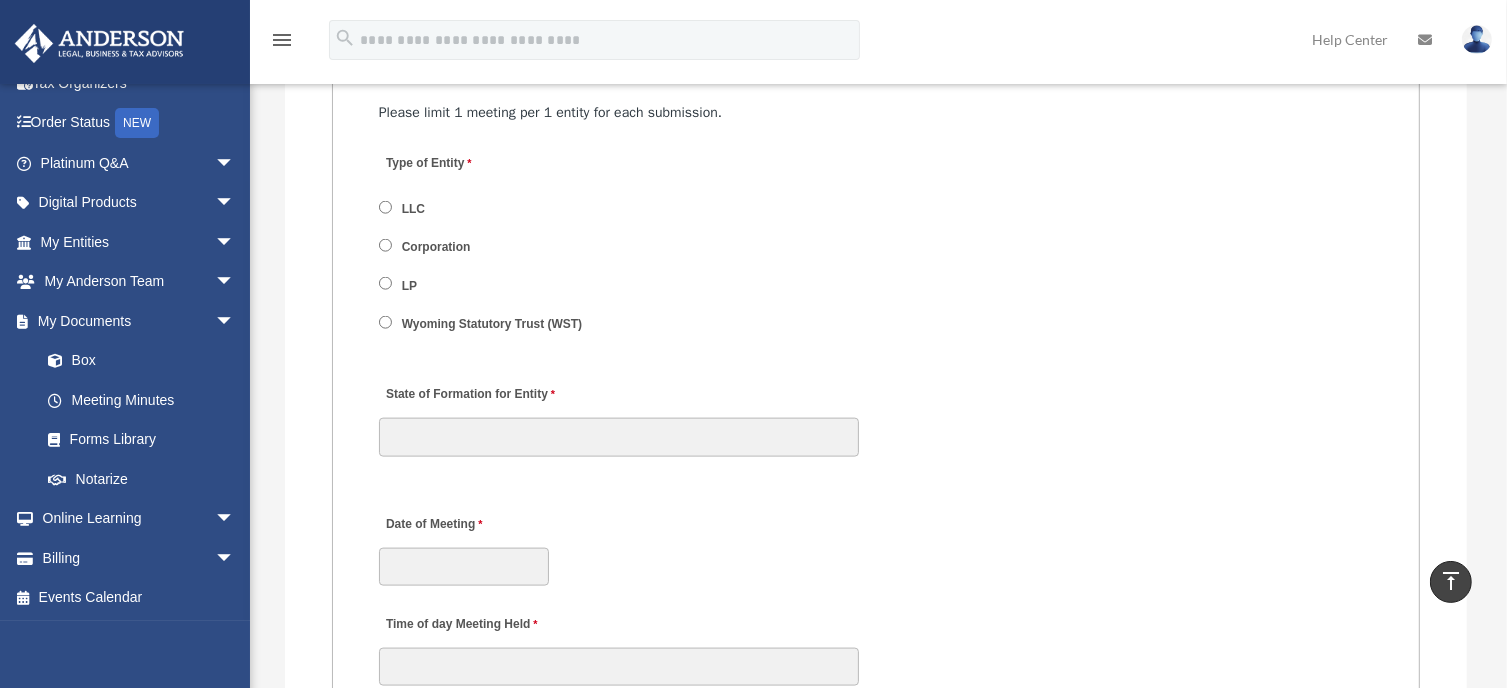 scroll, scrollTop: 2468, scrollLeft: 0, axis: vertical 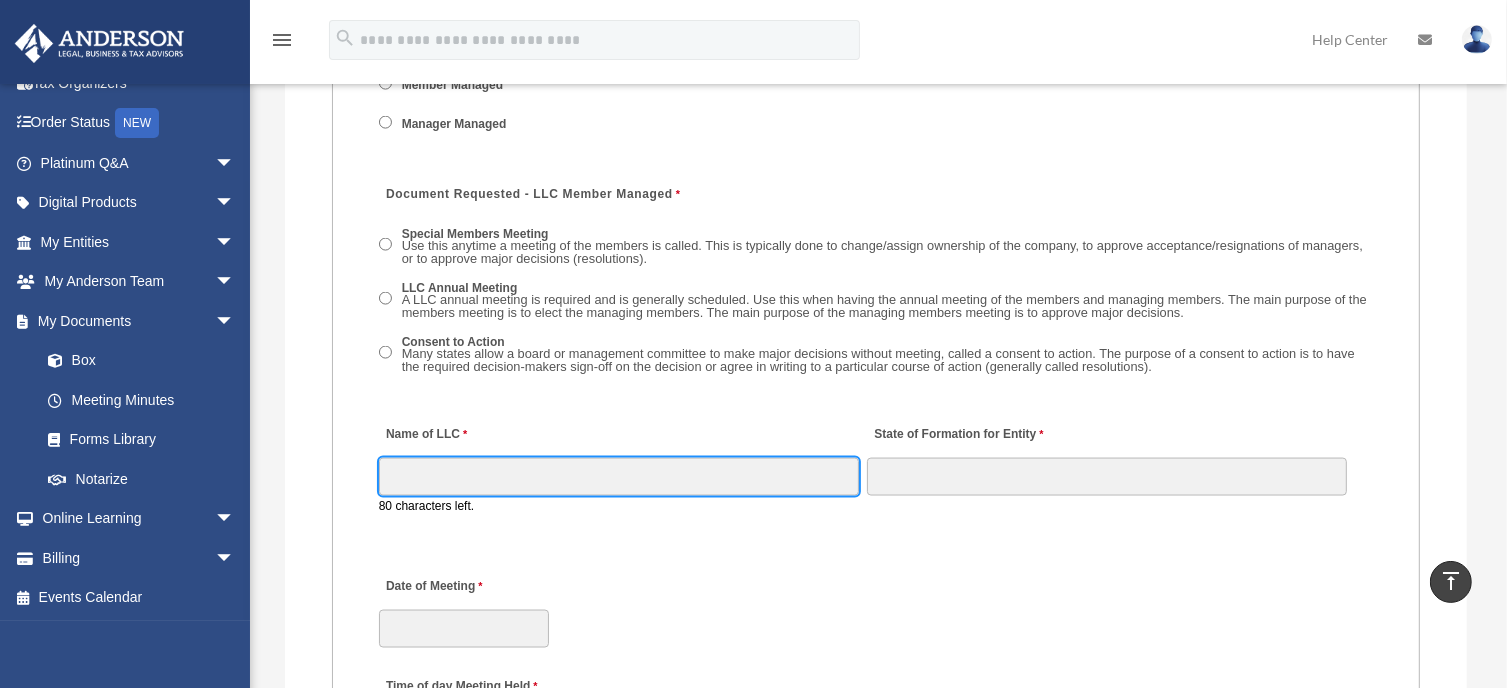 click on "Name of LLC" at bounding box center [619, 477] 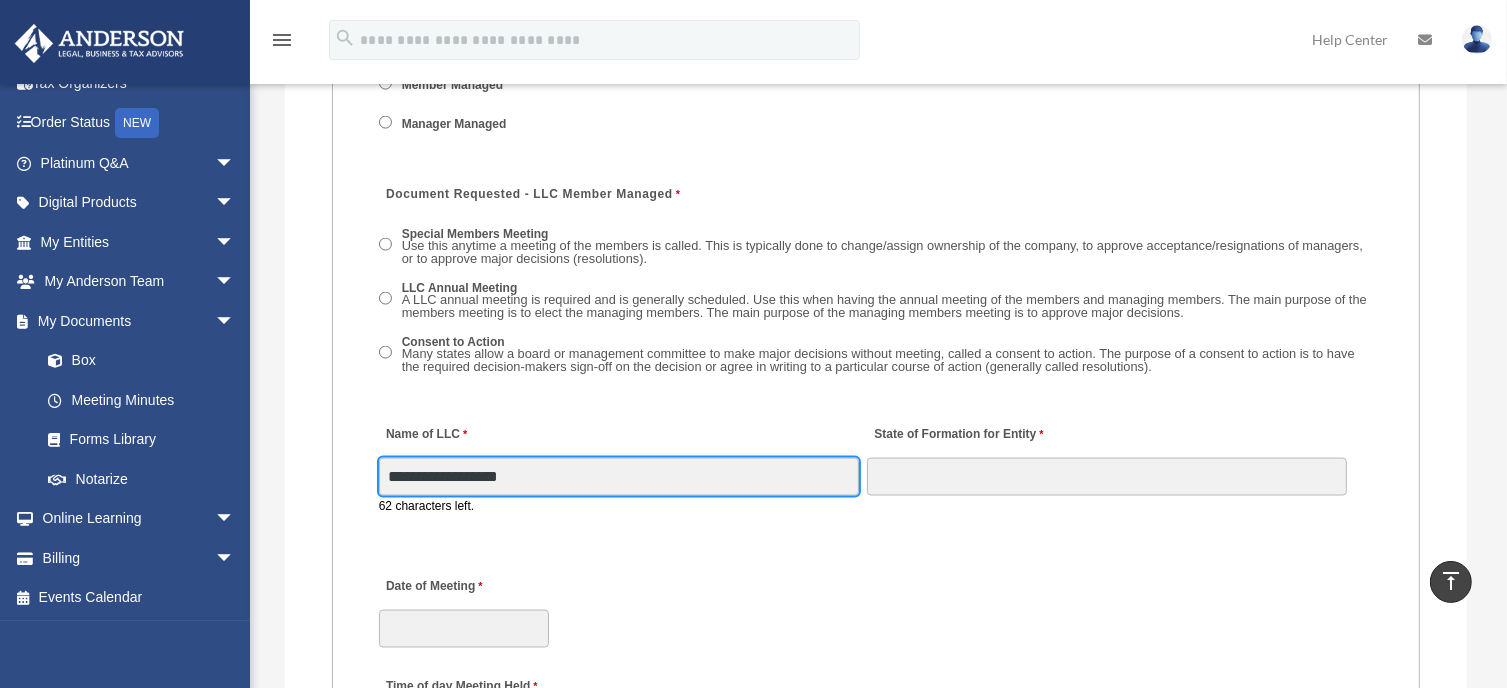 type on "**********" 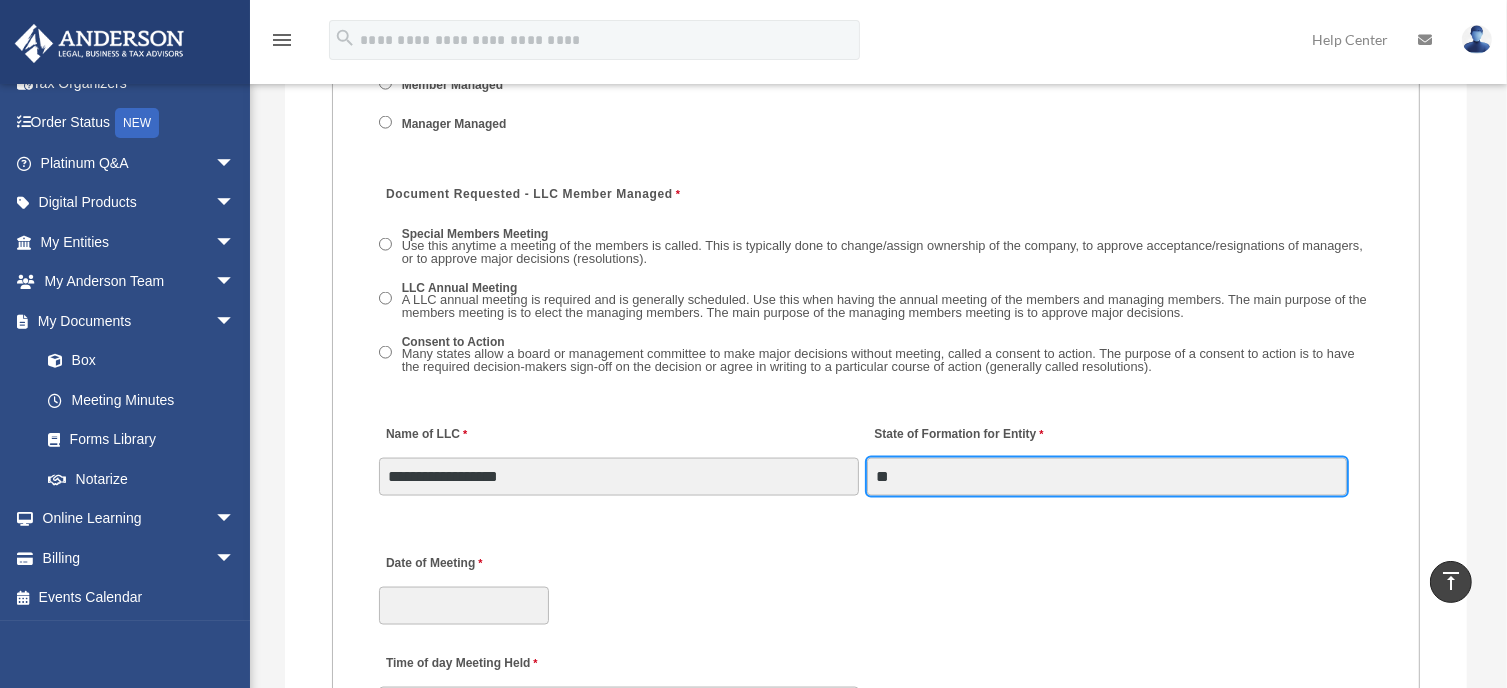 type on "**" 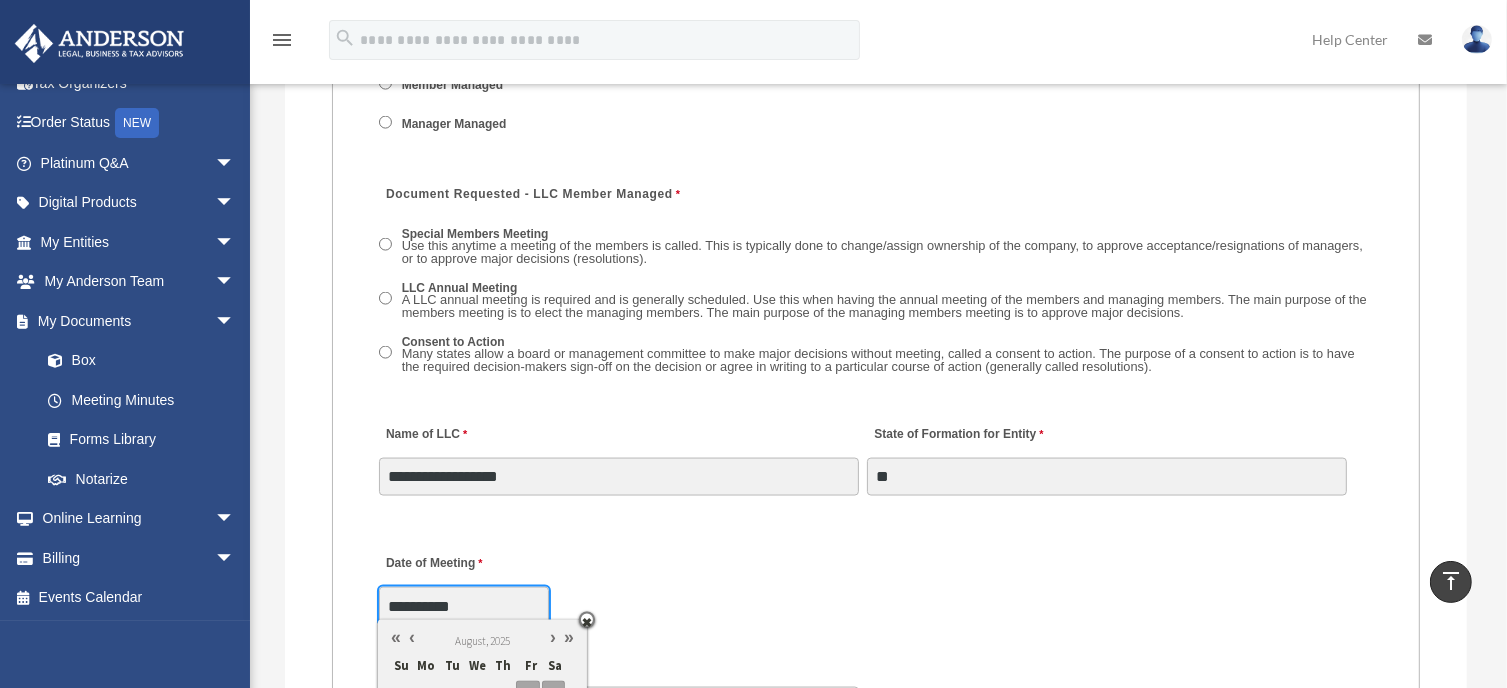 type on "**********" 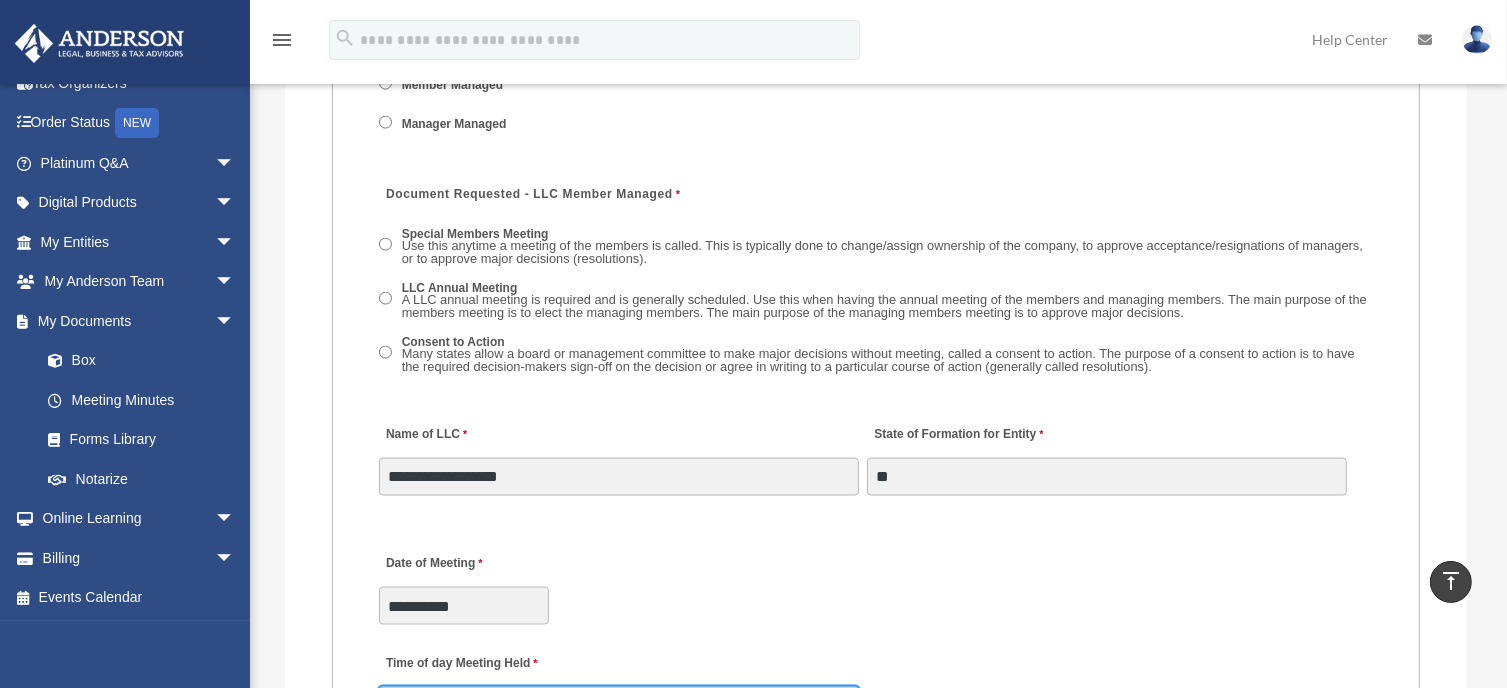 scroll, scrollTop: 2964, scrollLeft: 0, axis: vertical 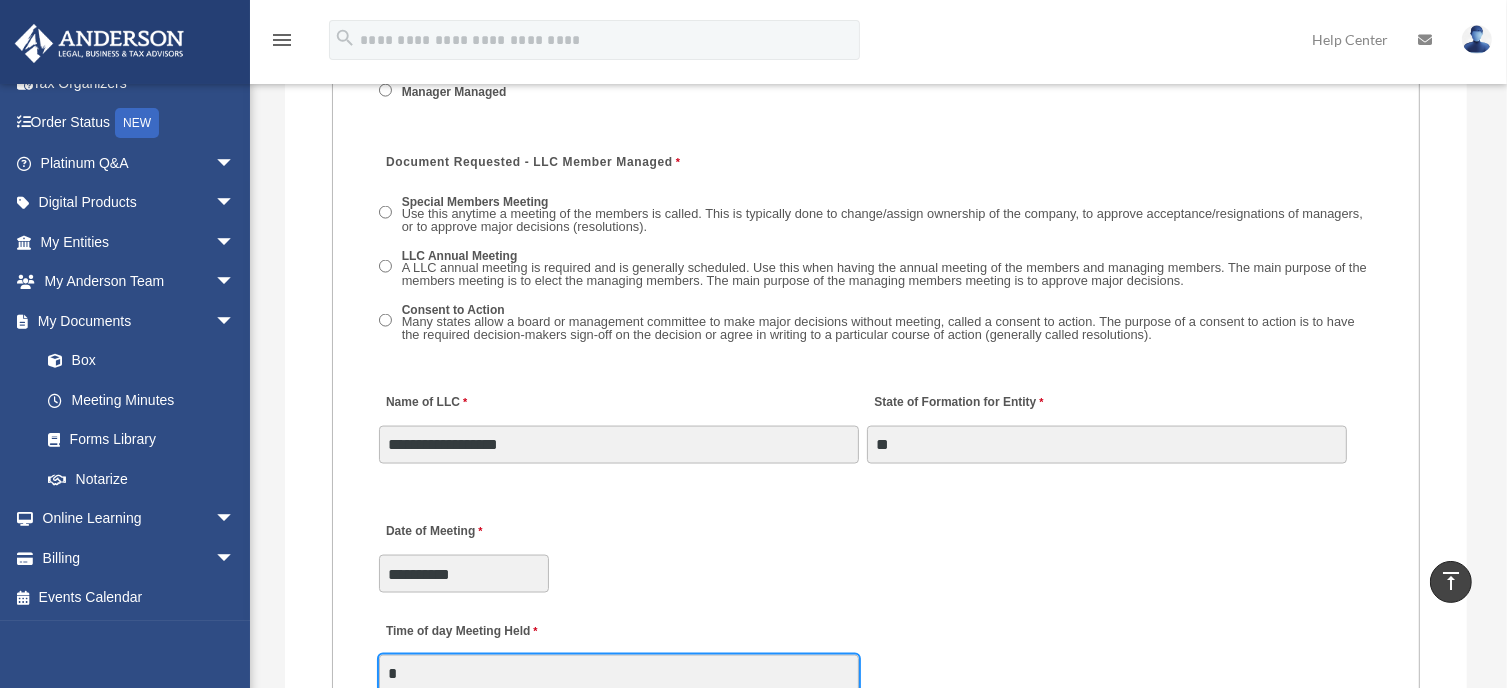 type on "********" 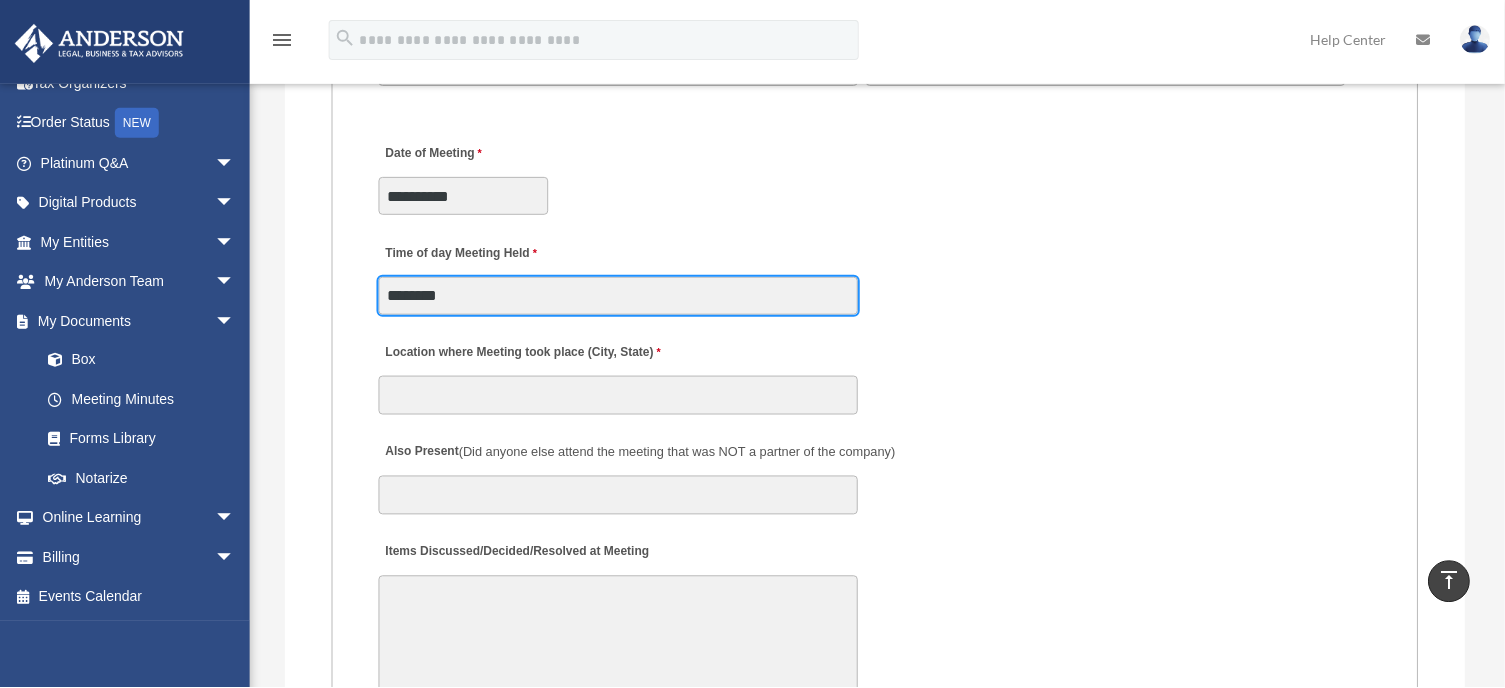 scroll, scrollTop: 3392, scrollLeft: 0, axis: vertical 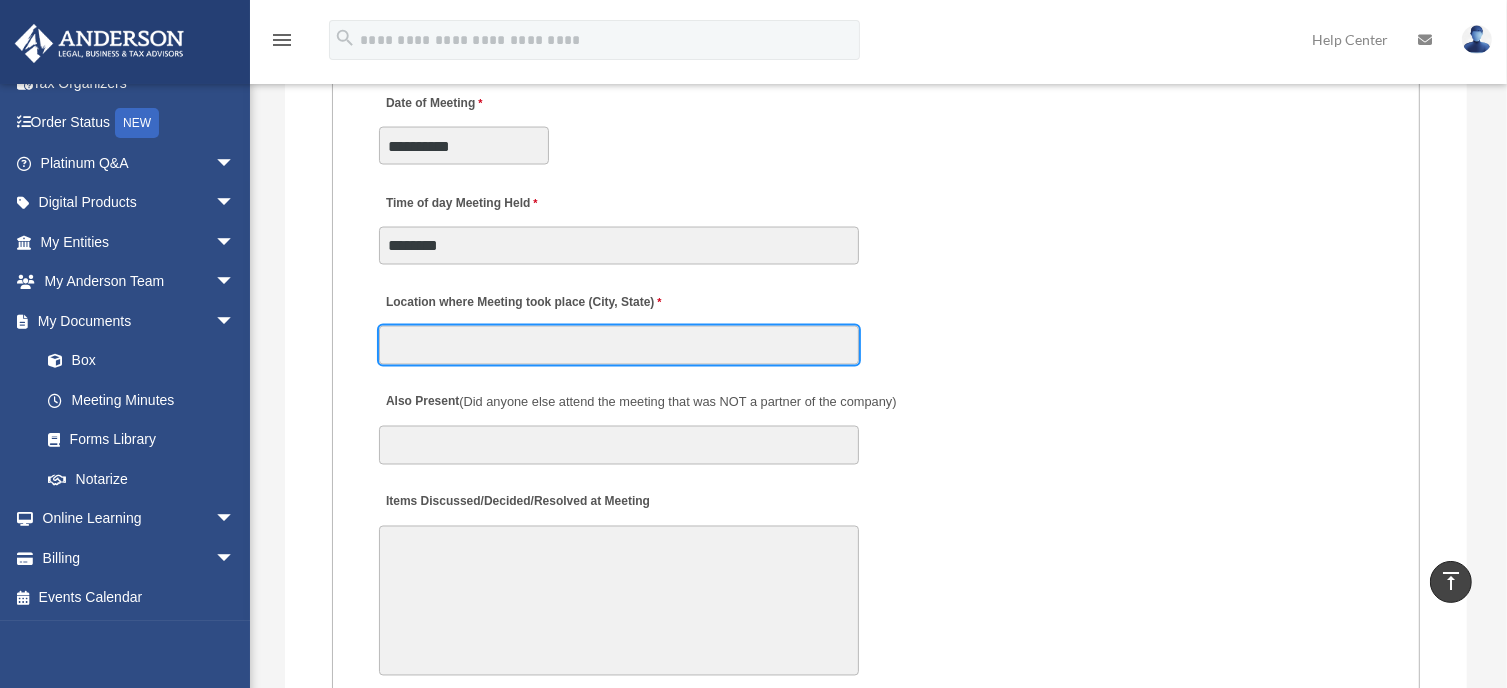click on "Location where Meeting took place (City, State)" at bounding box center (619, 345) 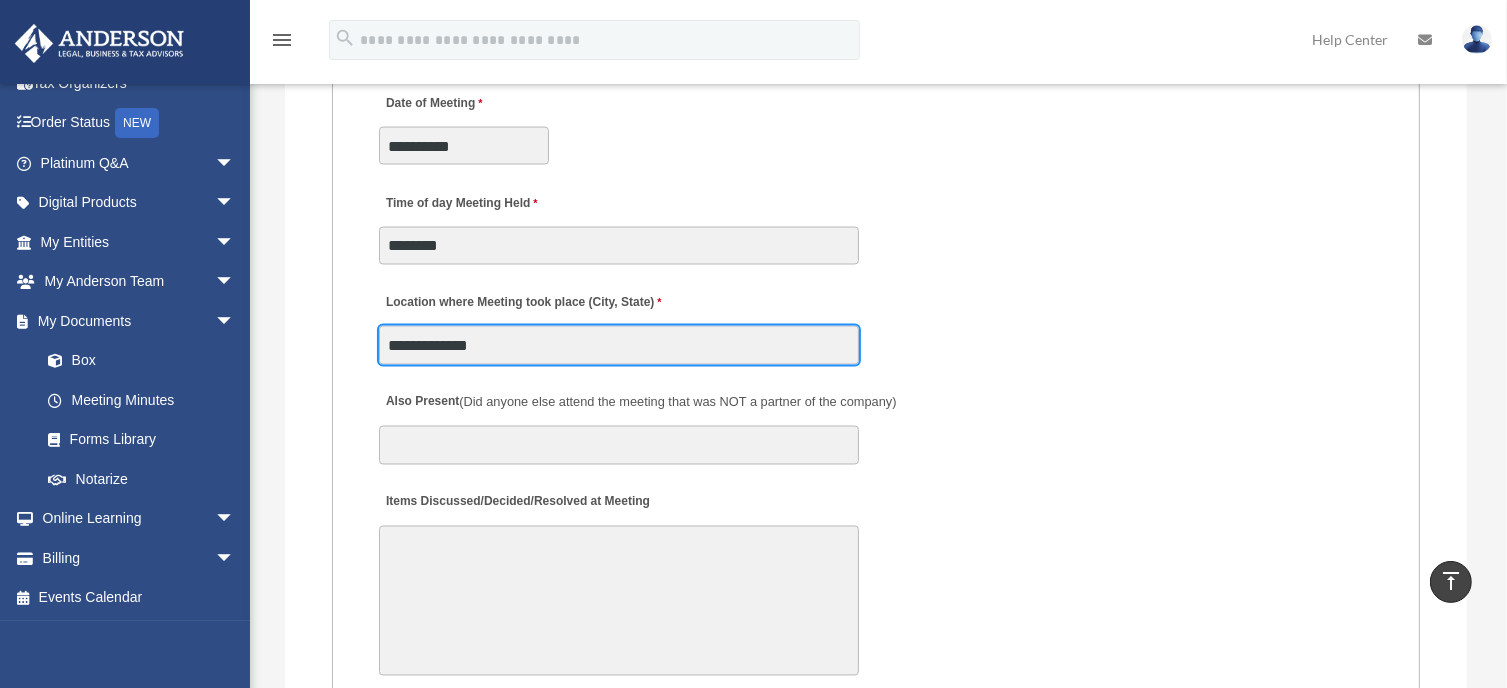 type on "**********" 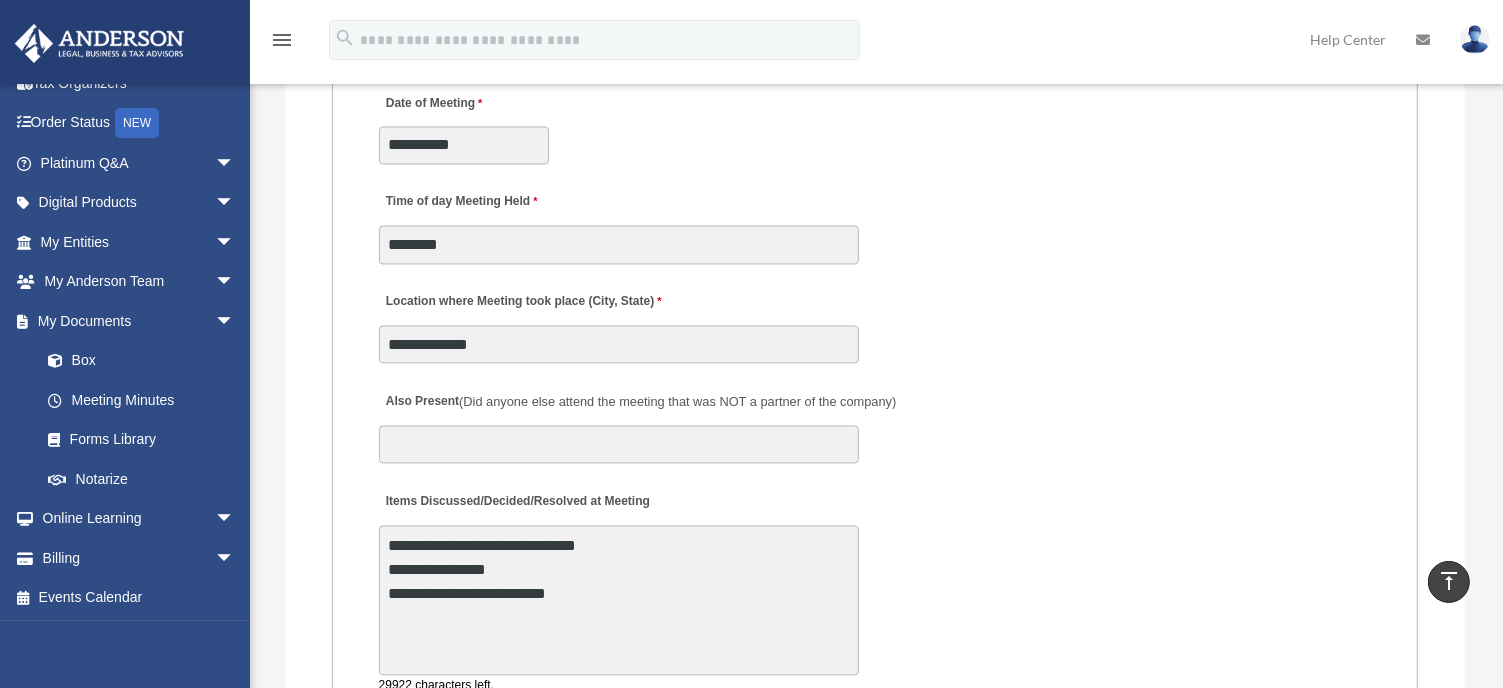 scroll, scrollTop: 3391, scrollLeft: 0, axis: vertical 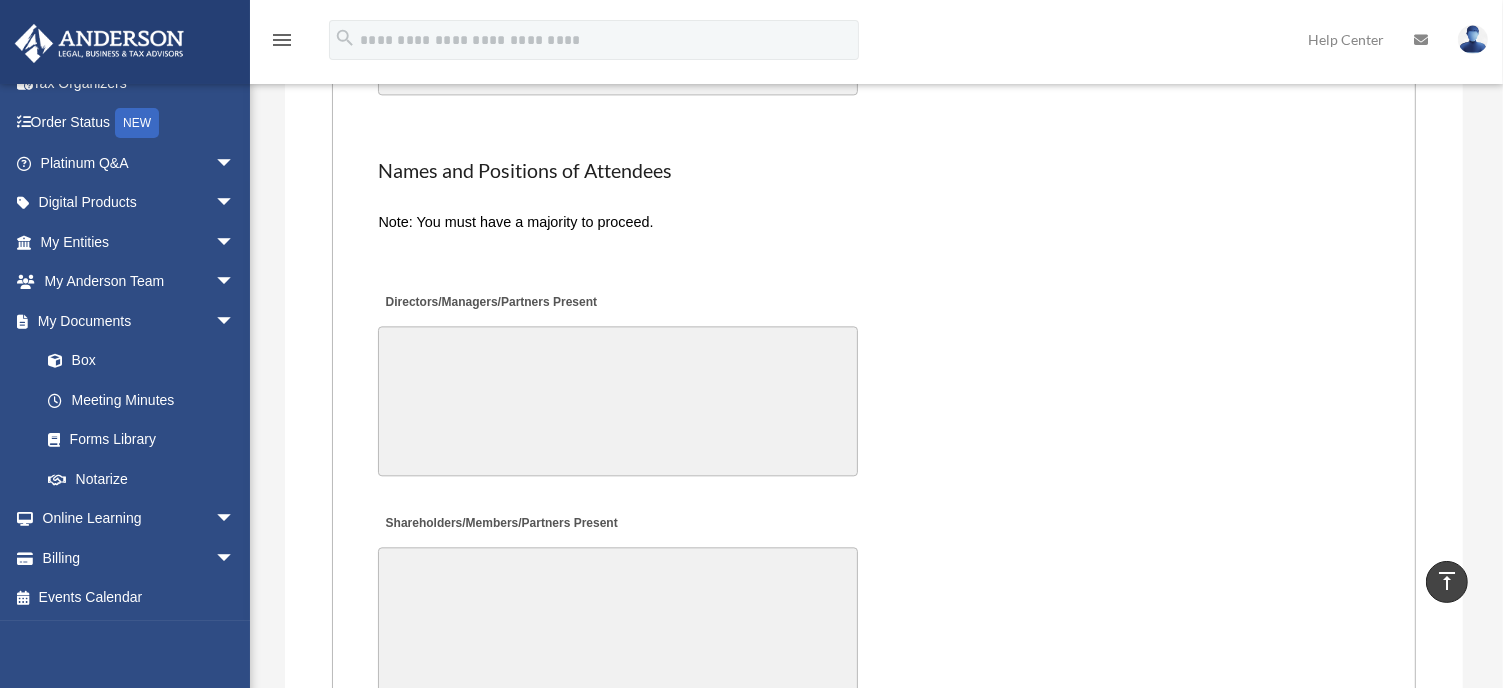 type on "**********" 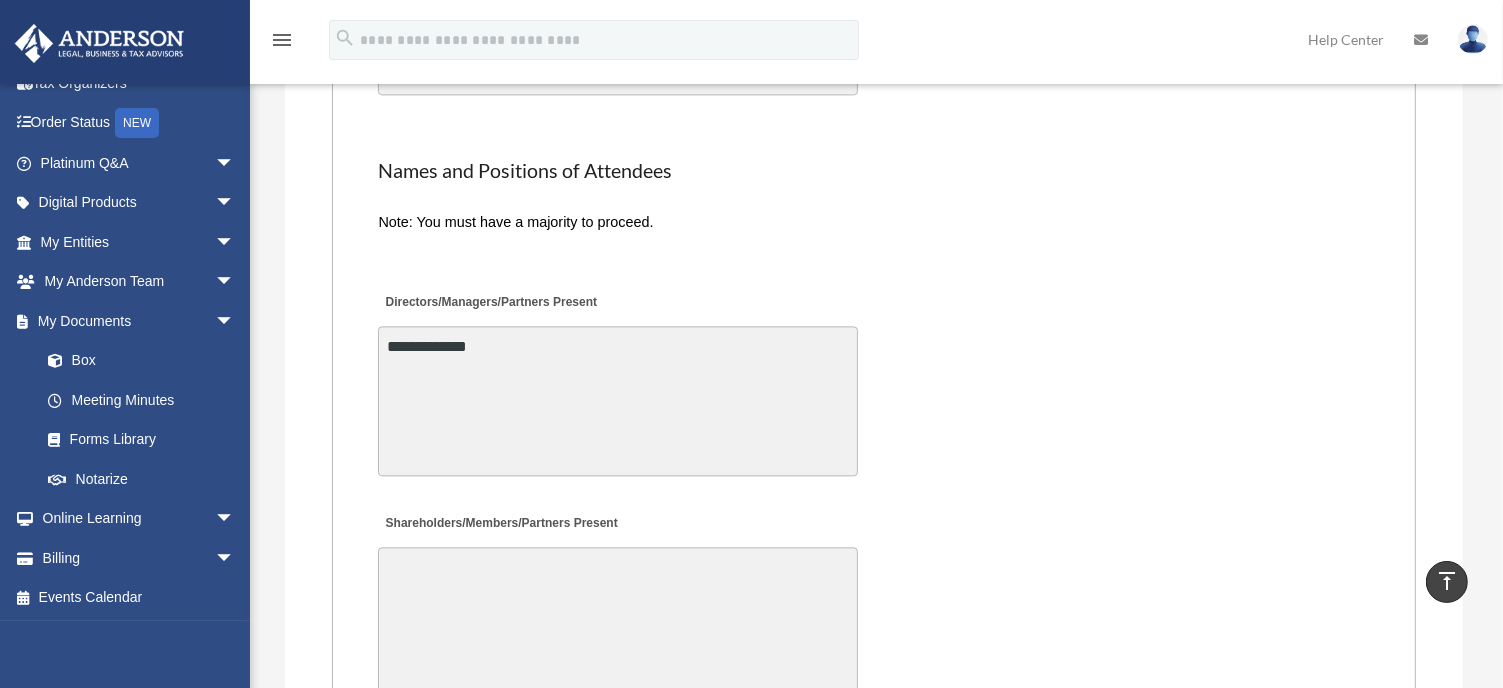 type on "**********" 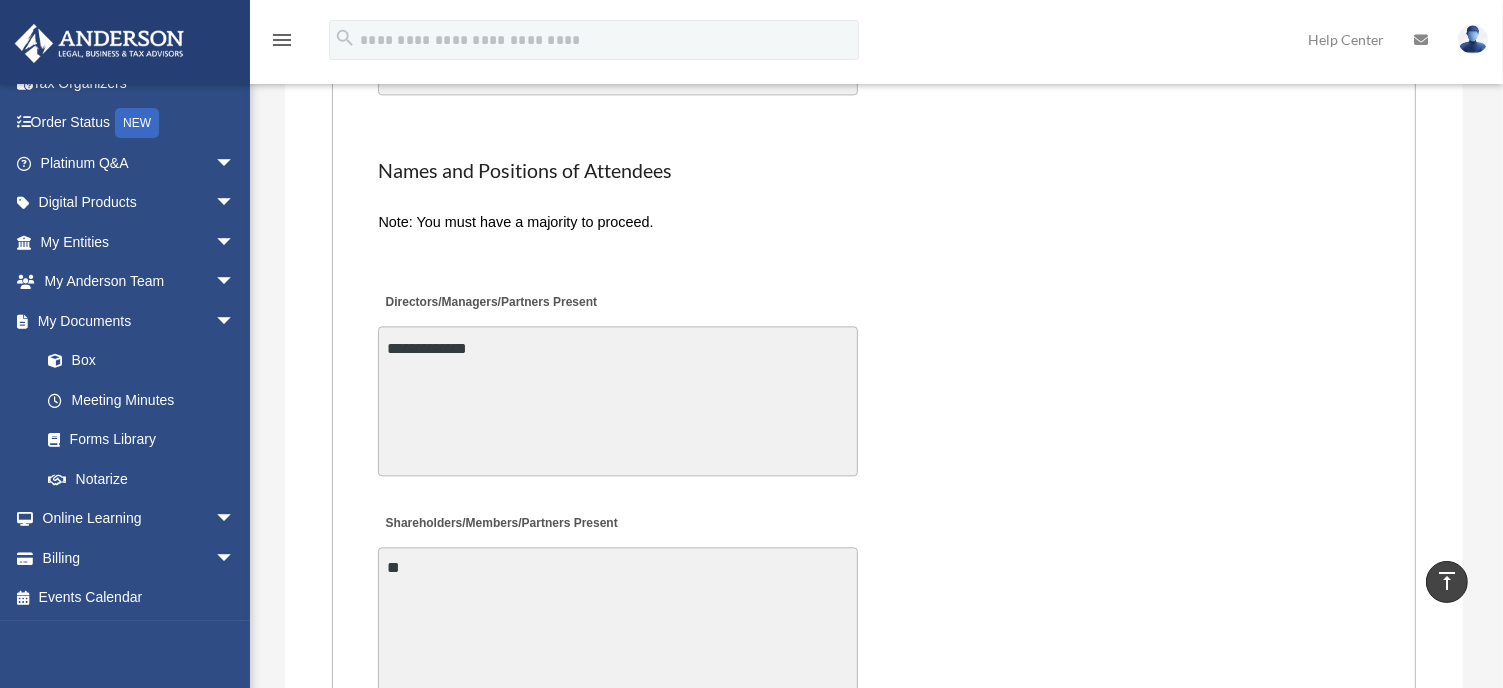type on "*" 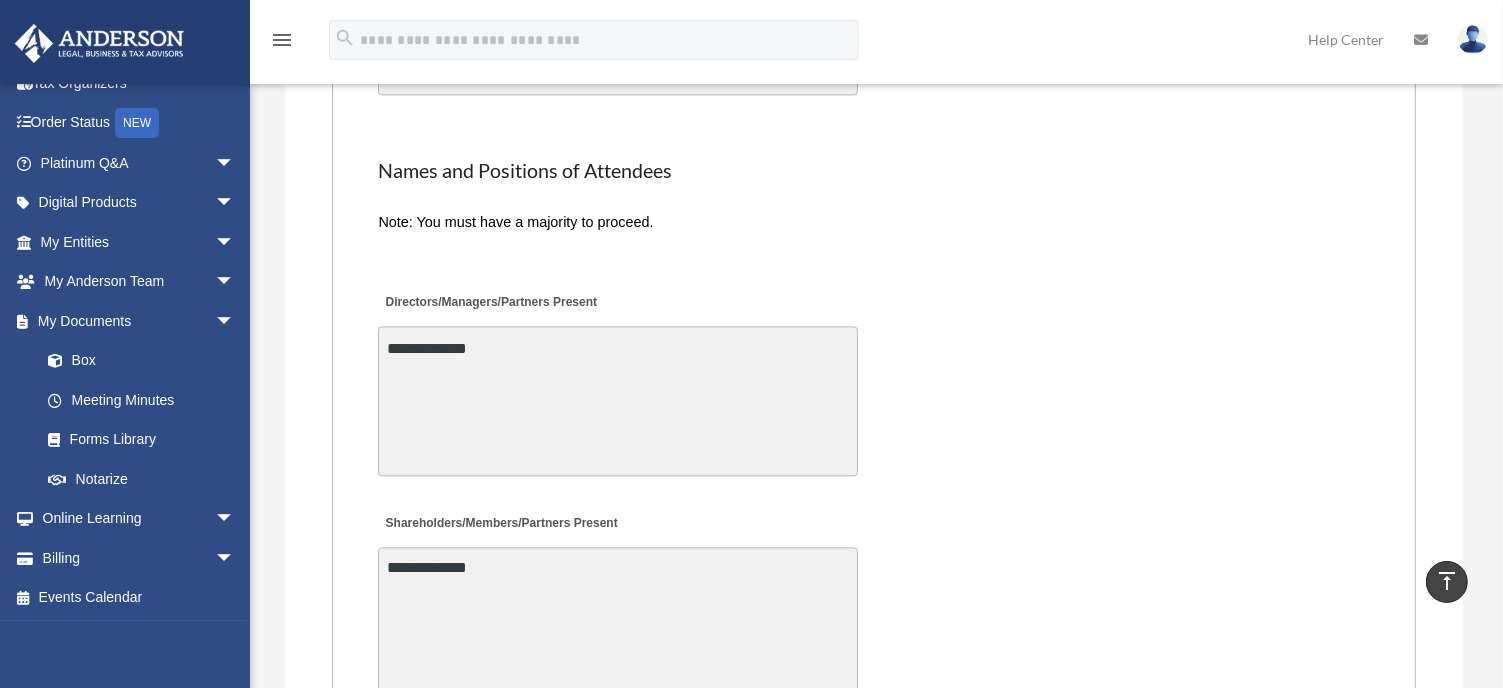 type on "**********" 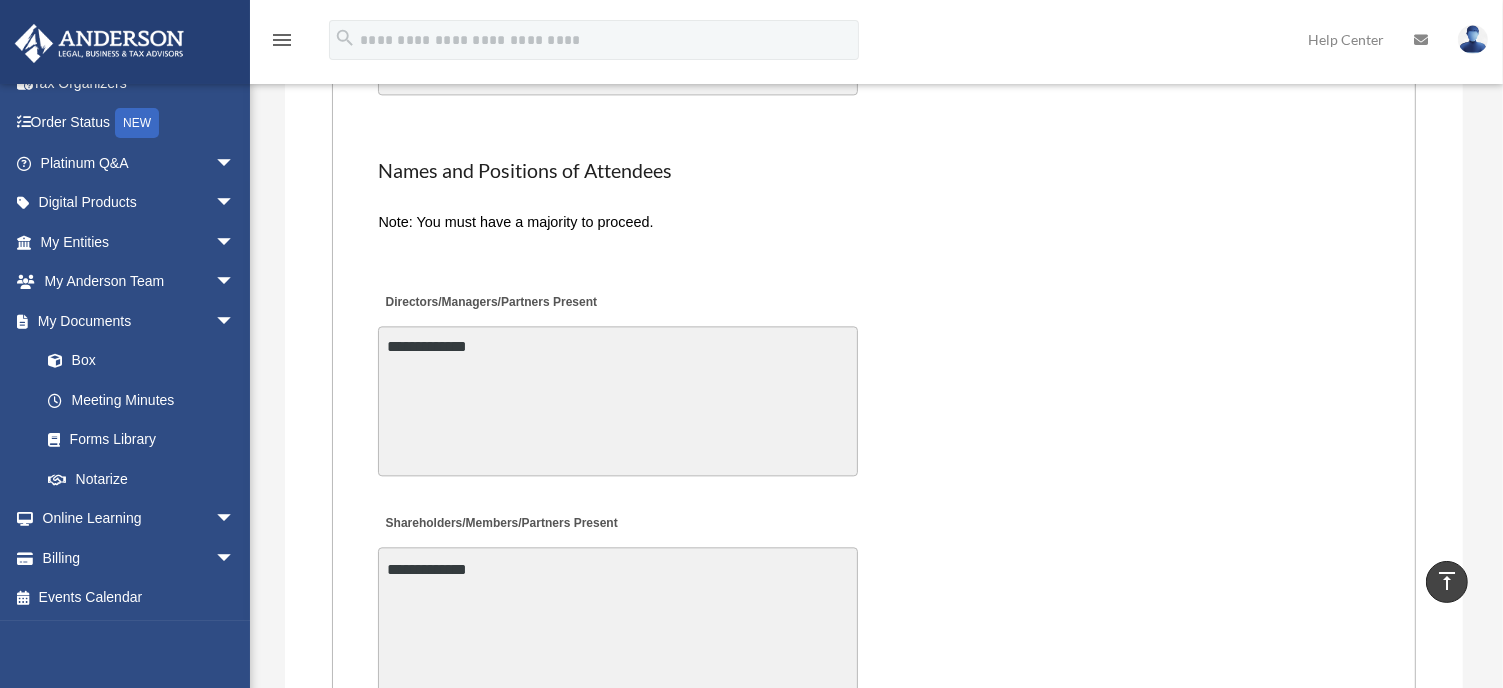 click on "**********" at bounding box center [618, 401] 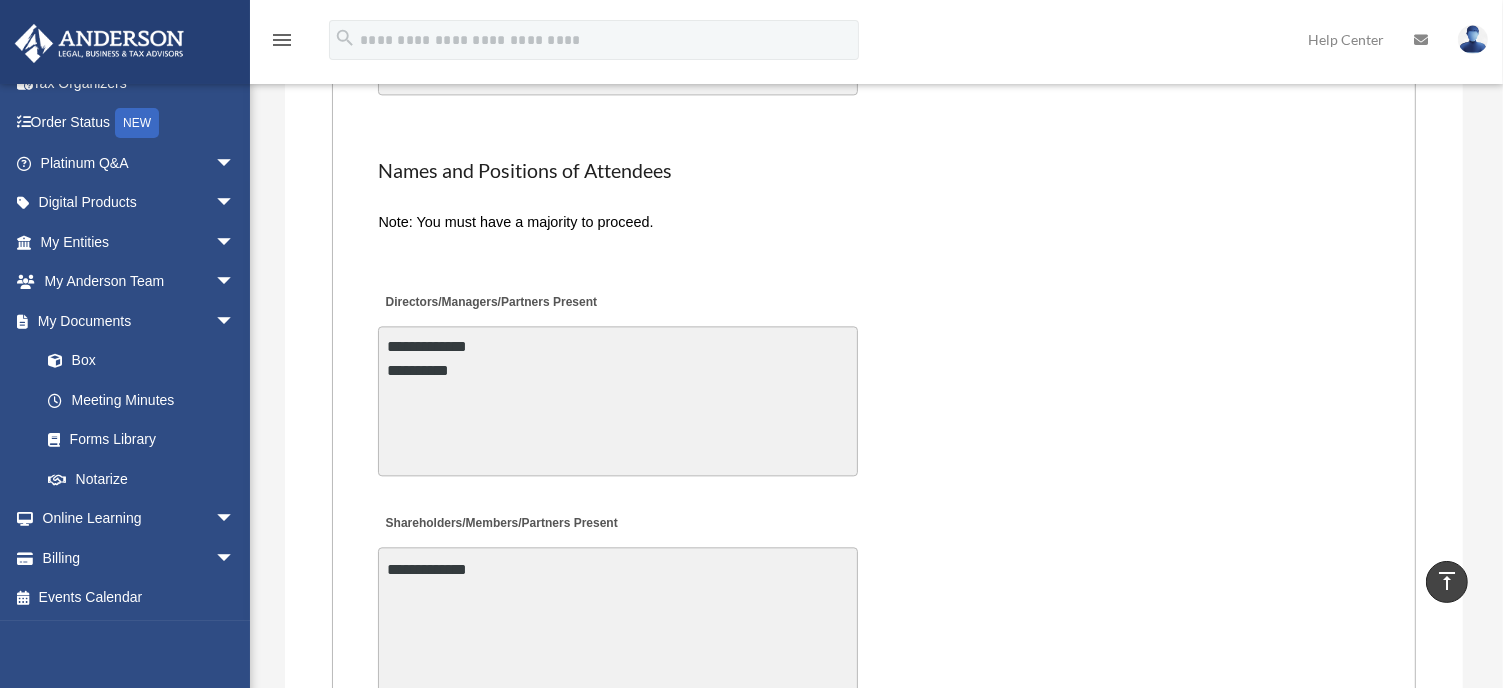 type on "**********" 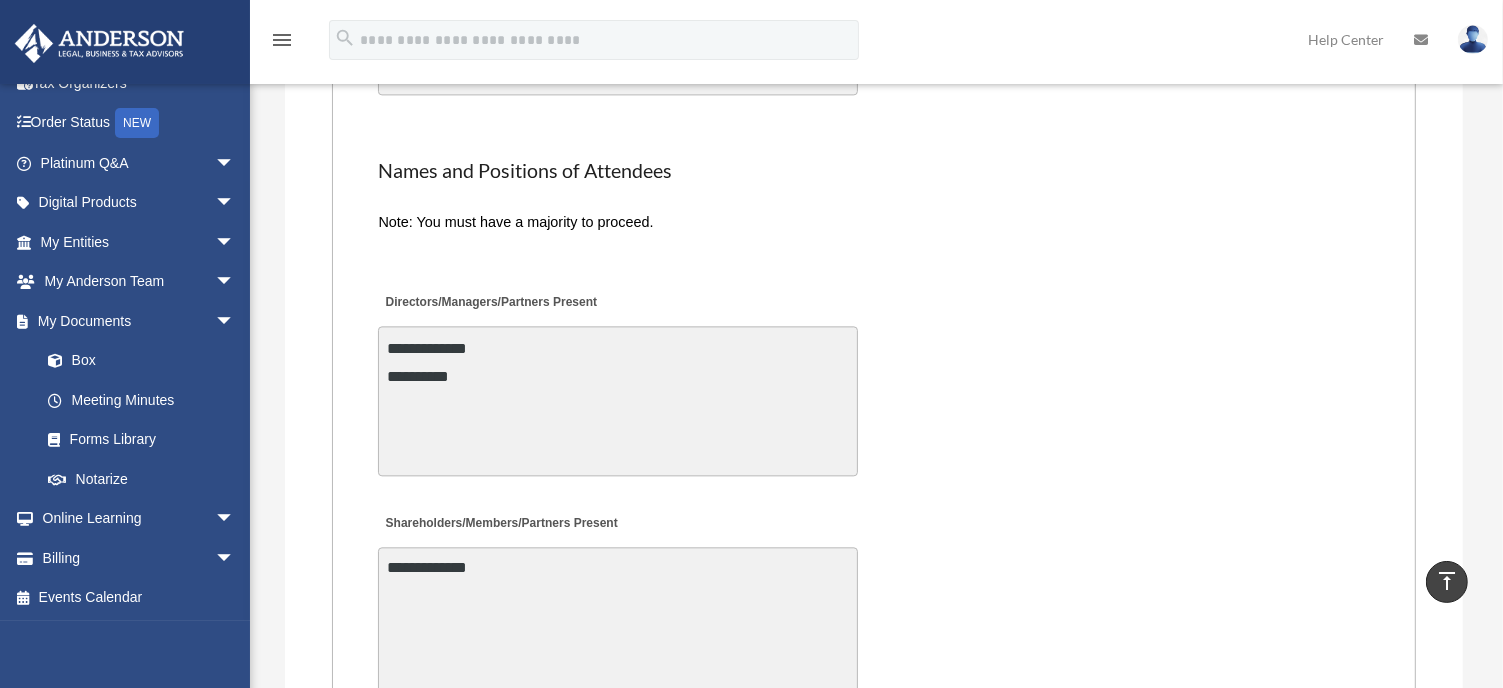 click on "**********" at bounding box center [618, 622] 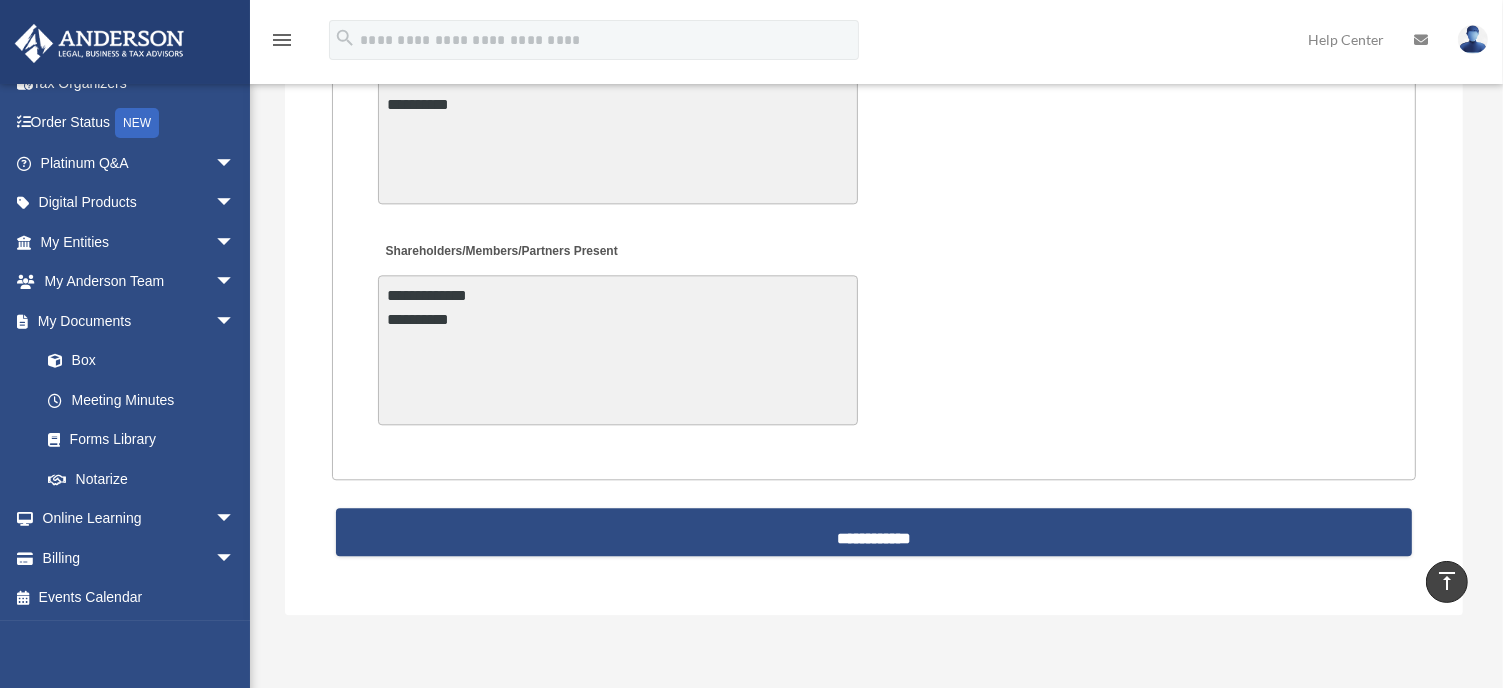 scroll, scrollTop: 4741, scrollLeft: 0, axis: vertical 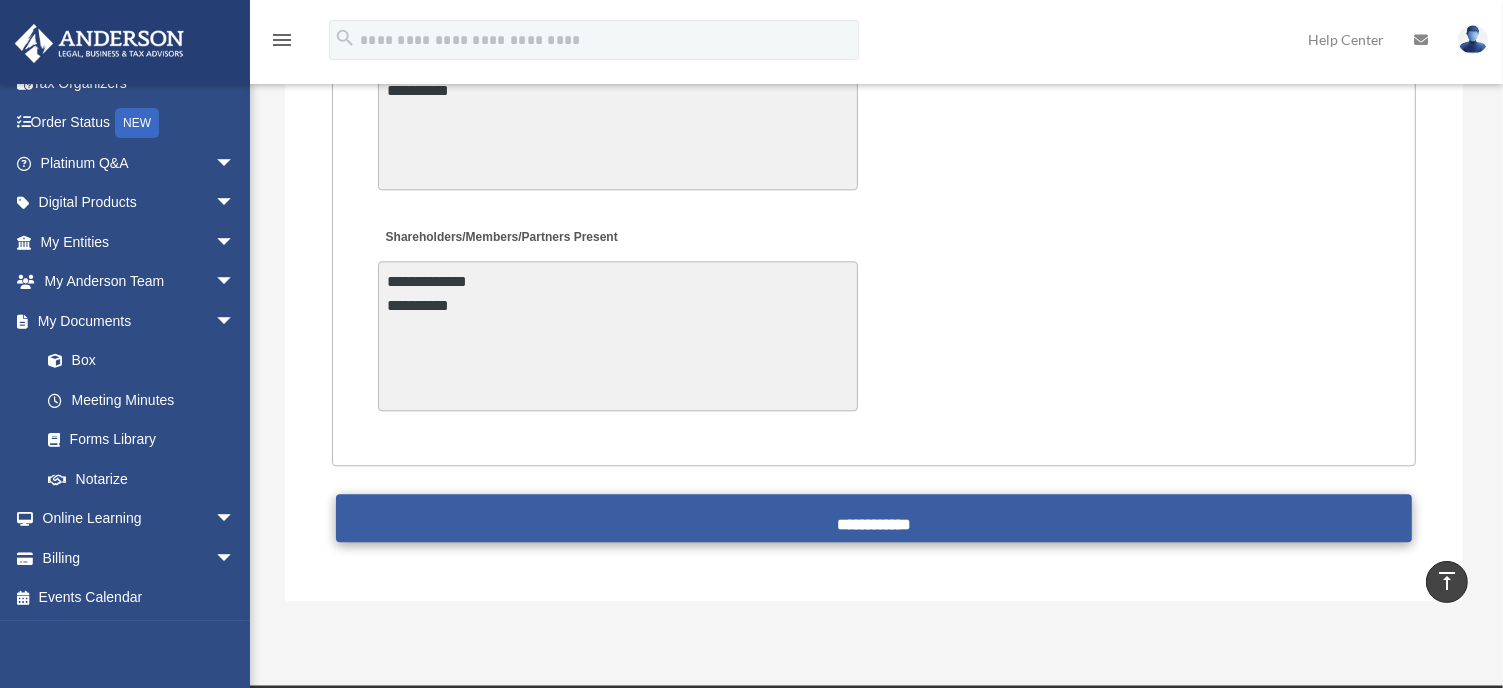 type on "**********" 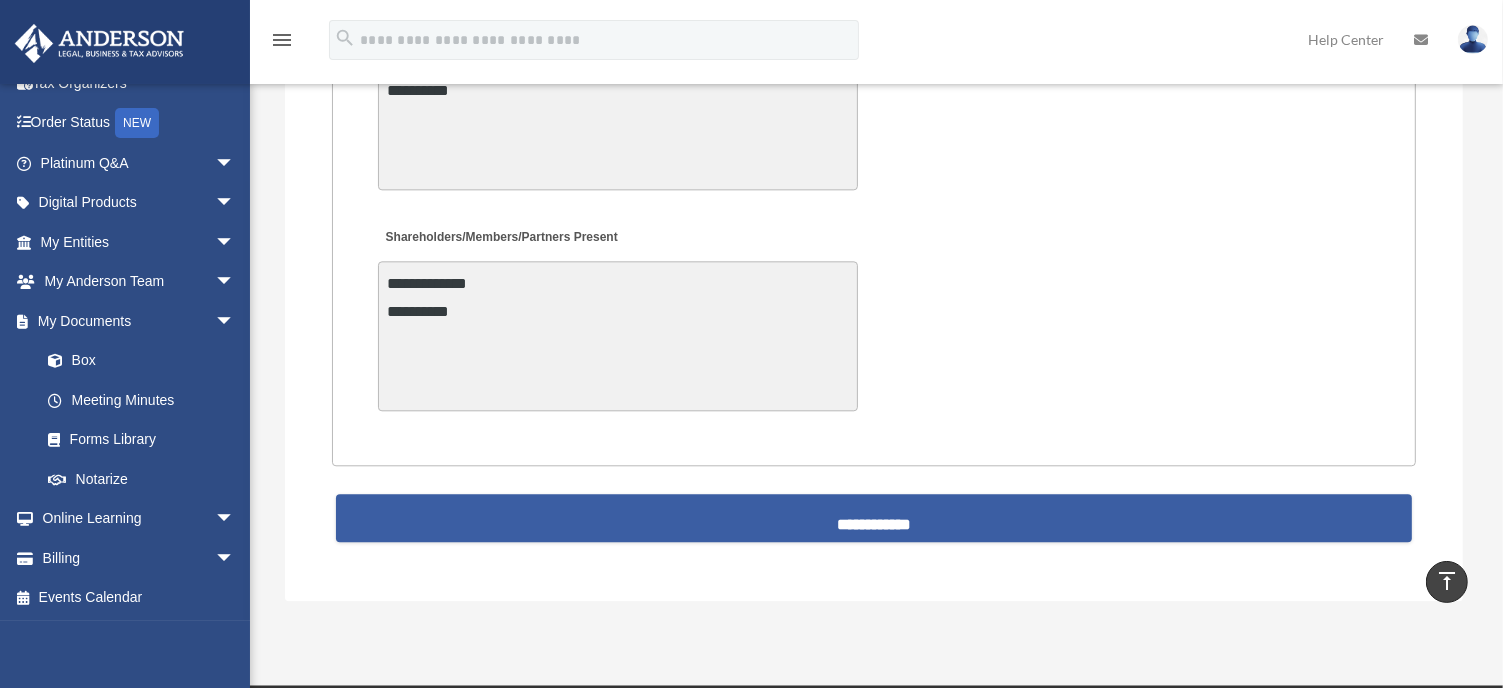 click on "**********" at bounding box center [874, 518] 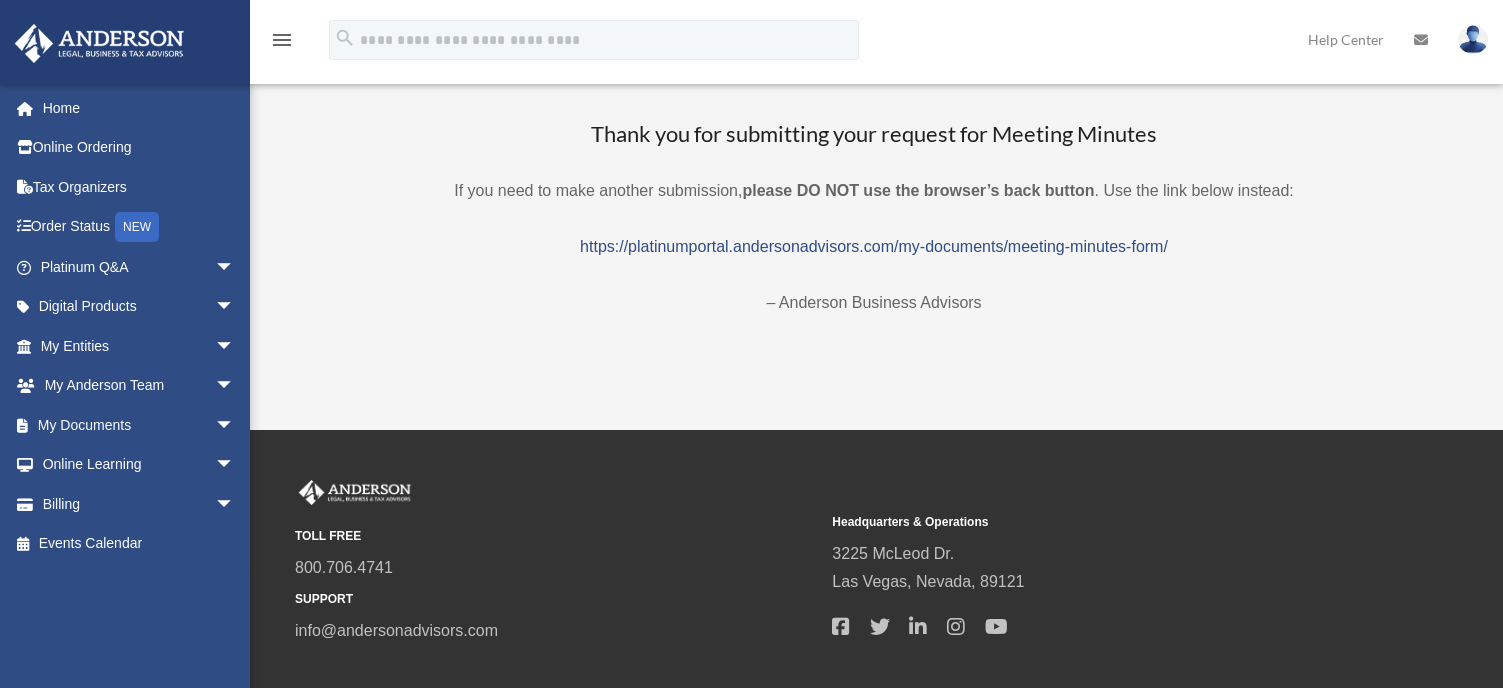 scroll, scrollTop: 0, scrollLeft: 0, axis: both 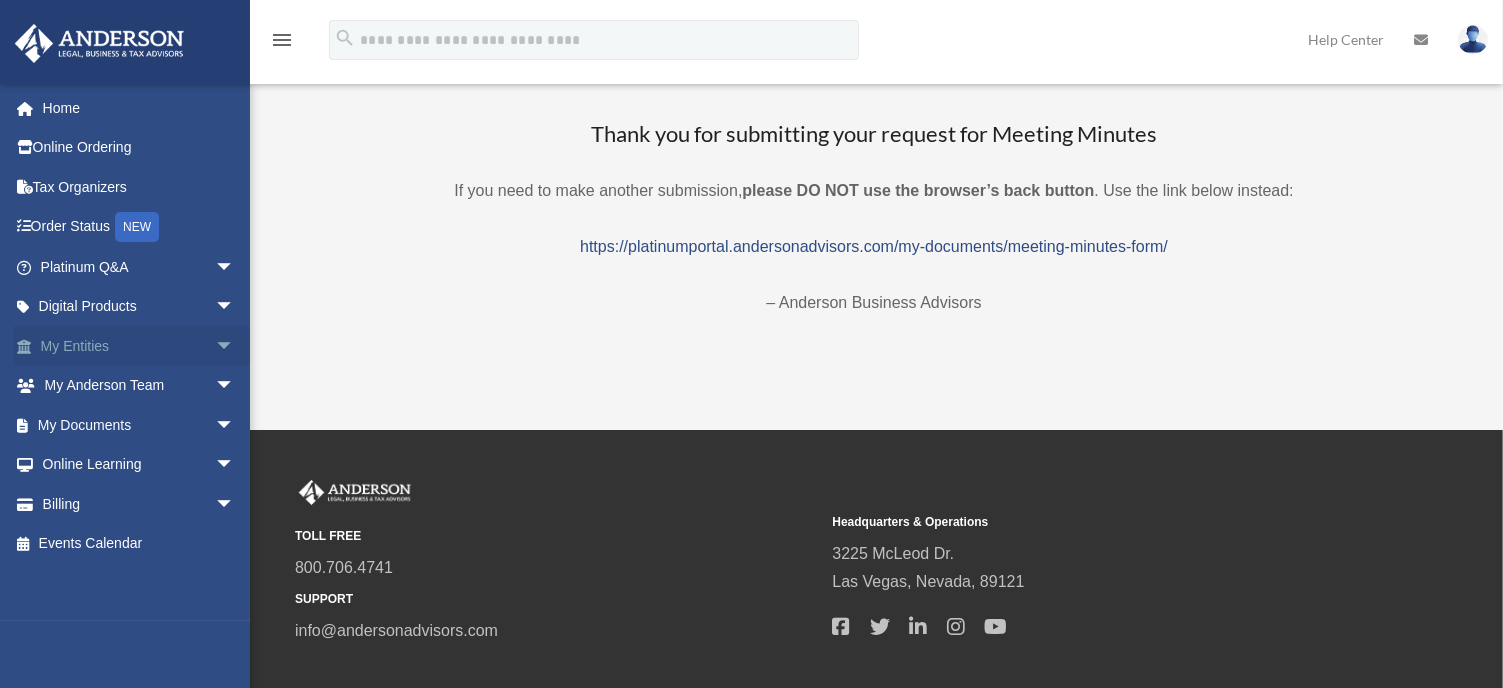 click on "arrow_drop_down" at bounding box center (235, 346) 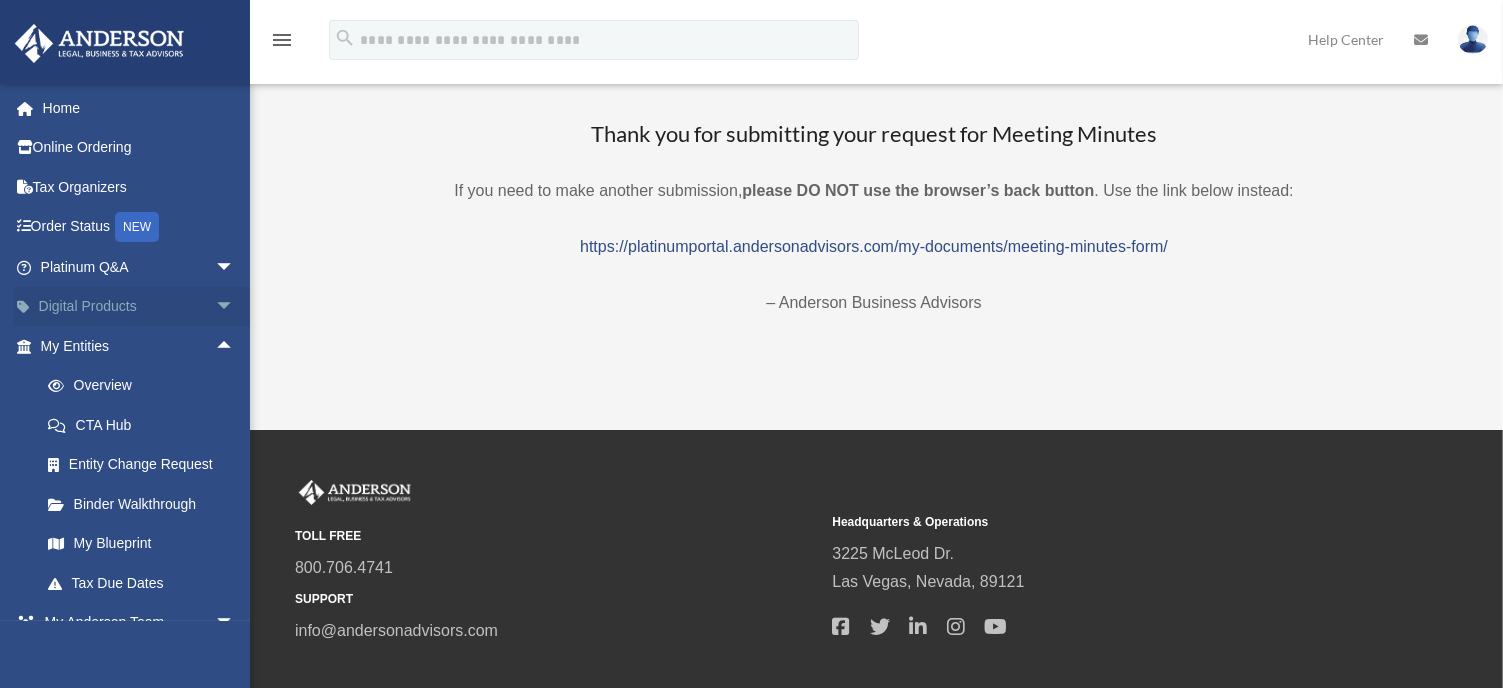 click on "arrow_drop_down" at bounding box center (235, 307) 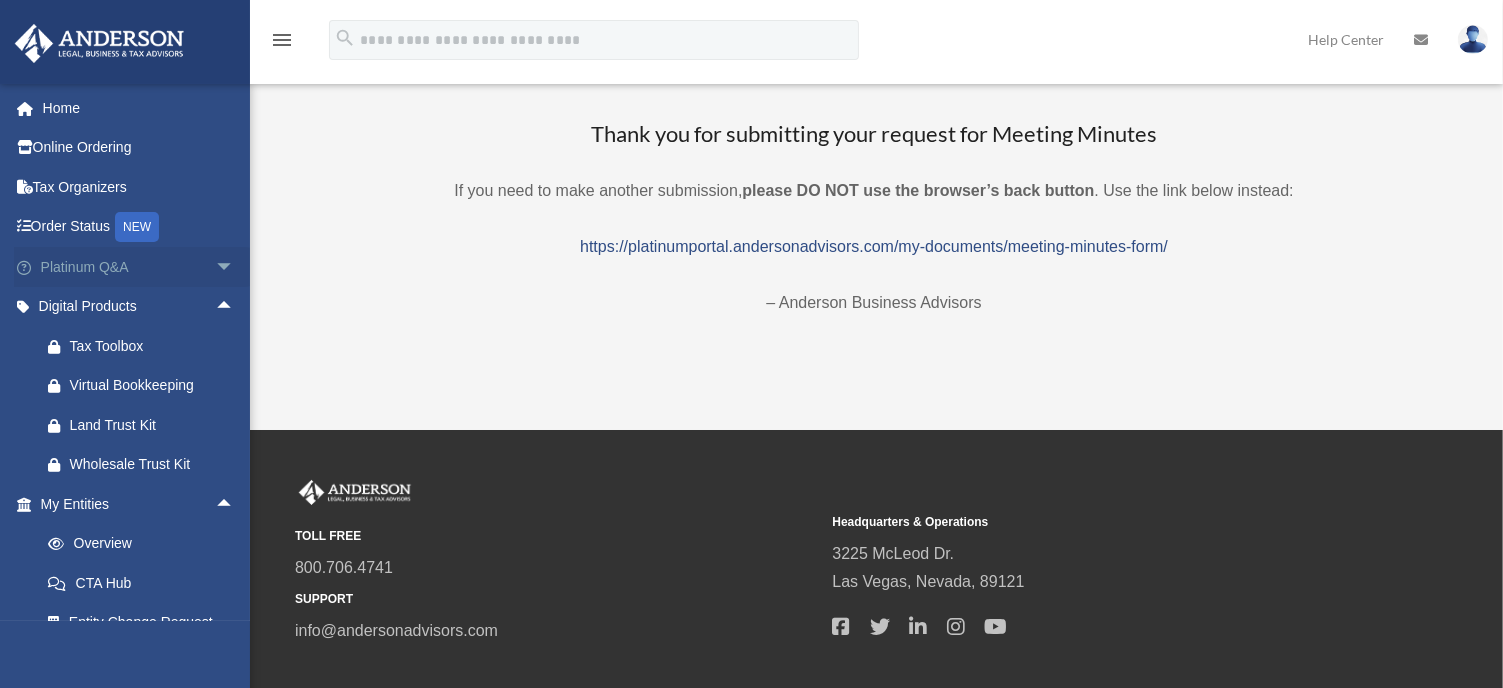 click on "arrow_drop_down" at bounding box center [235, 267] 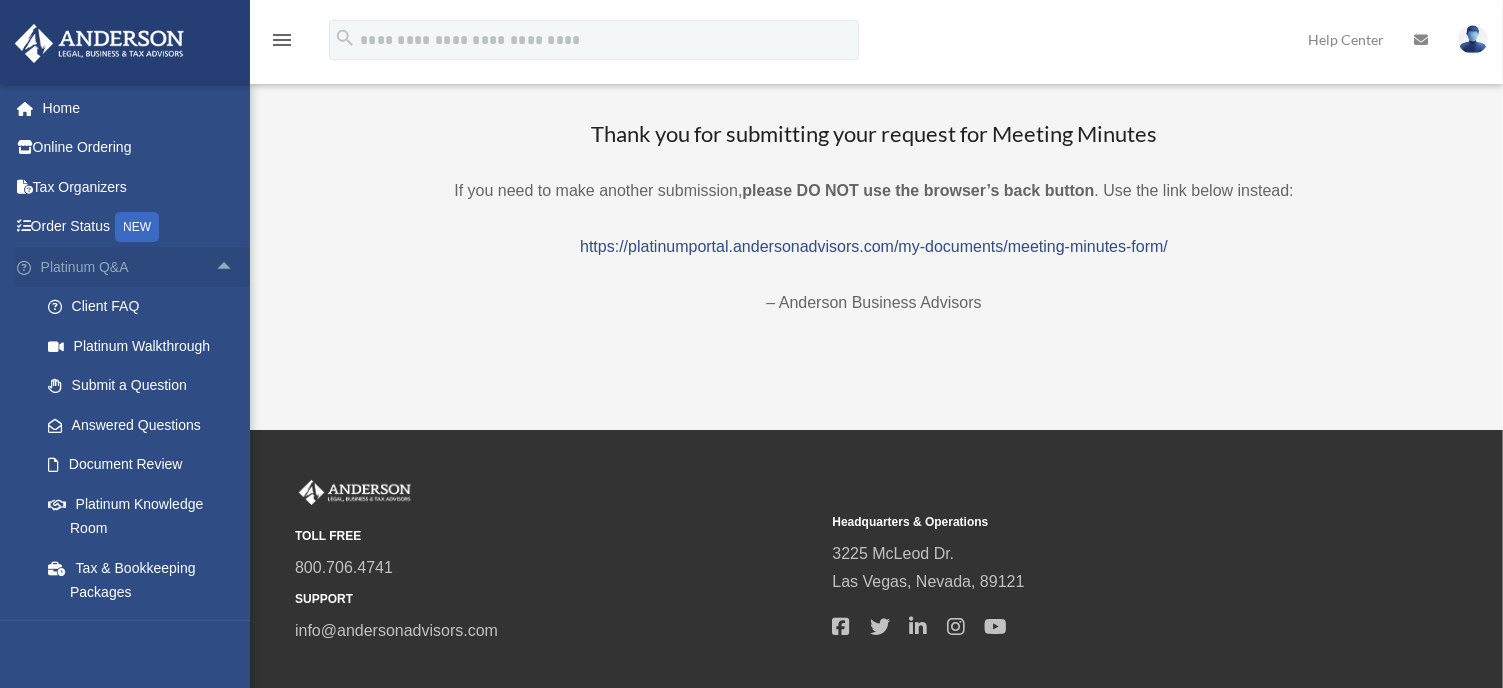 click on "arrow_drop_up" at bounding box center [235, 267] 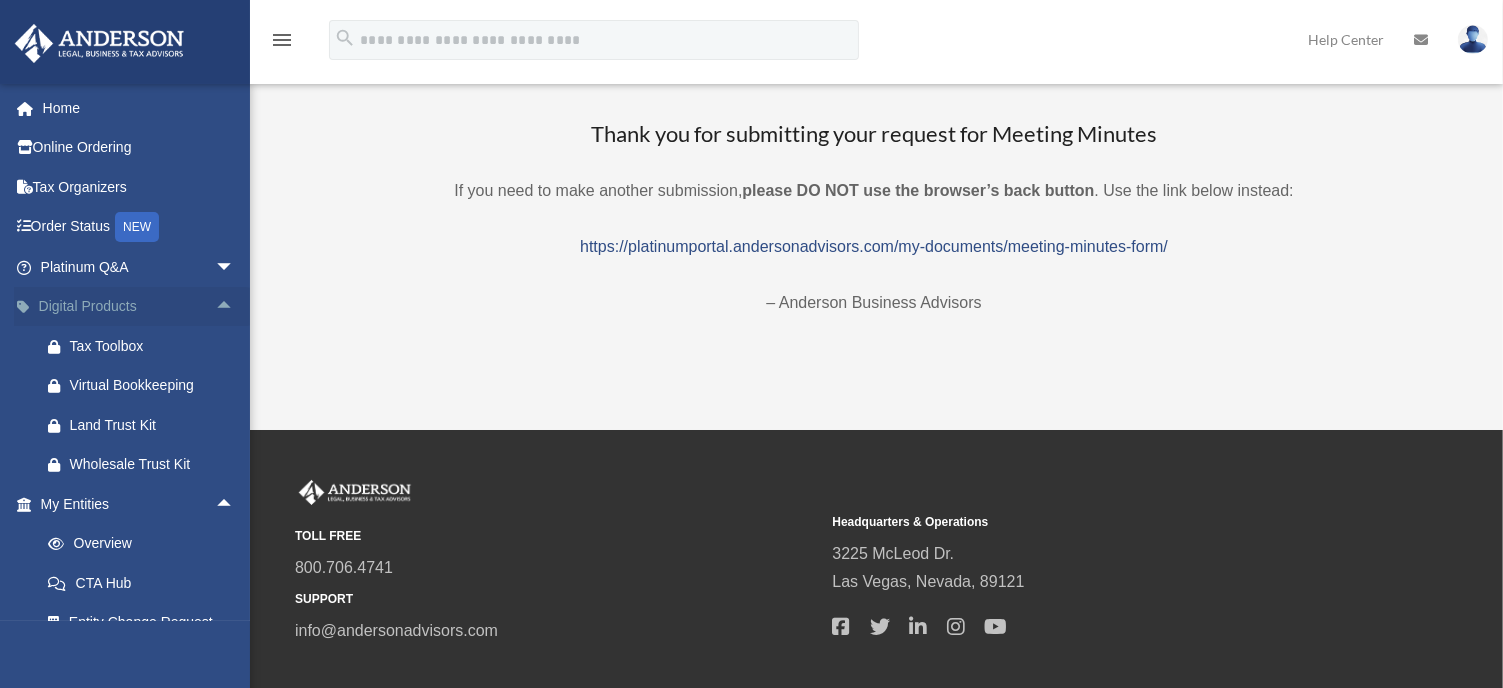 click on "arrow_drop_up" at bounding box center (235, 307) 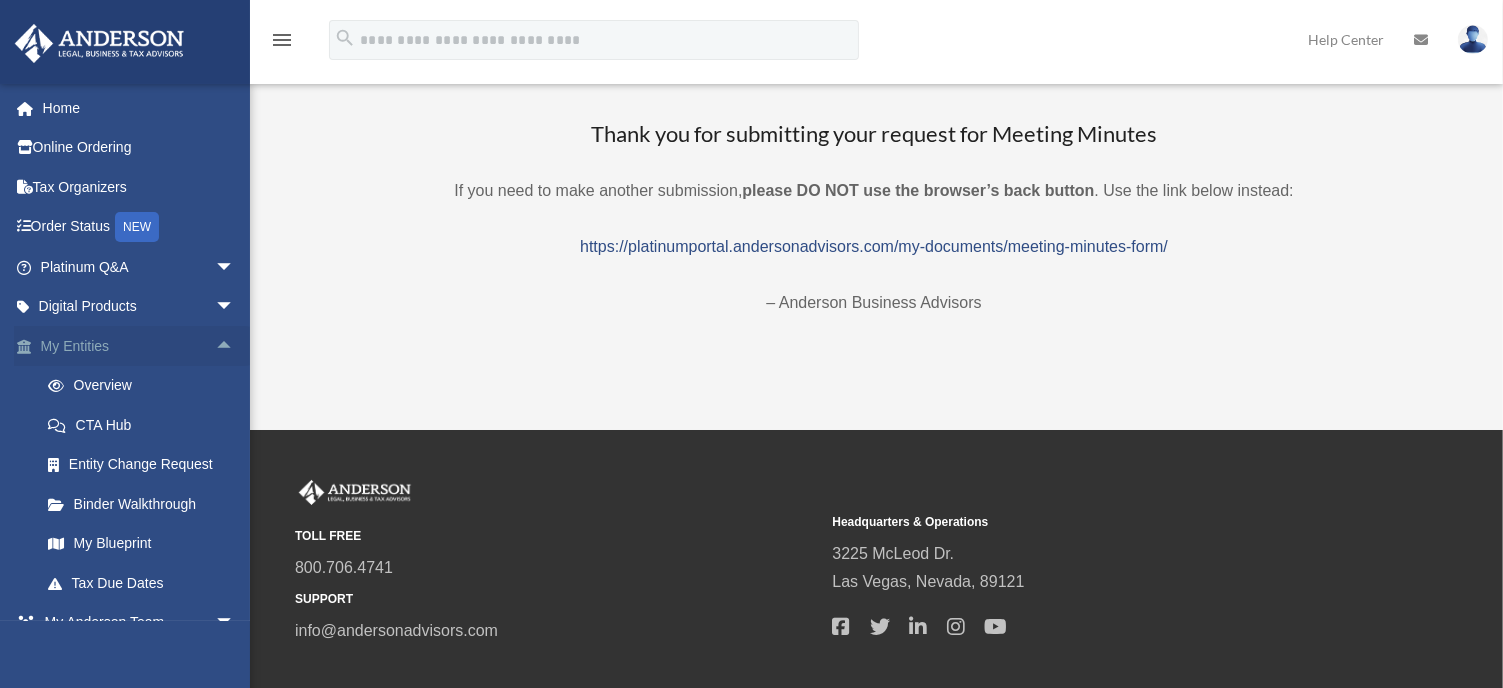 click on "arrow_drop_up" at bounding box center [235, 346] 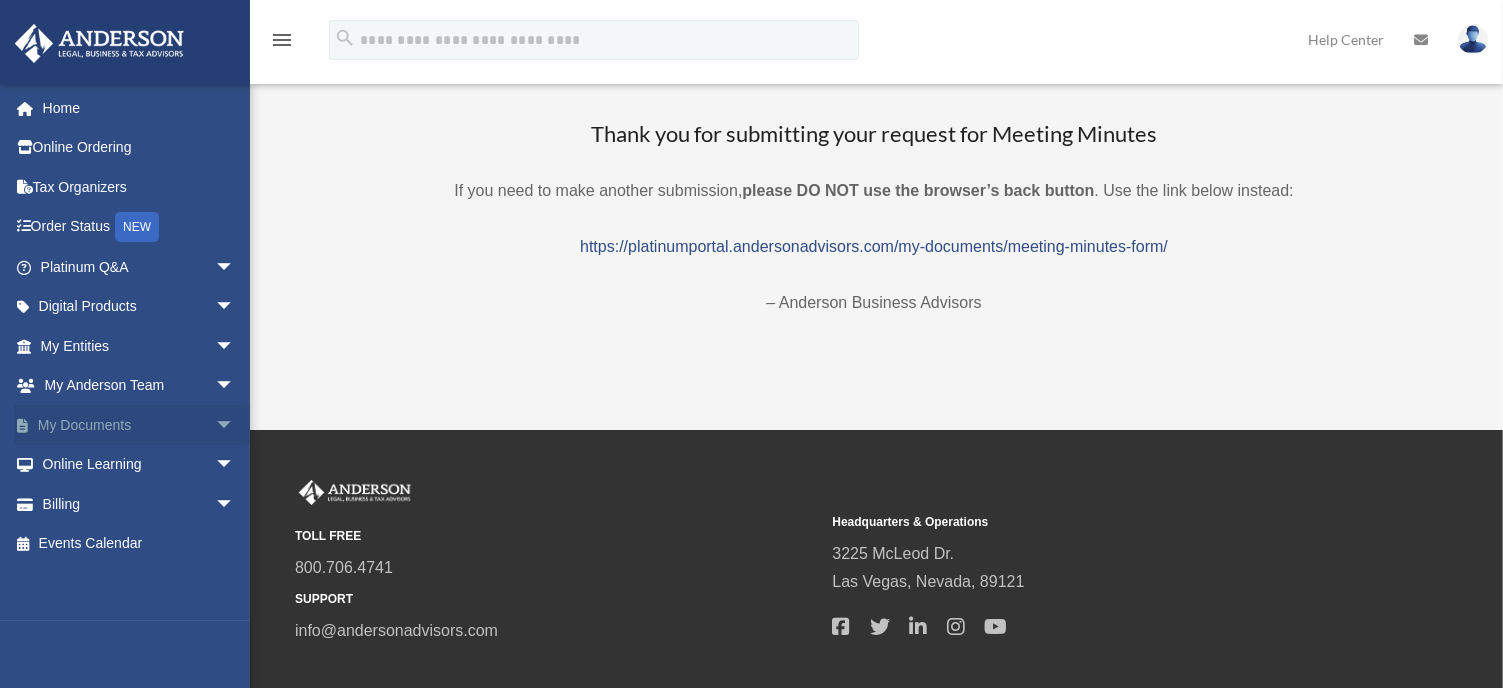 click on "arrow_drop_down" at bounding box center (235, 425) 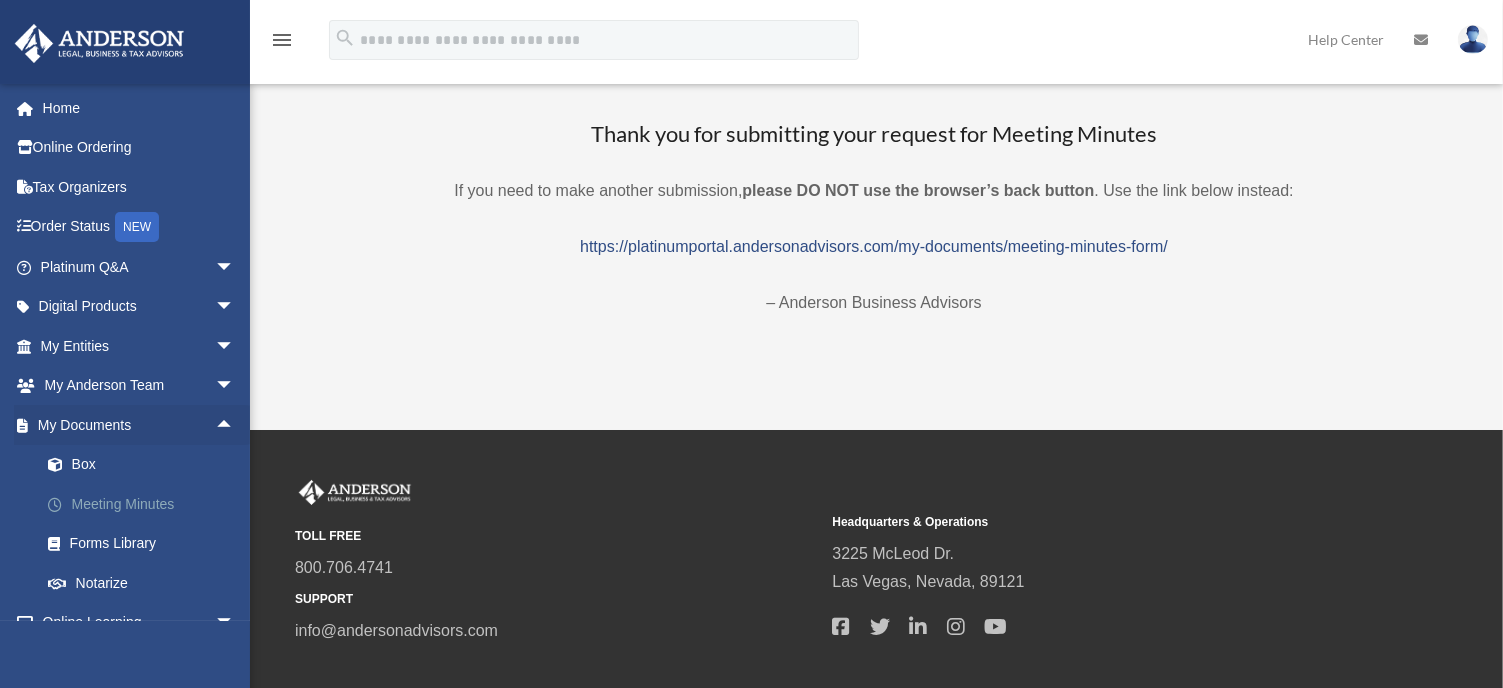 click on "Meeting Minutes" at bounding box center (146, 504) 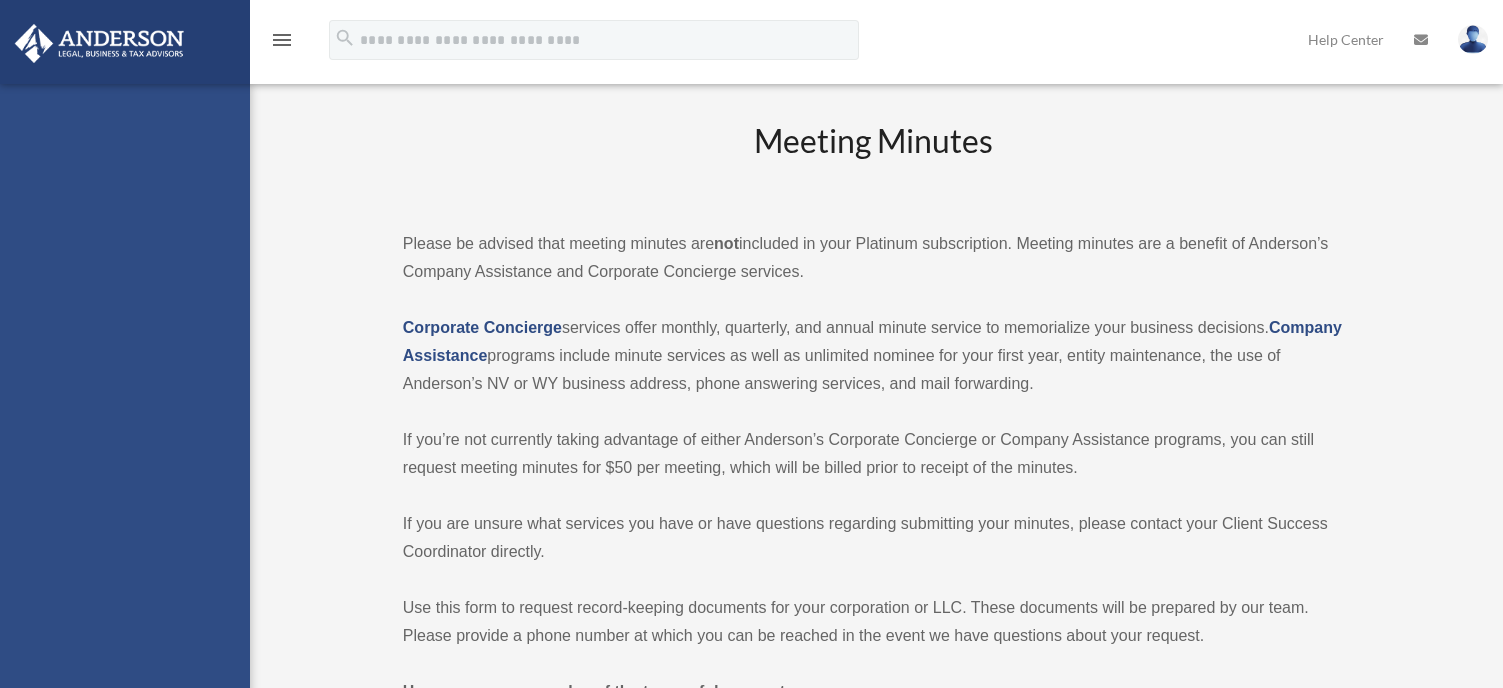 scroll, scrollTop: 0, scrollLeft: 0, axis: both 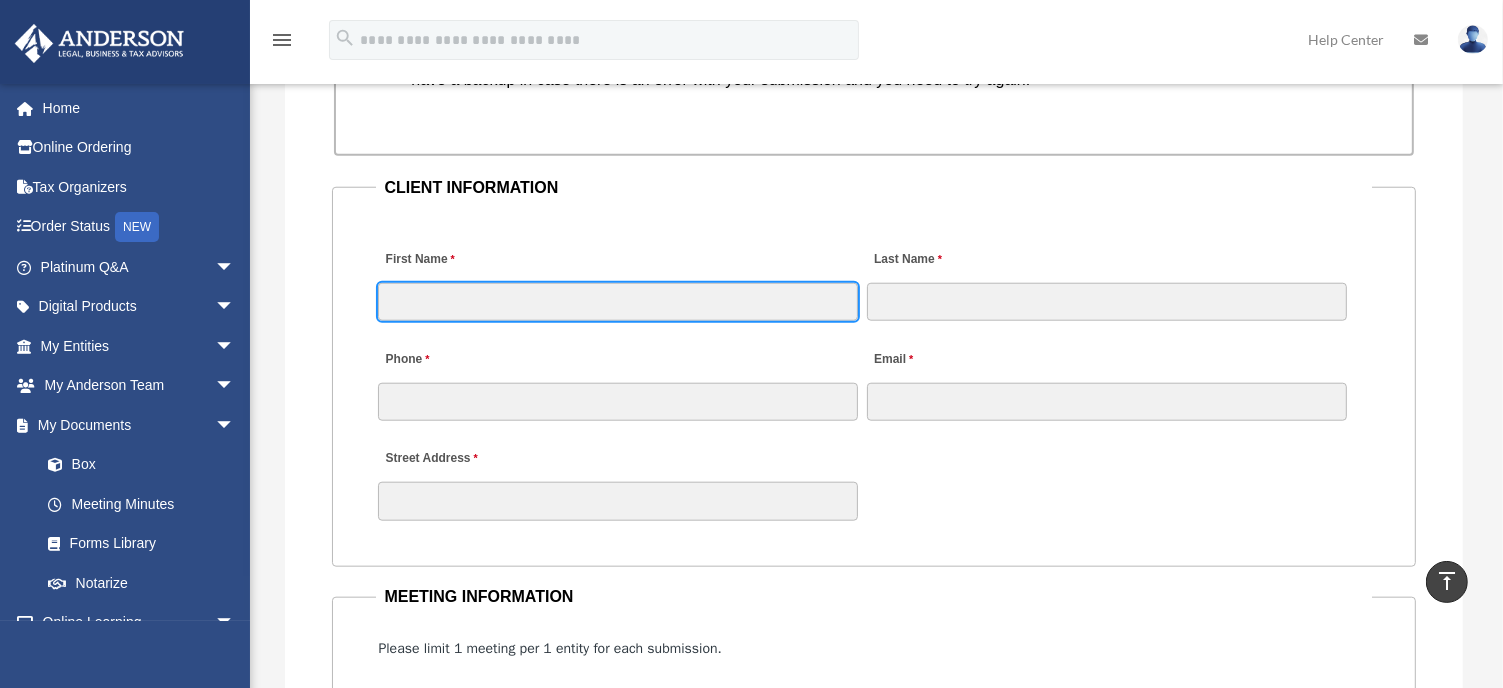 click on "First Name" at bounding box center [618, 302] 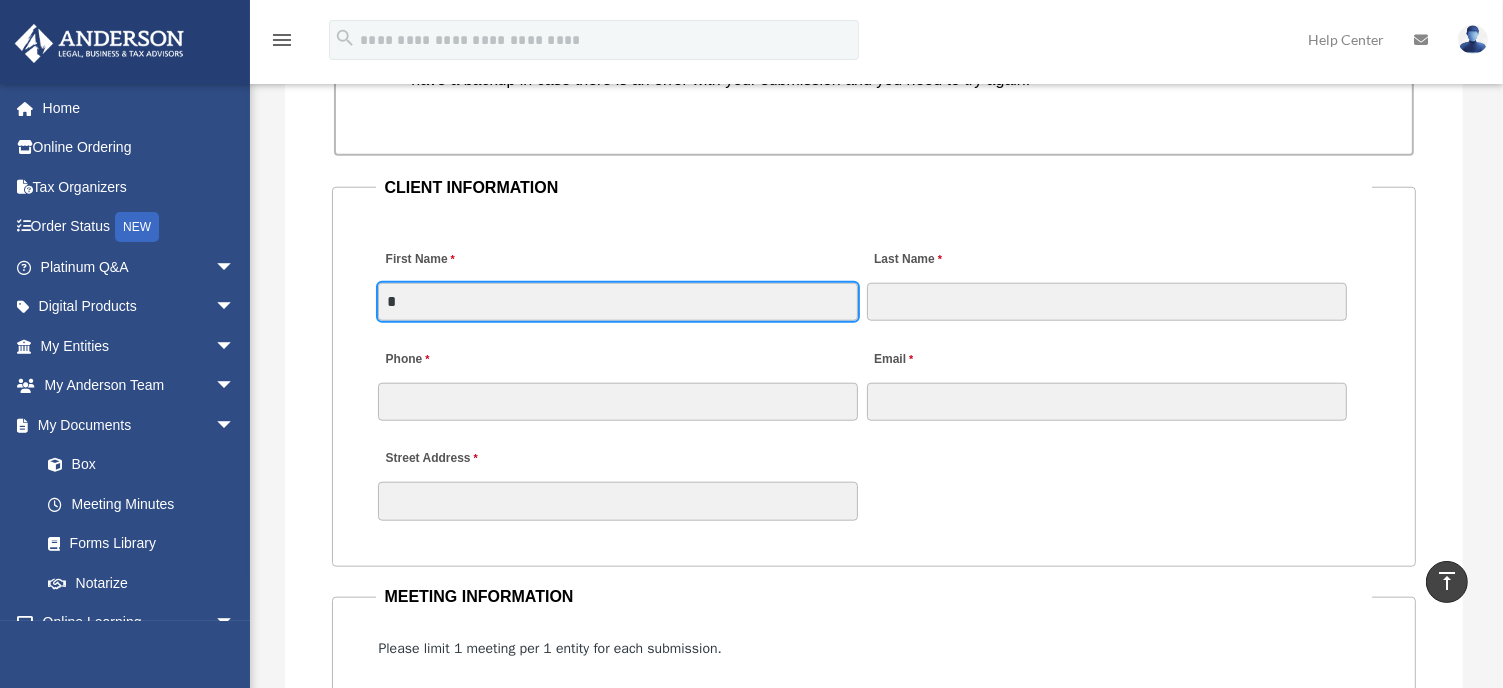 type on "********" 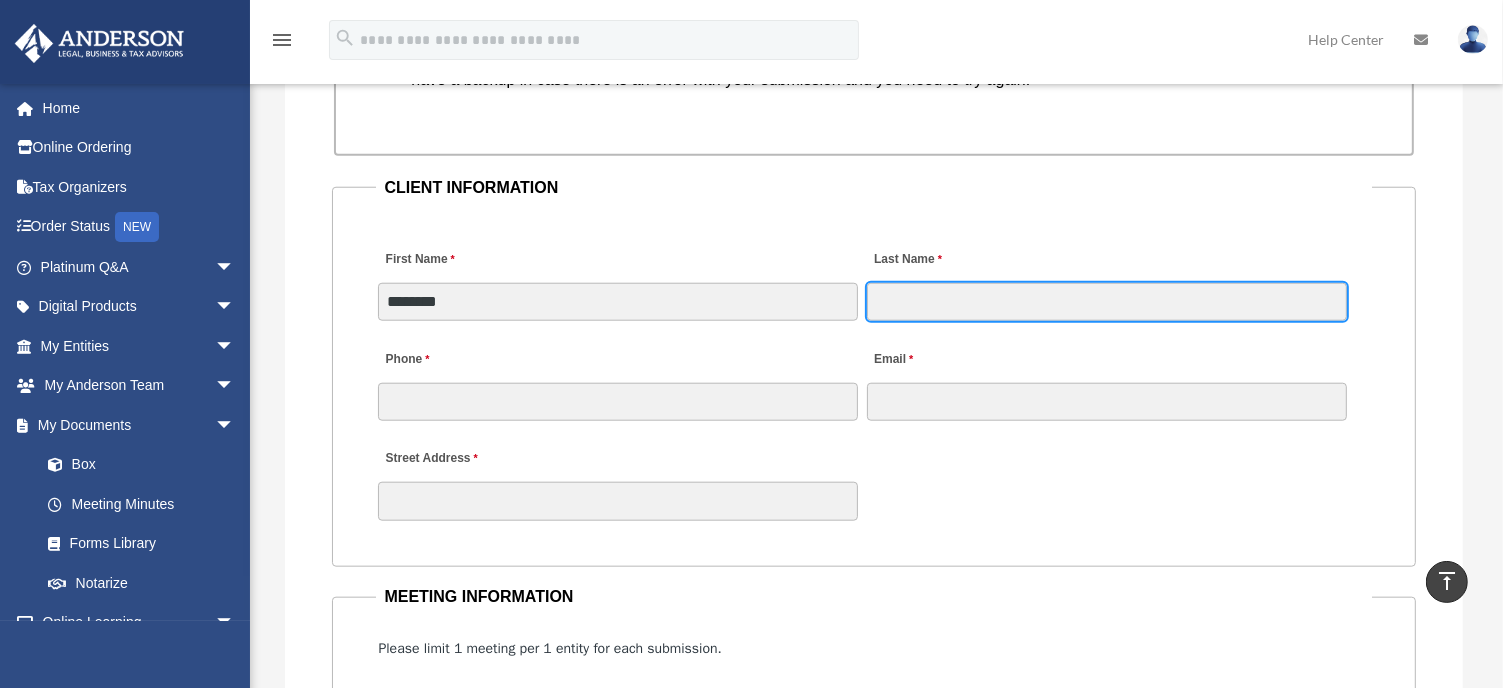 click on "Last Name" at bounding box center (1107, 302) 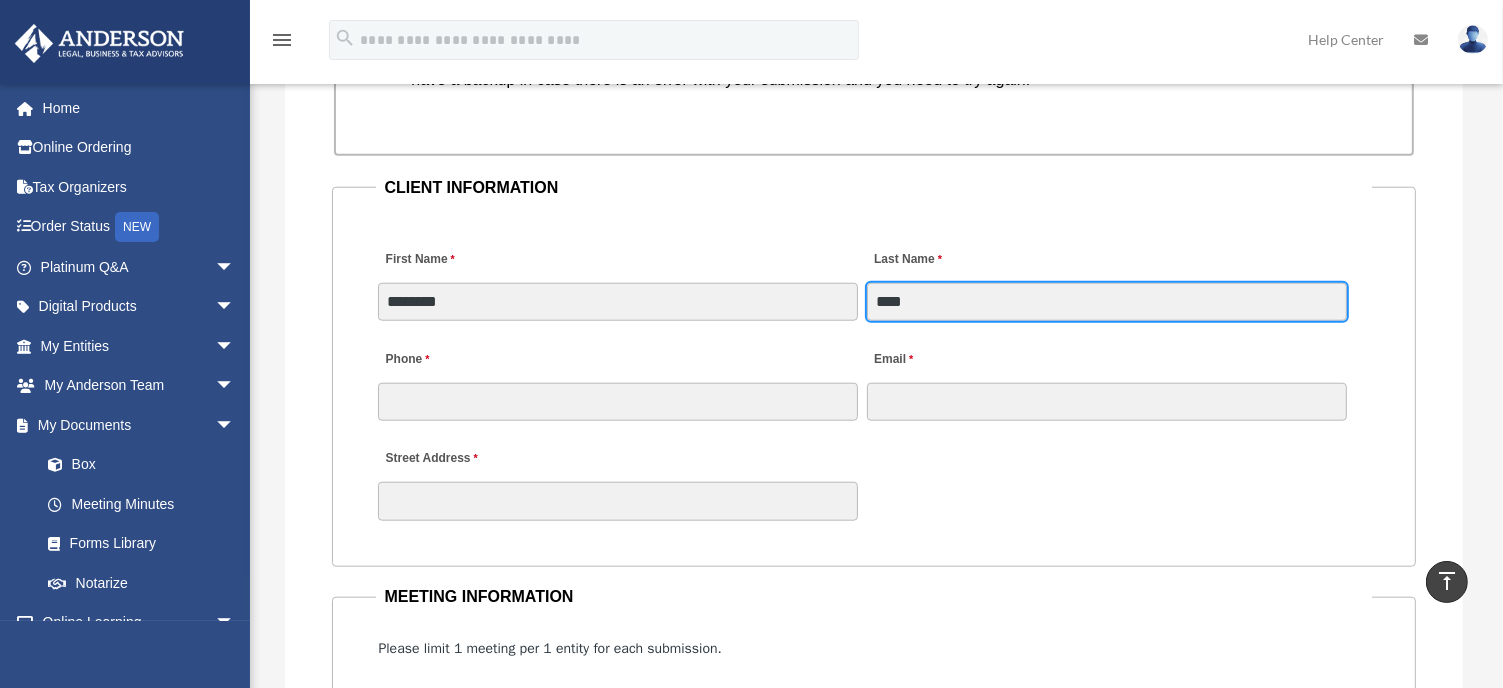 type on "****" 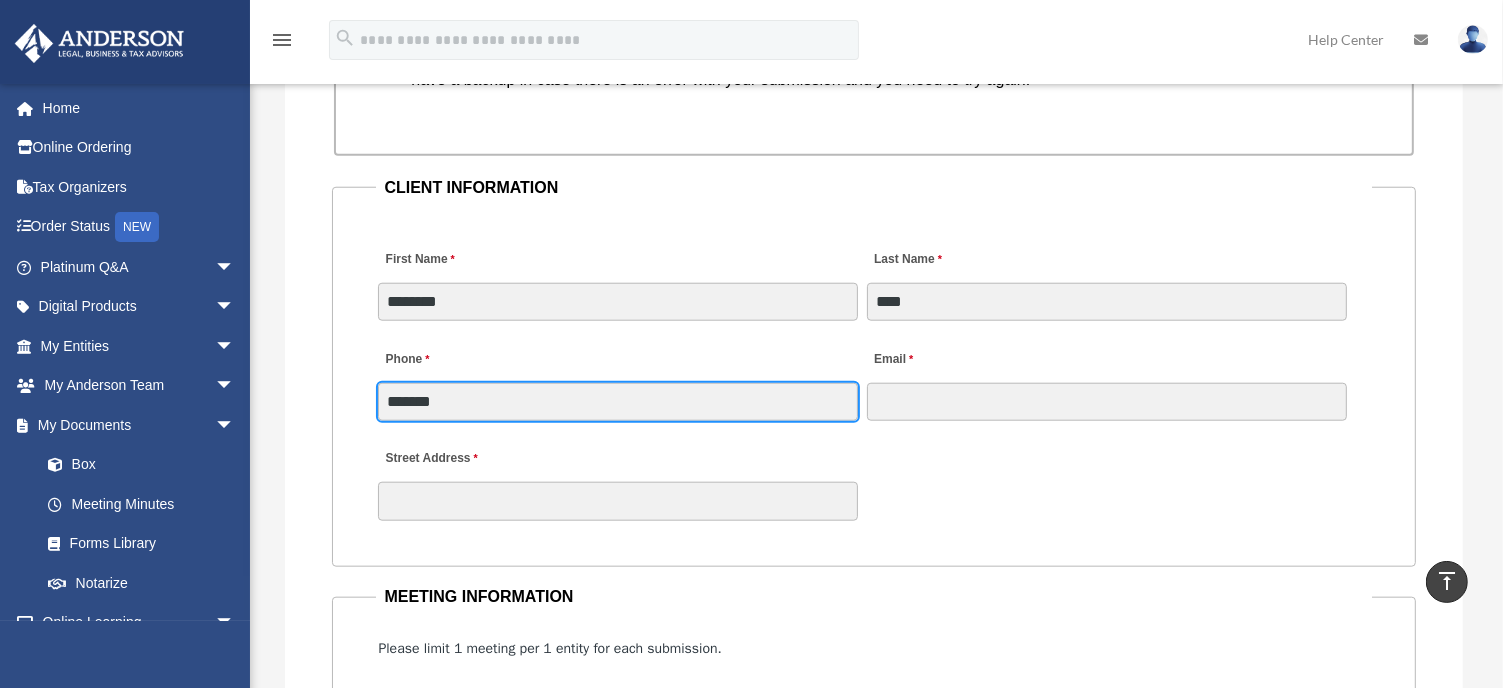 type on "**********" 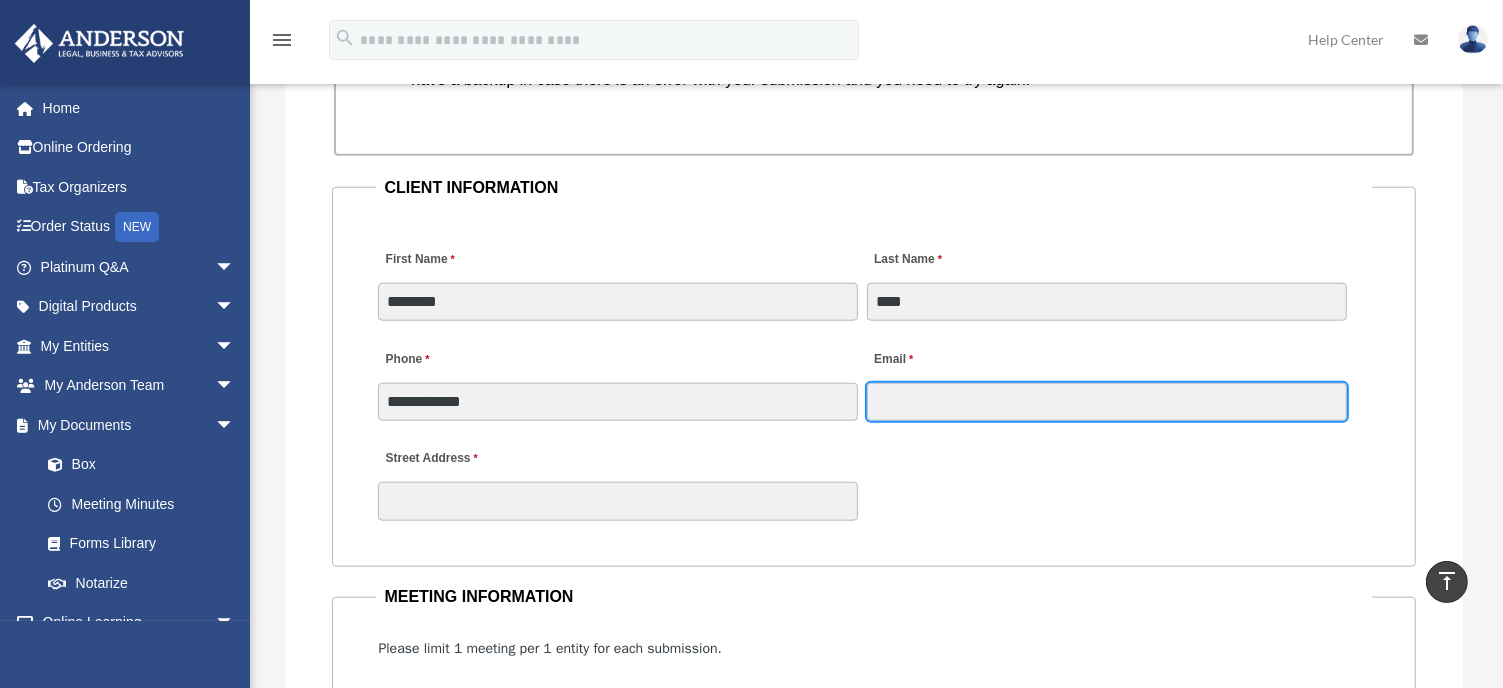 click on "Email" at bounding box center [1107, 402] 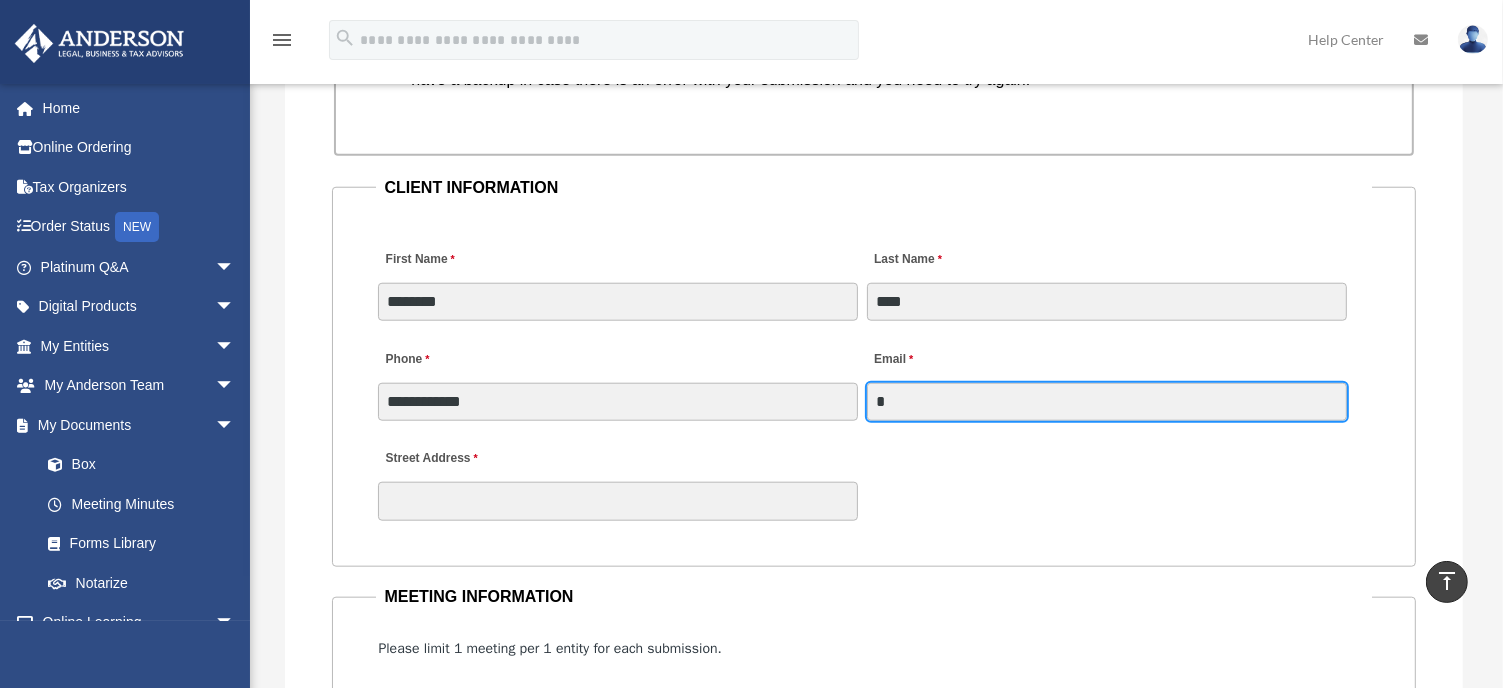 type on "**********" 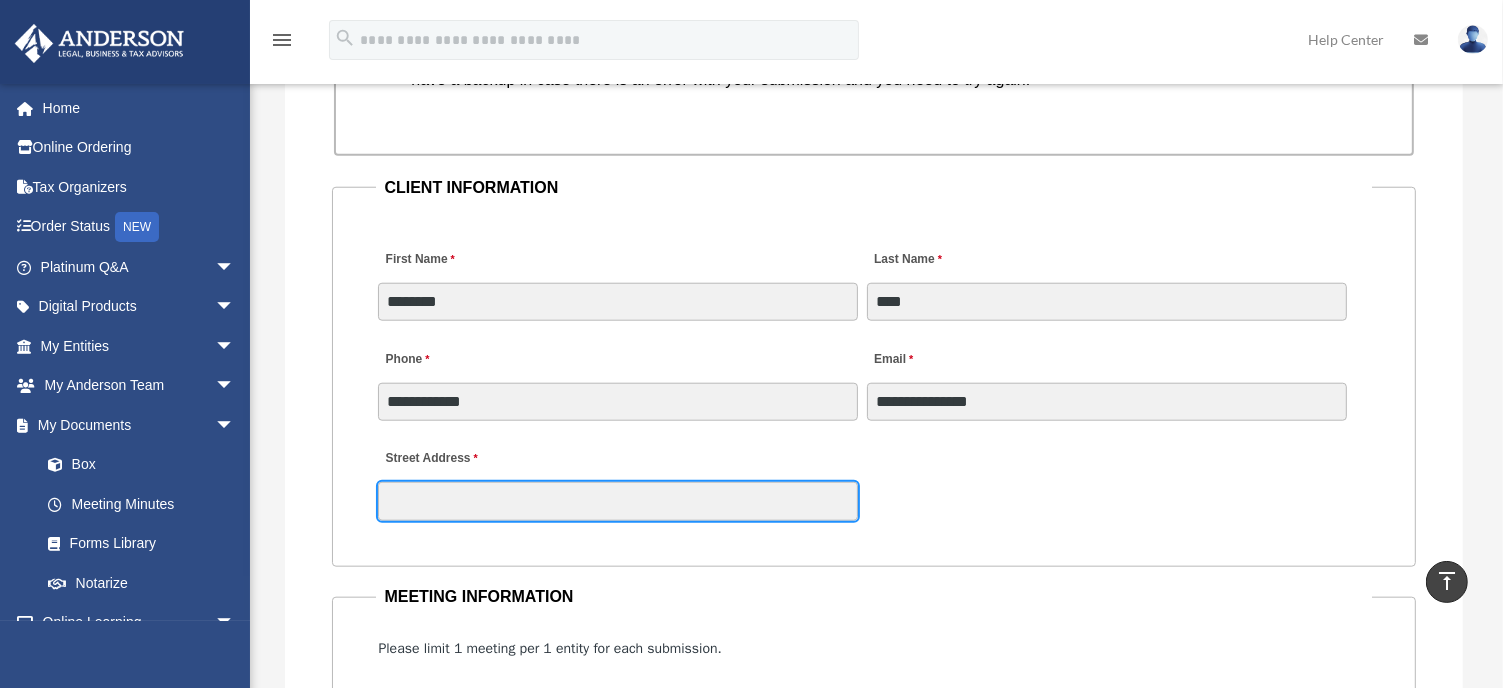 click on "Street Address" at bounding box center [618, 501] 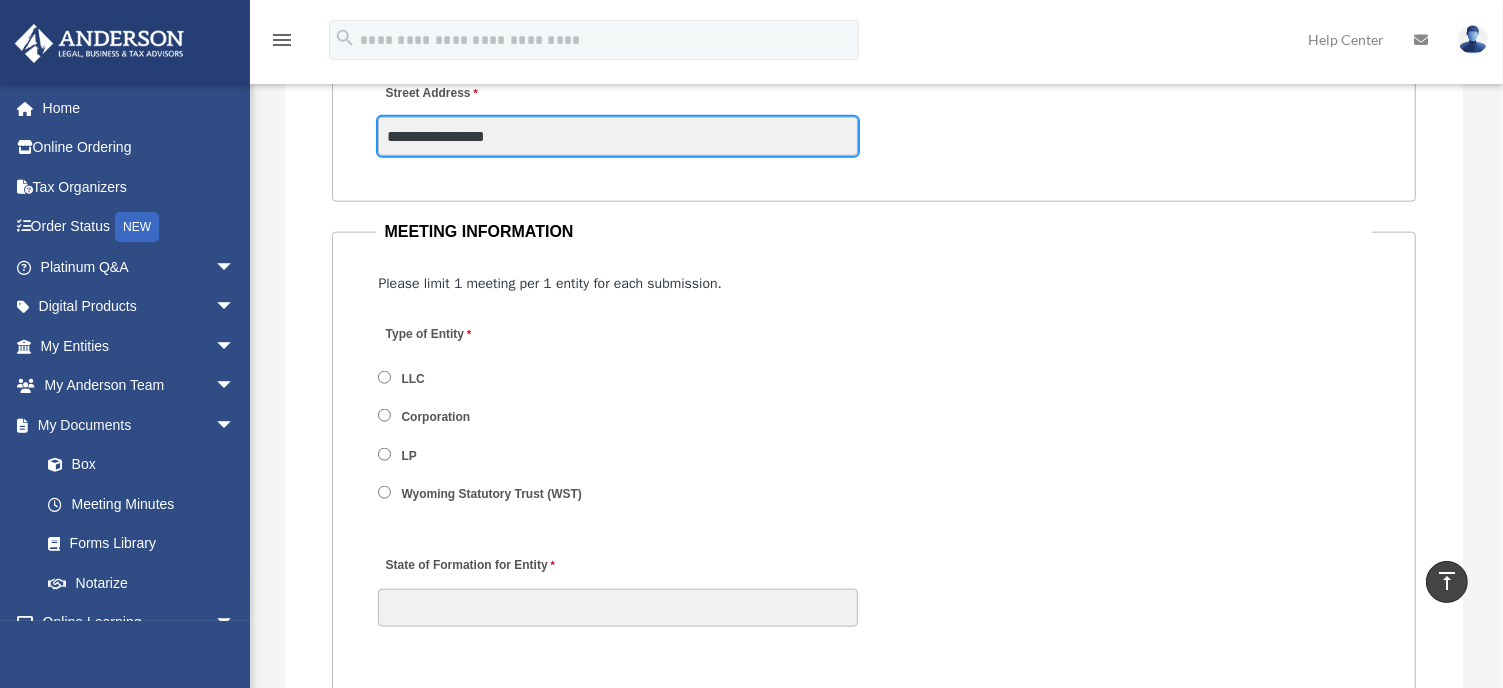 scroll, scrollTop: 2310, scrollLeft: 0, axis: vertical 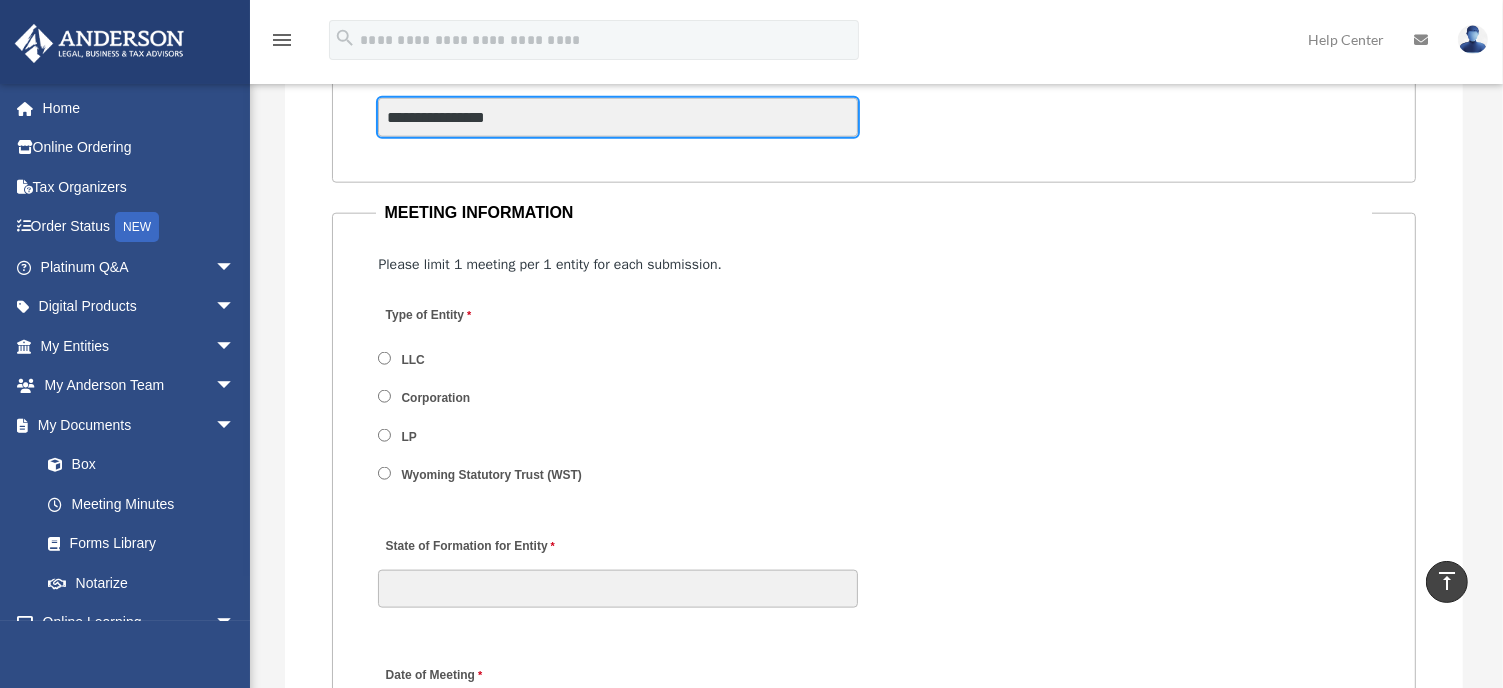 type on "**********" 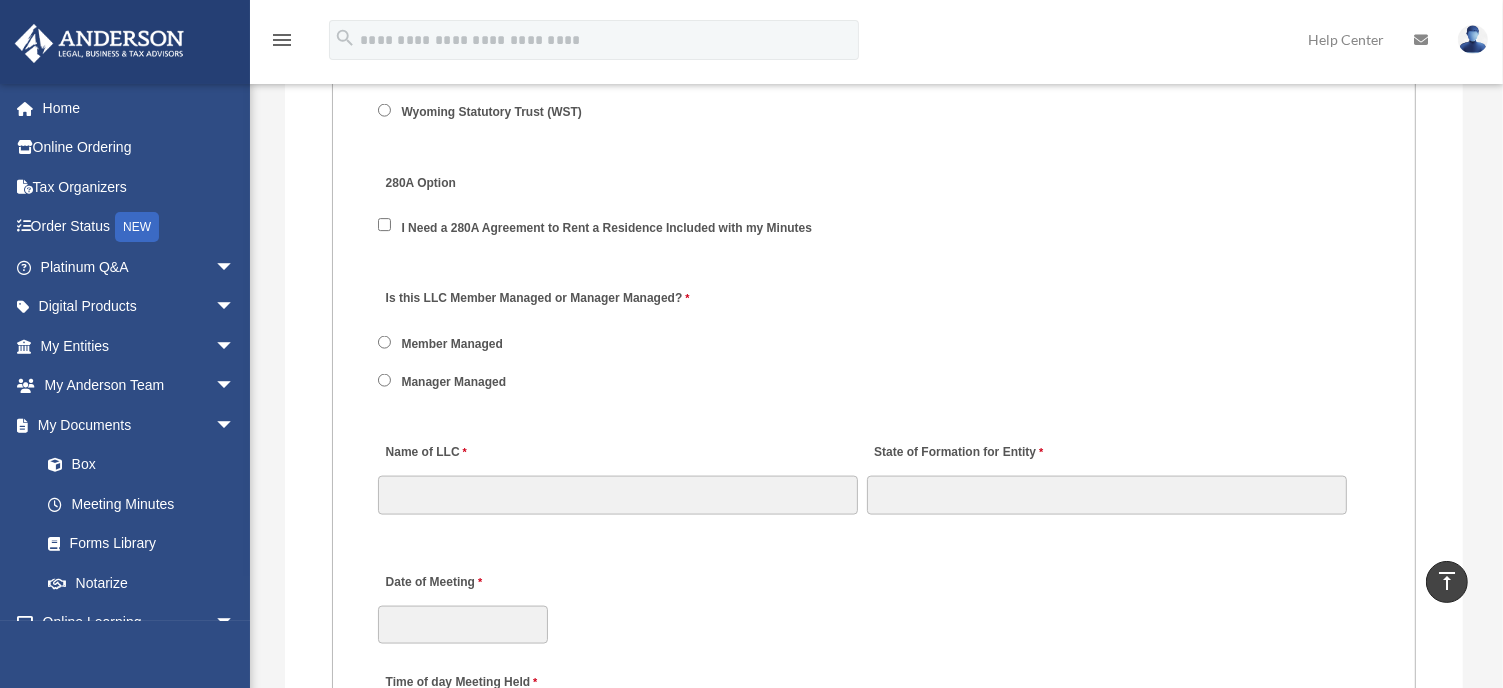 scroll, scrollTop: 2884, scrollLeft: 0, axis: vertical 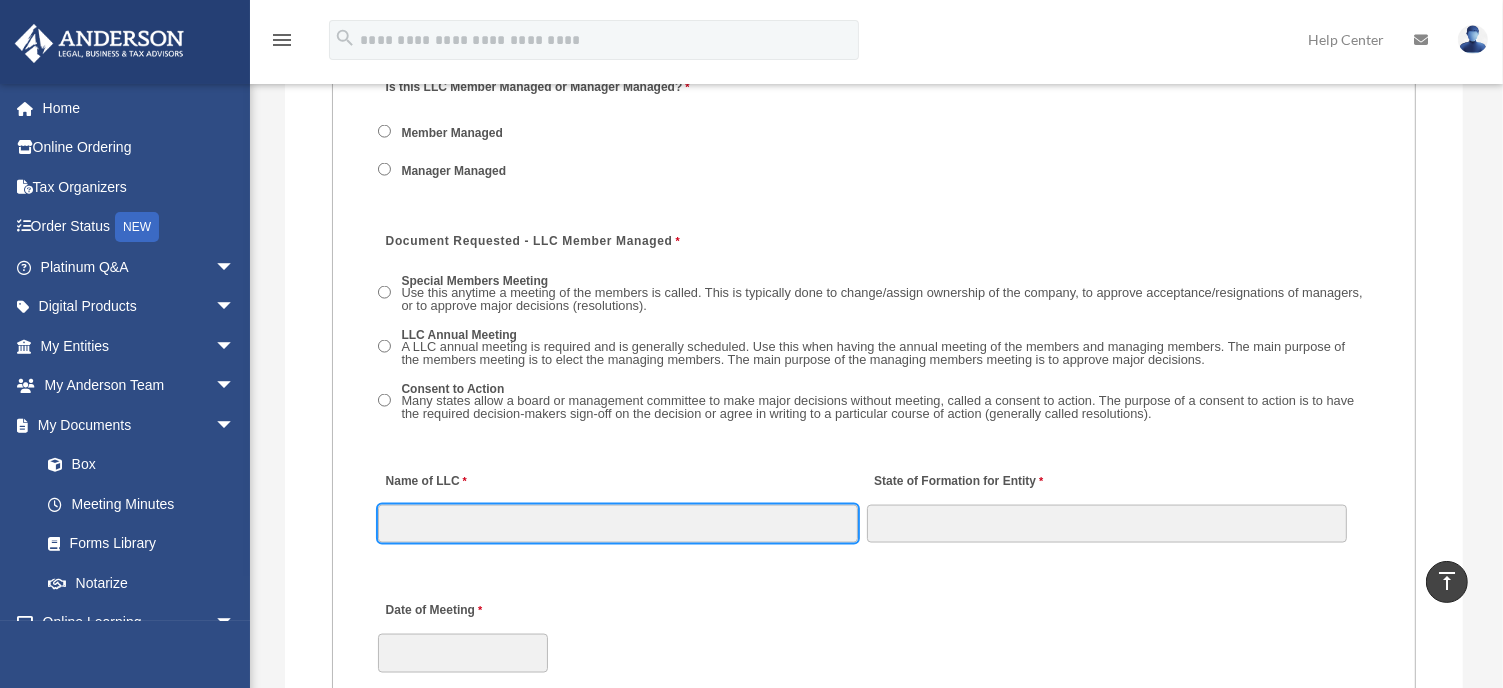 click on "Name of LLC" at bounding box center (618, 524) 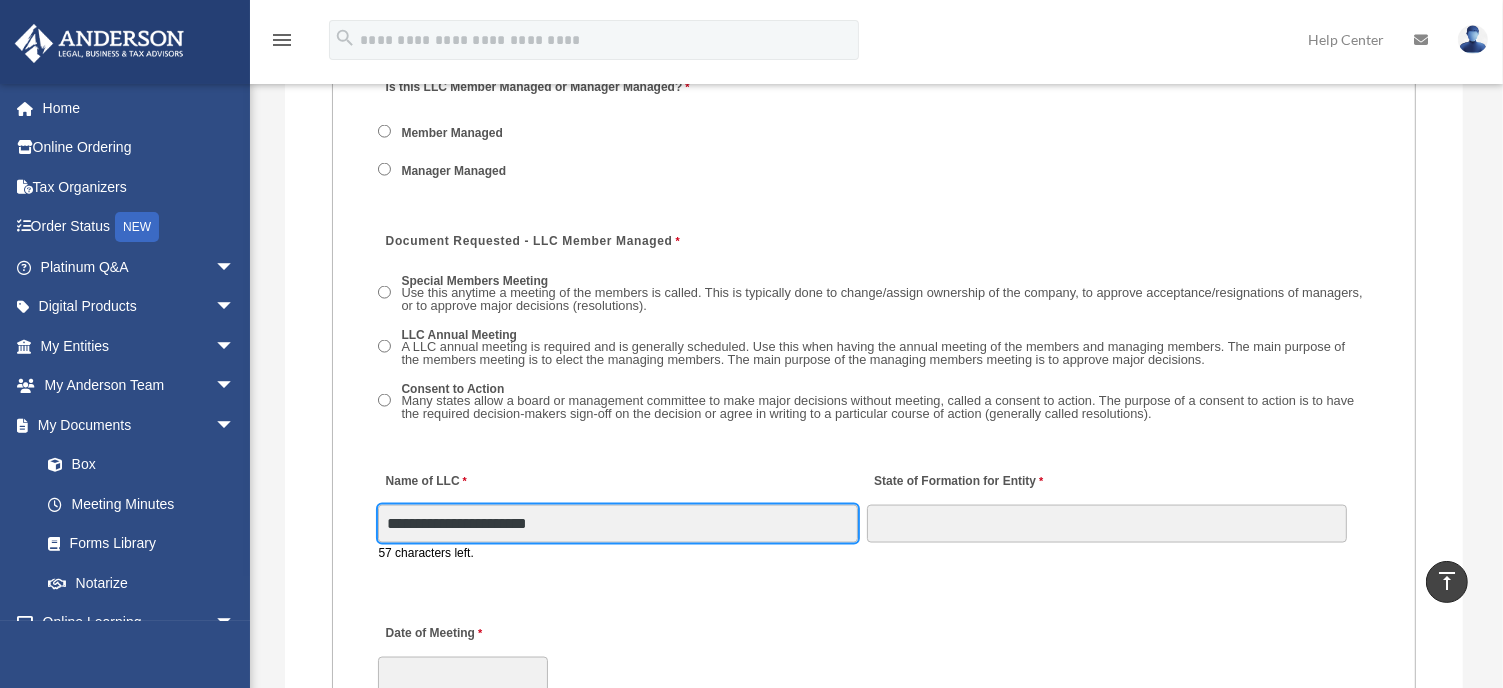 type on "**********" 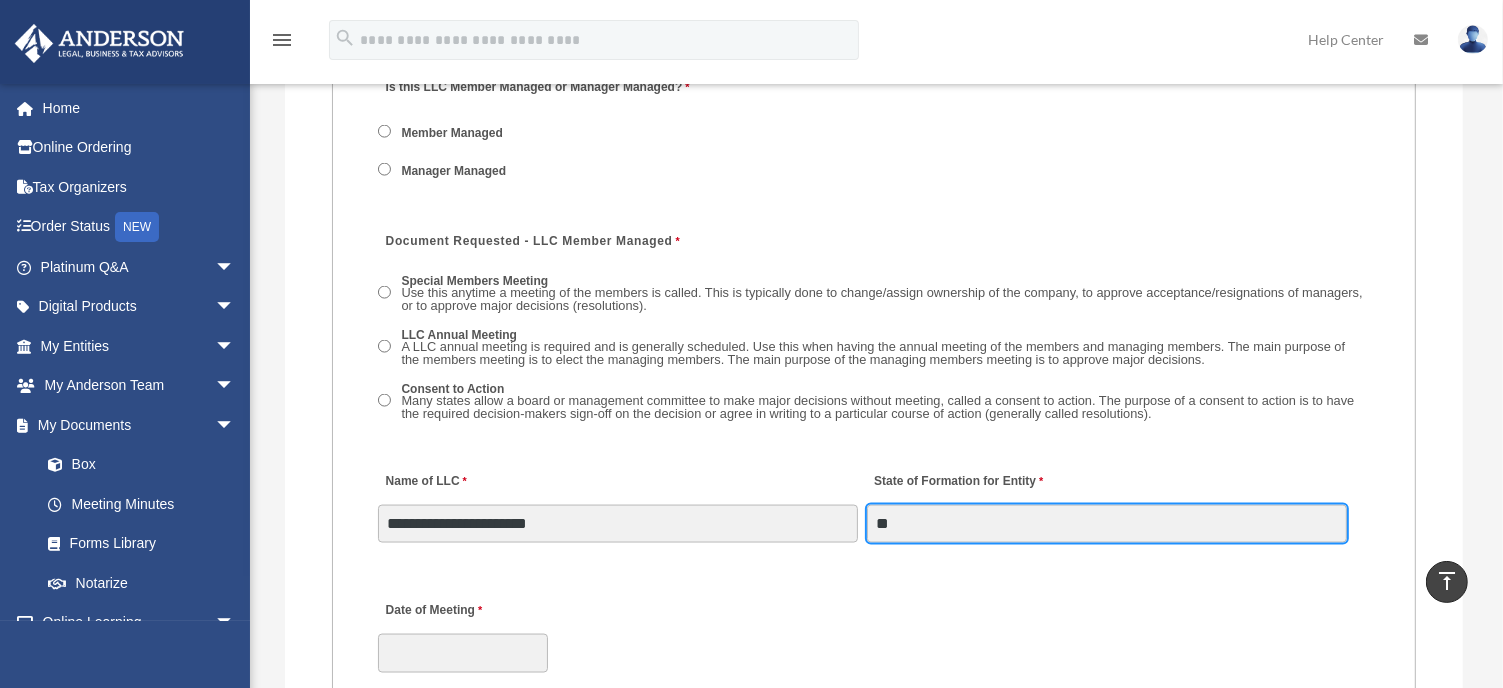 type on "**" 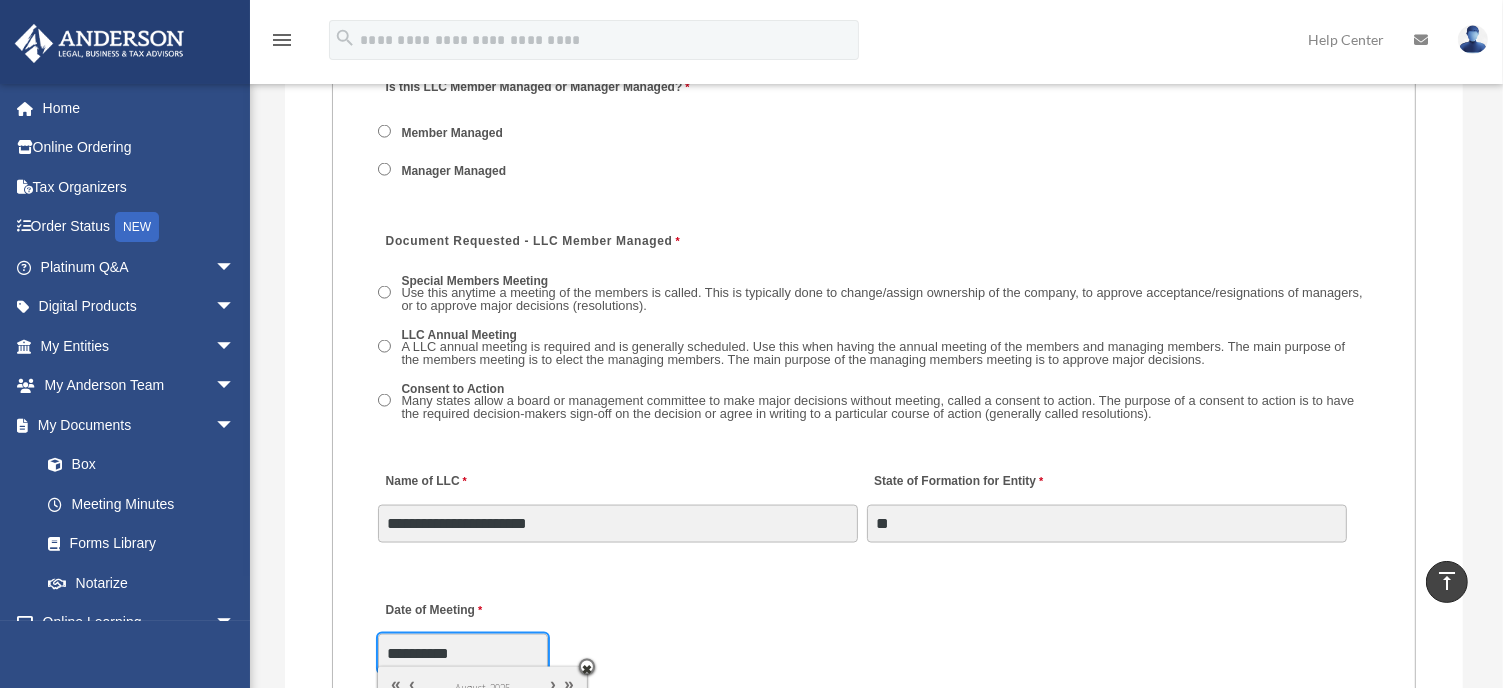 type on "**********" 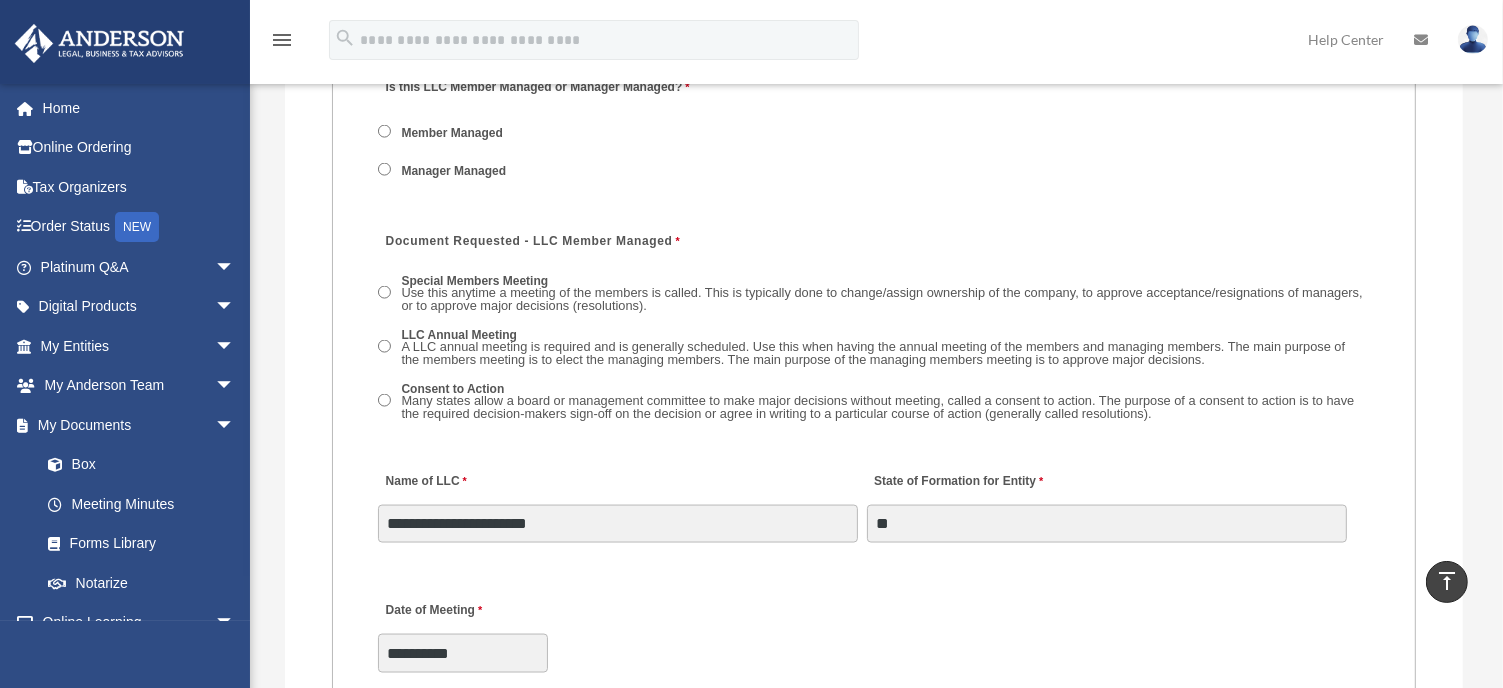 scroll, scrollTop: 3288, scrollLeft: 0, axis: vertical 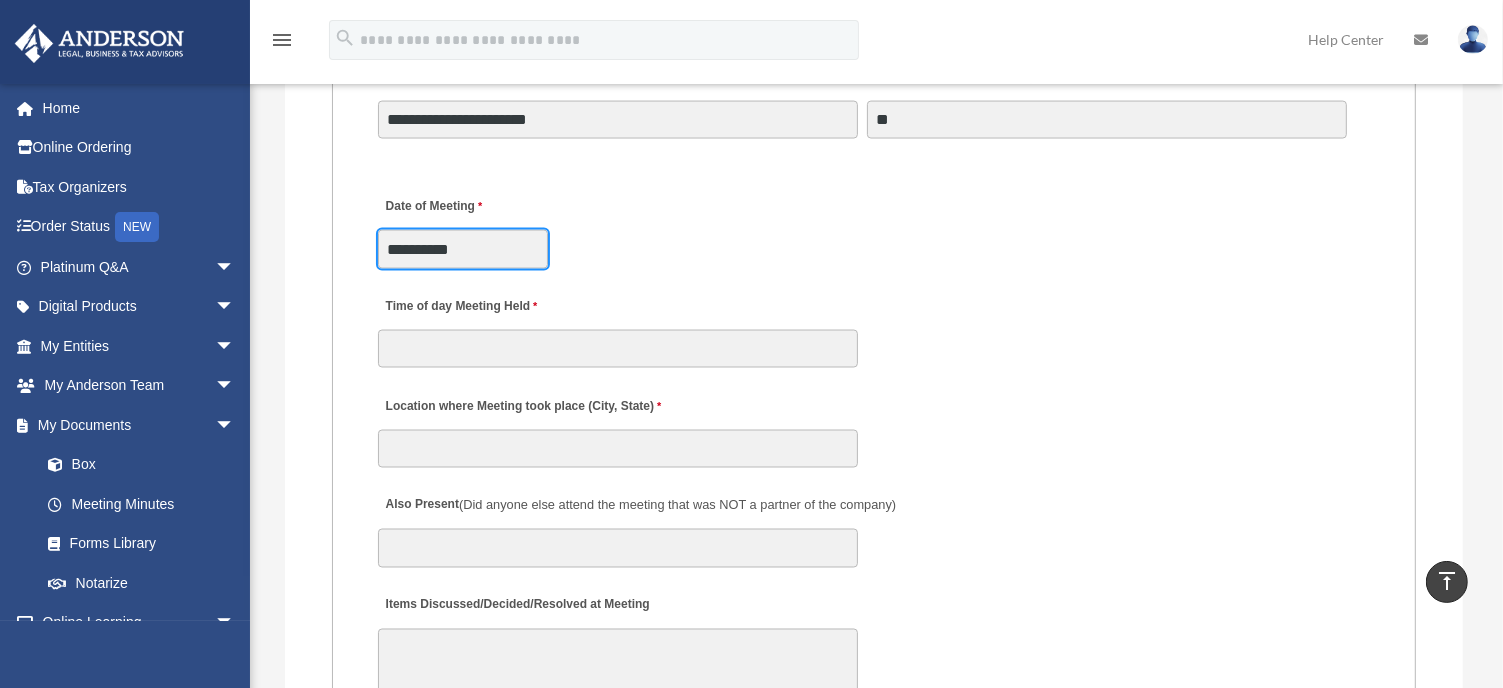 click on "**********" at bounding box center (463, 249) 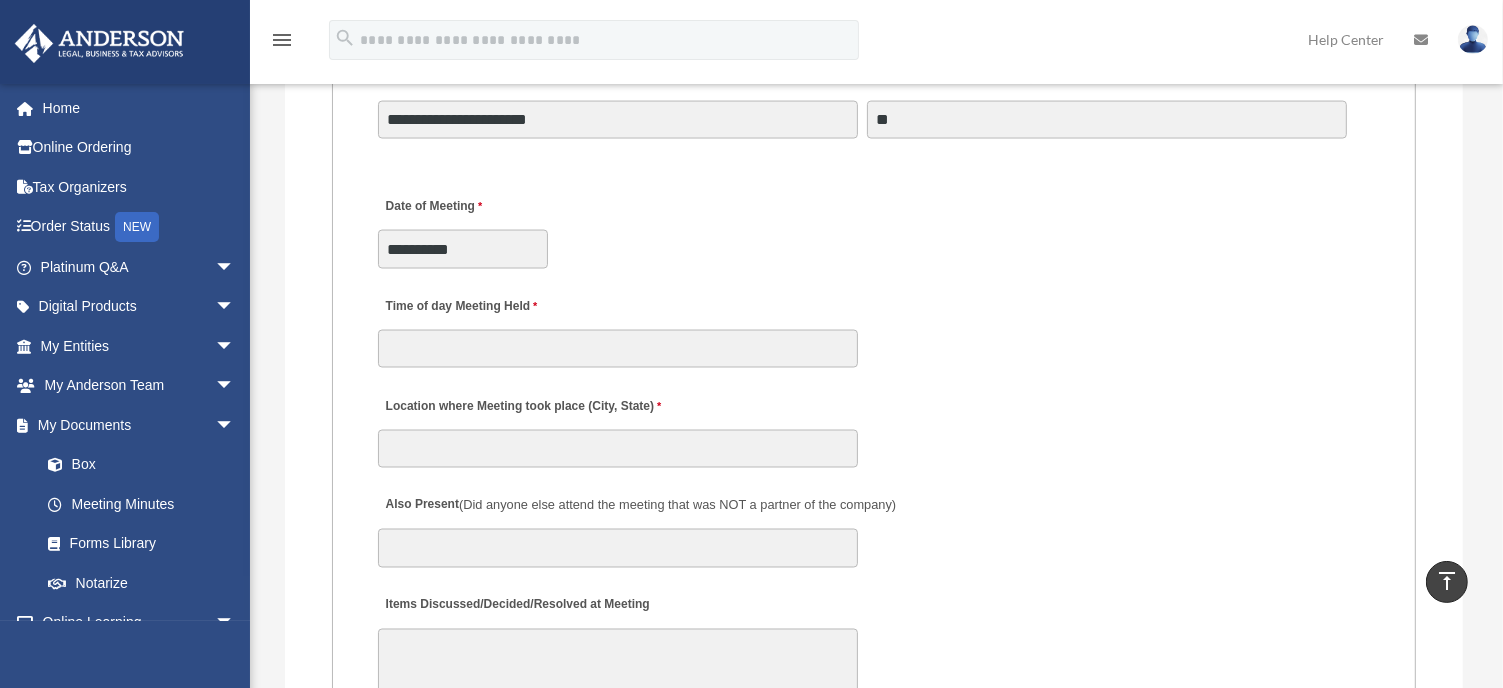 click on "**********" at bounding box center (873, 227) 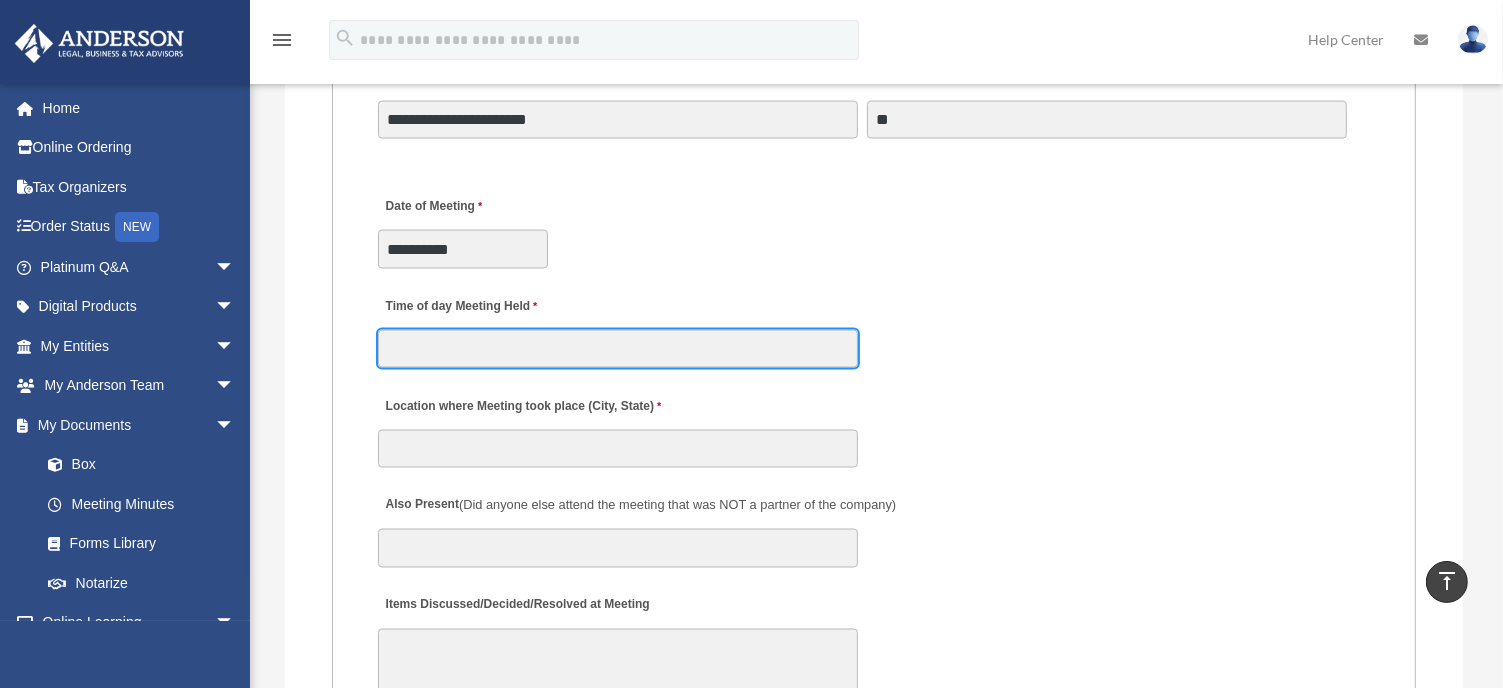 click on "Time of day Meeting Held" at bounding box center [618, 349] 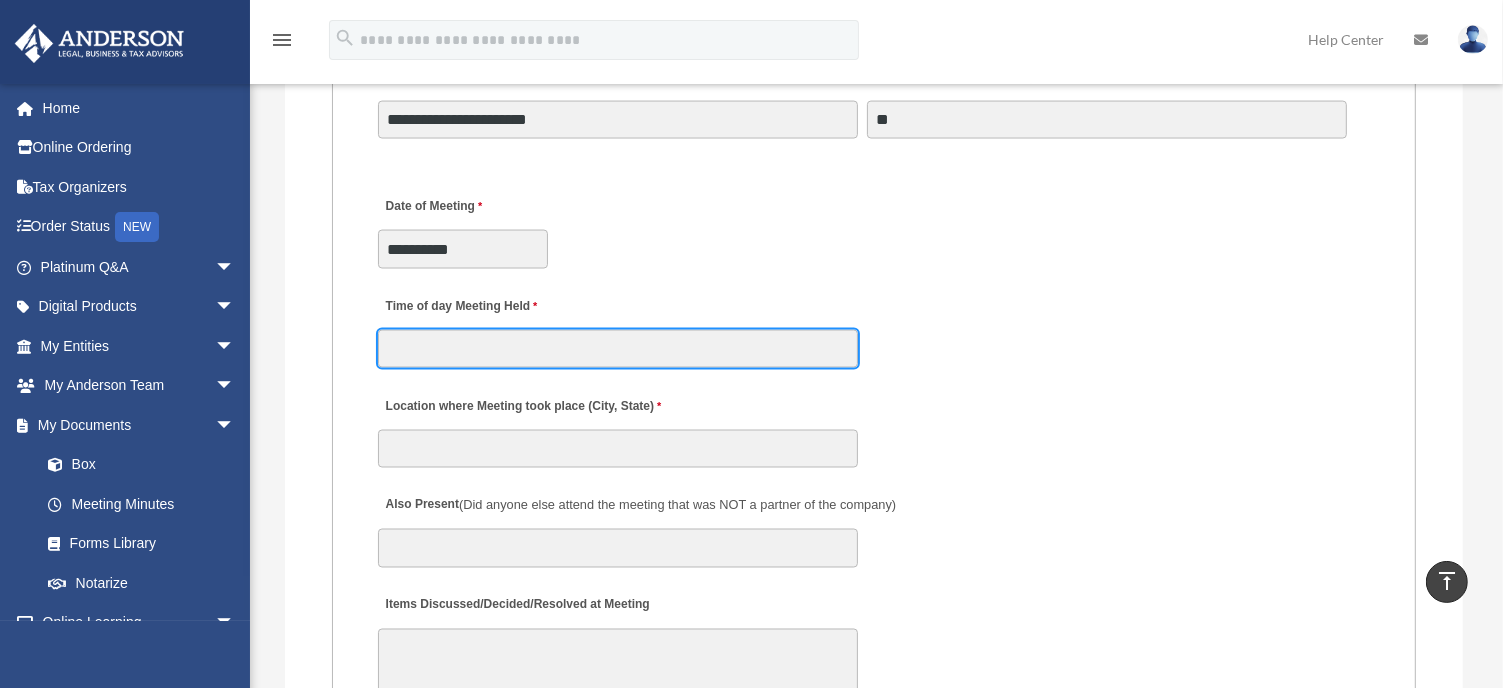 type on "********" 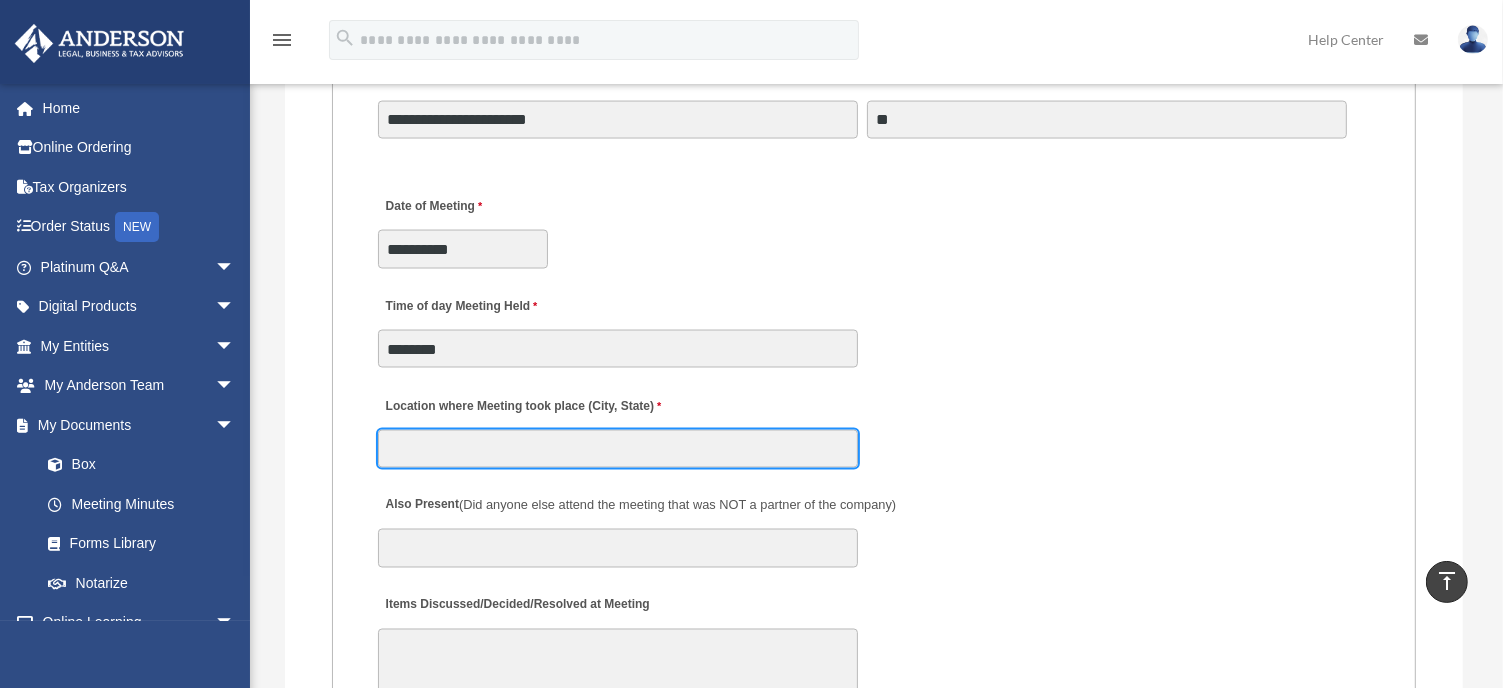 click on "Location where Meeting took place (City, State)" at bounding box center (618, 449) 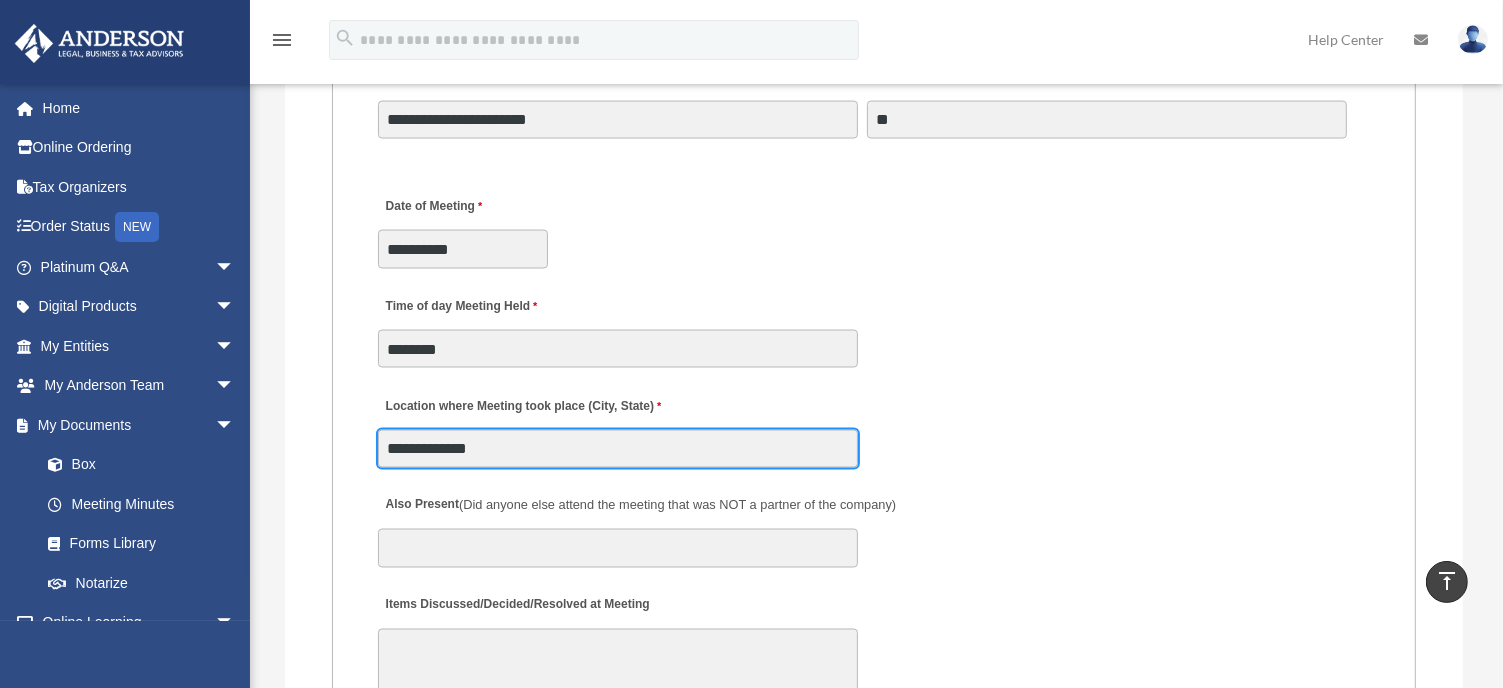 type on "**********" 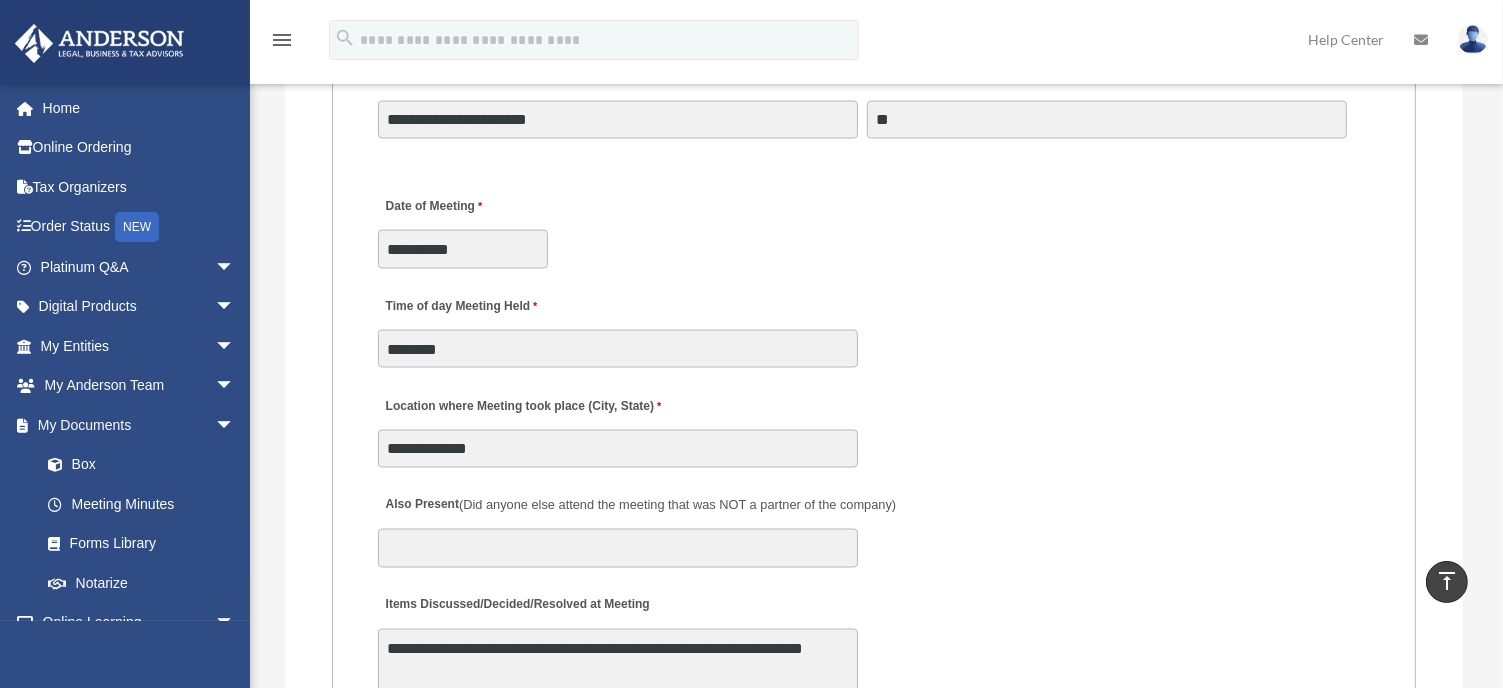 click on "**********" at bounding box center (618, 449) 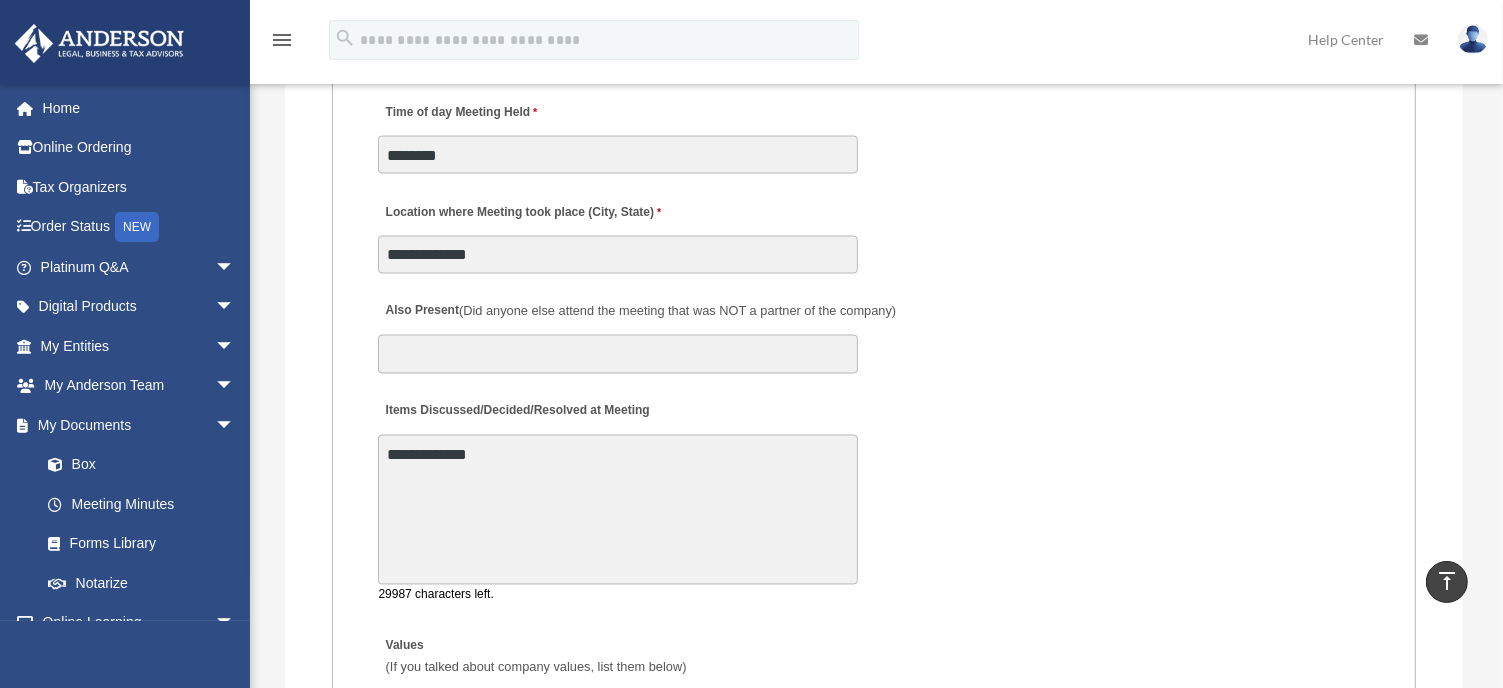 scroll, scrollTop: 3524, scrollLeft: 0, axis: vertical 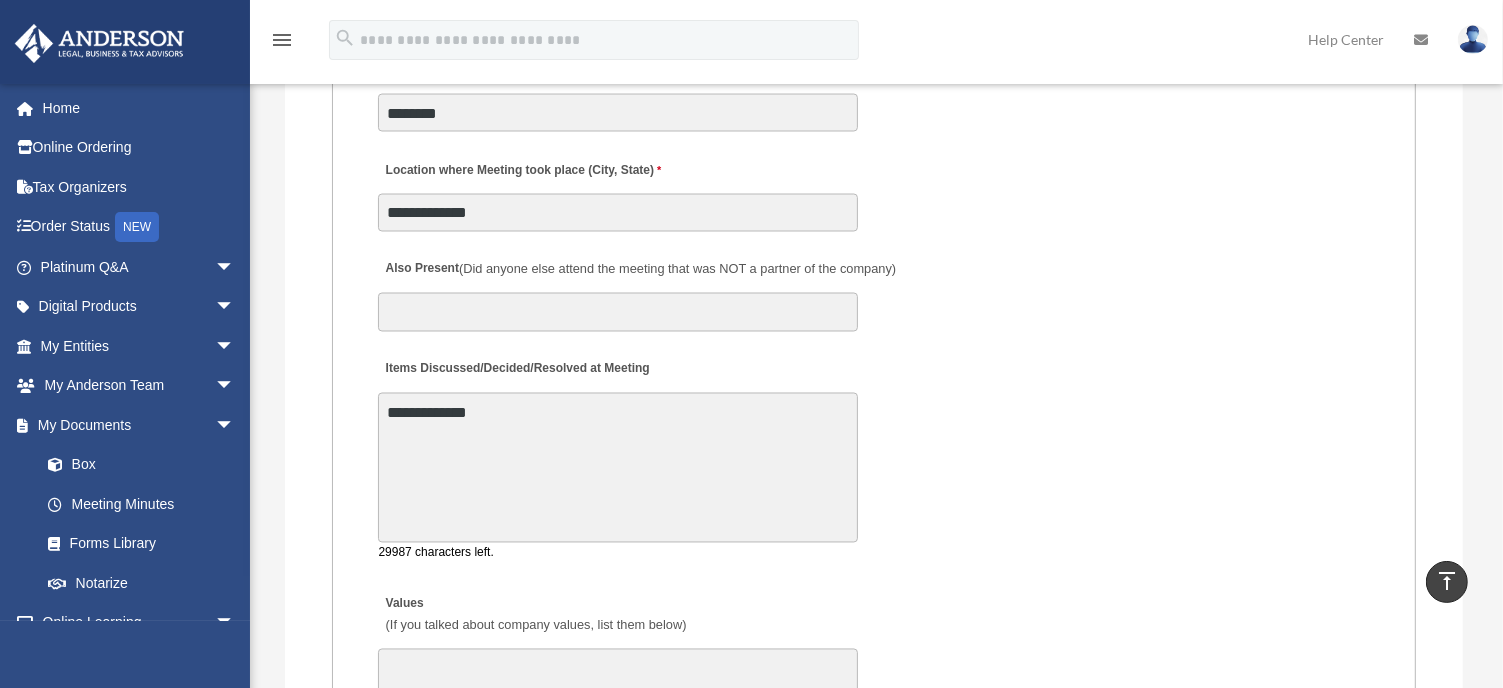 click on "**********" at bounding box center [618, 468] 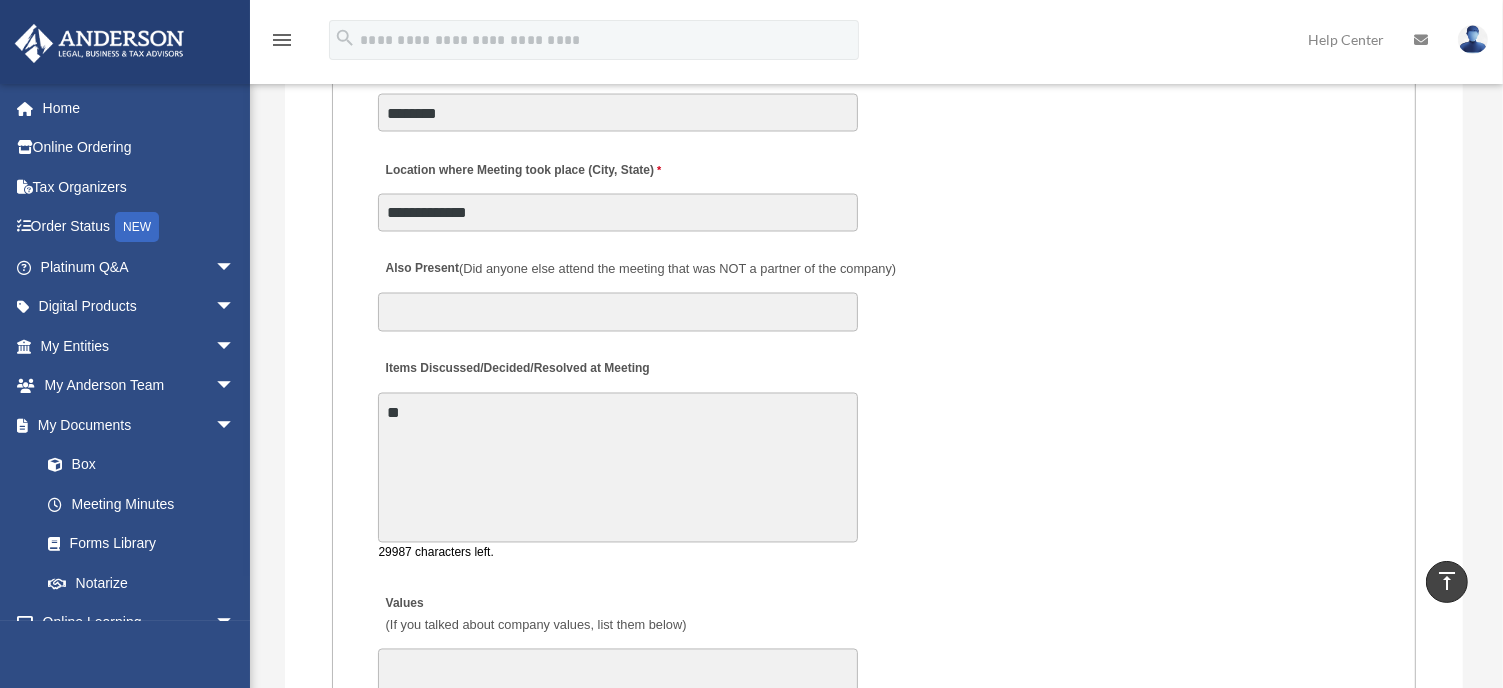 type on "*" 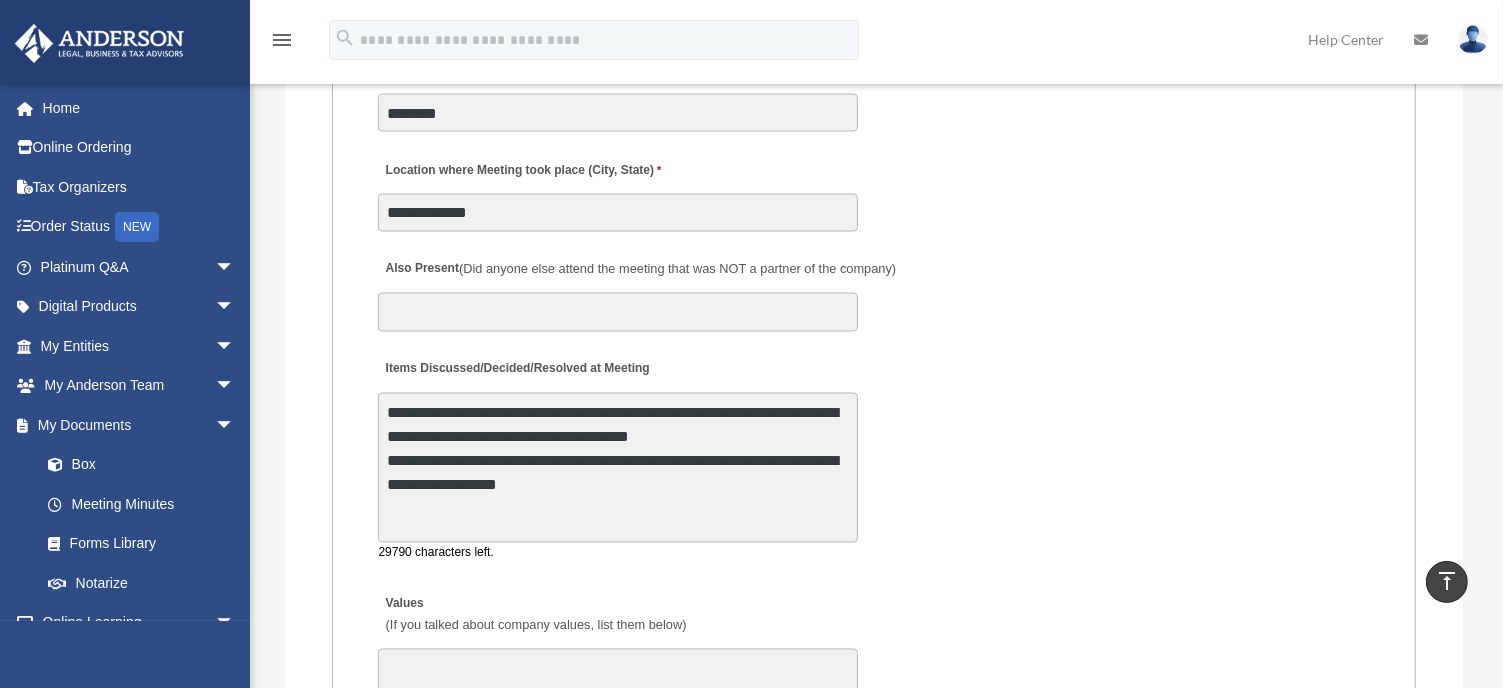 click on "**********" at bounding box center [618, 468] 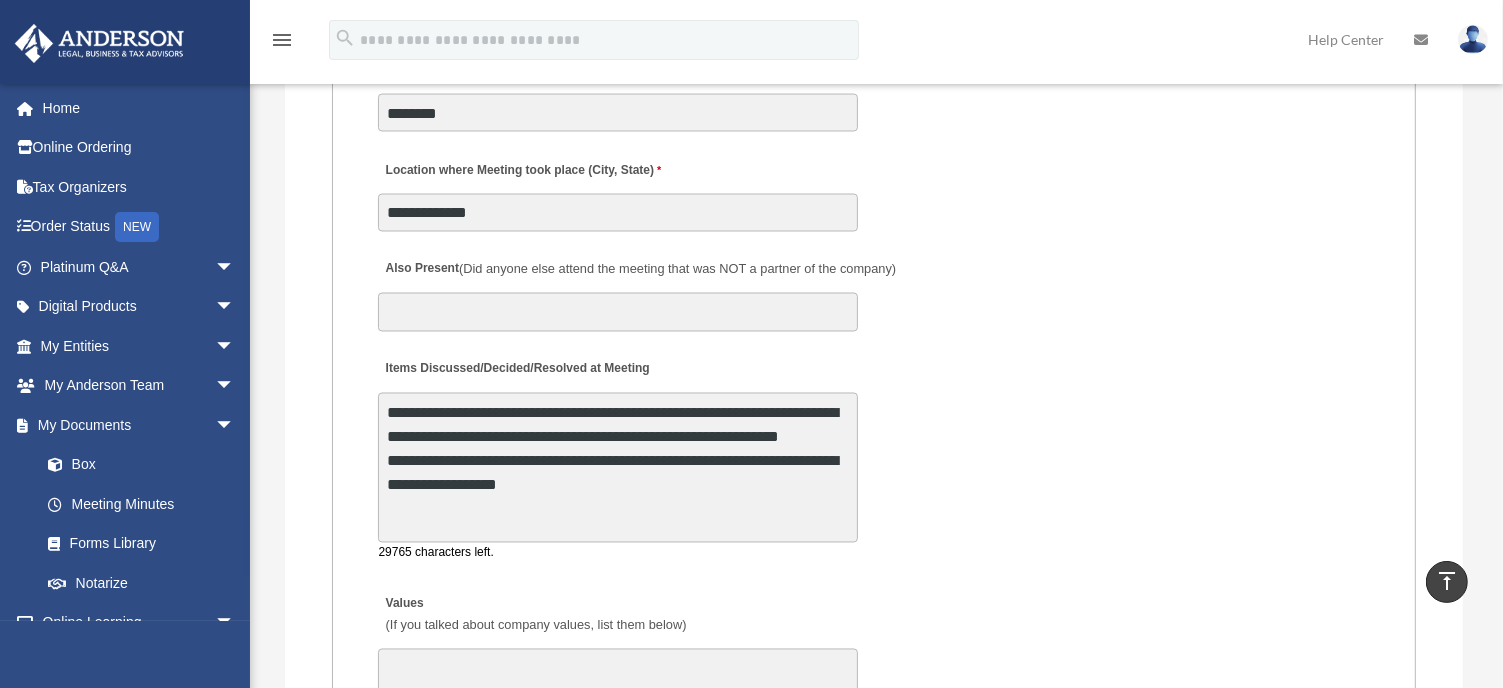 click on "**********" at bounding box center (618, 468) 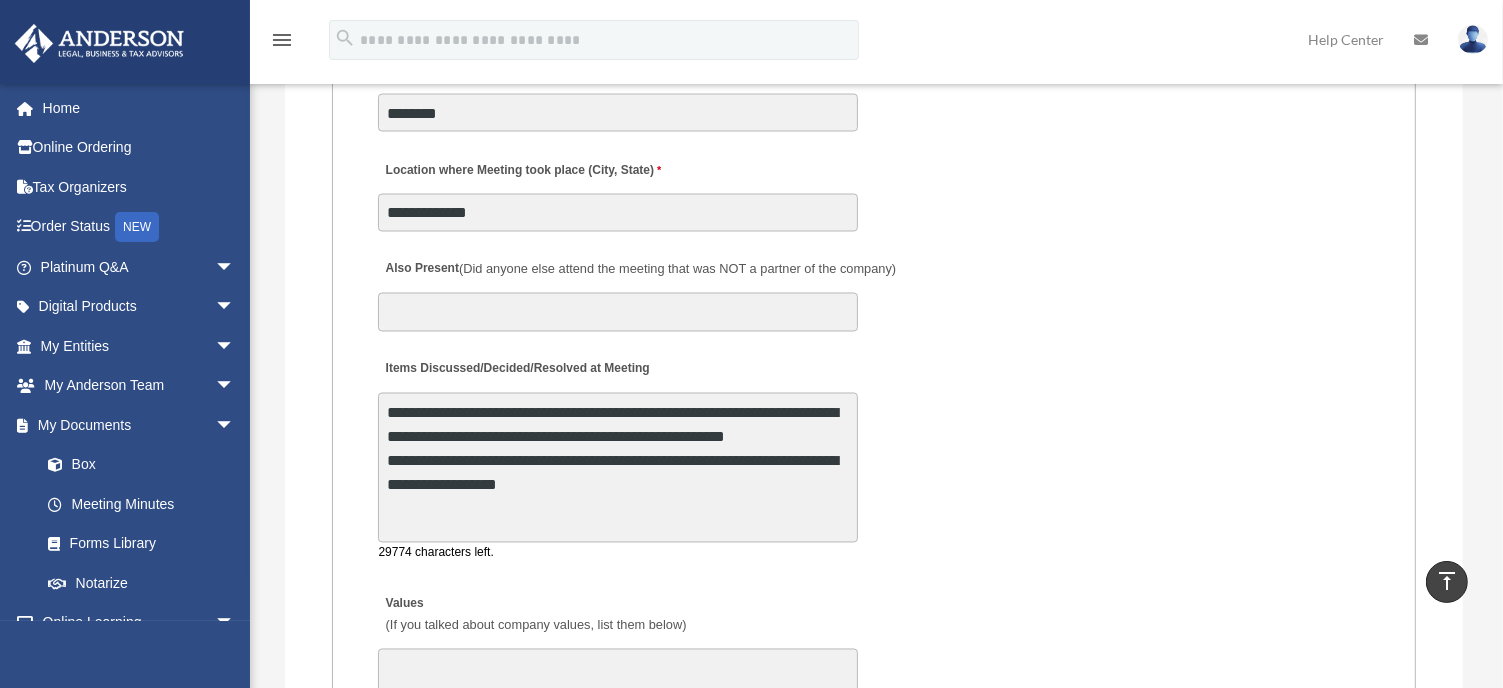 click on "**********" at bounding box center [618, 468] 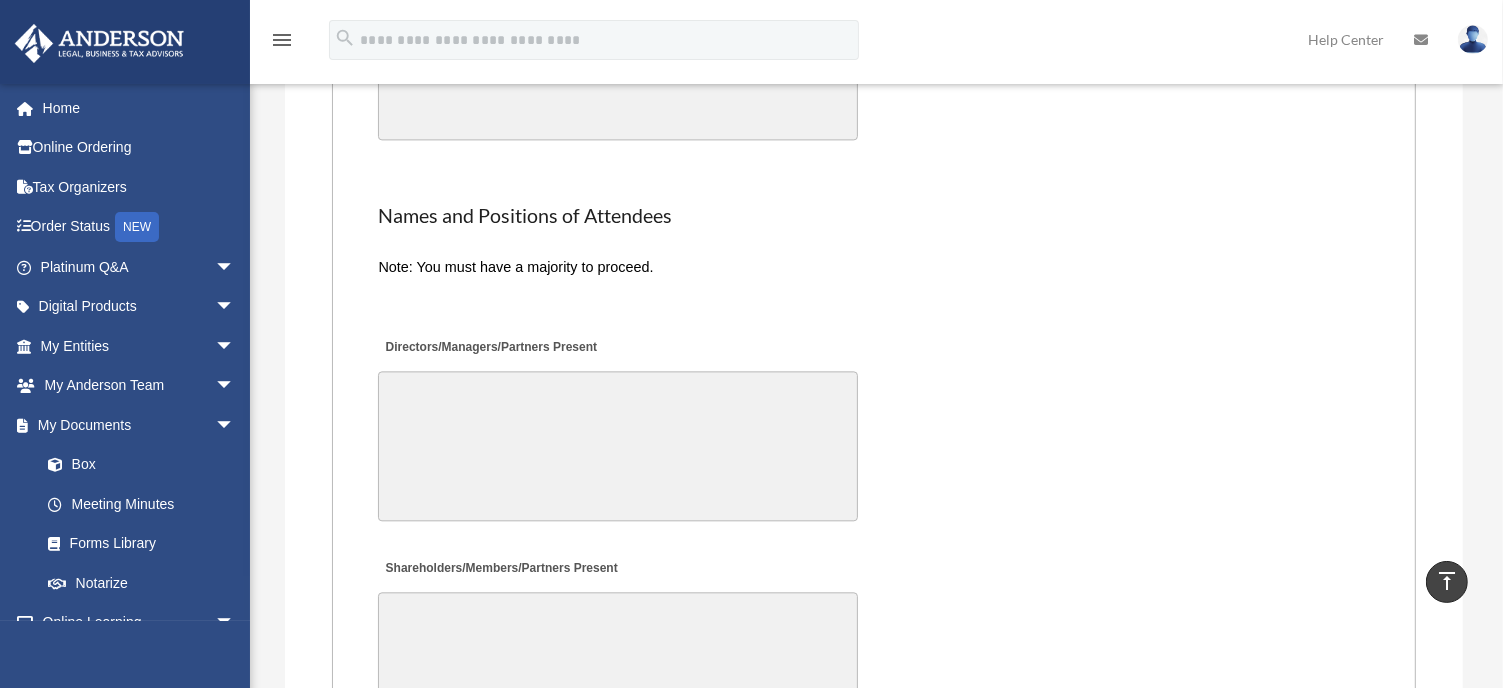 scroll, scrollTop: 4453, scrollLeft: 0, axis: vertical 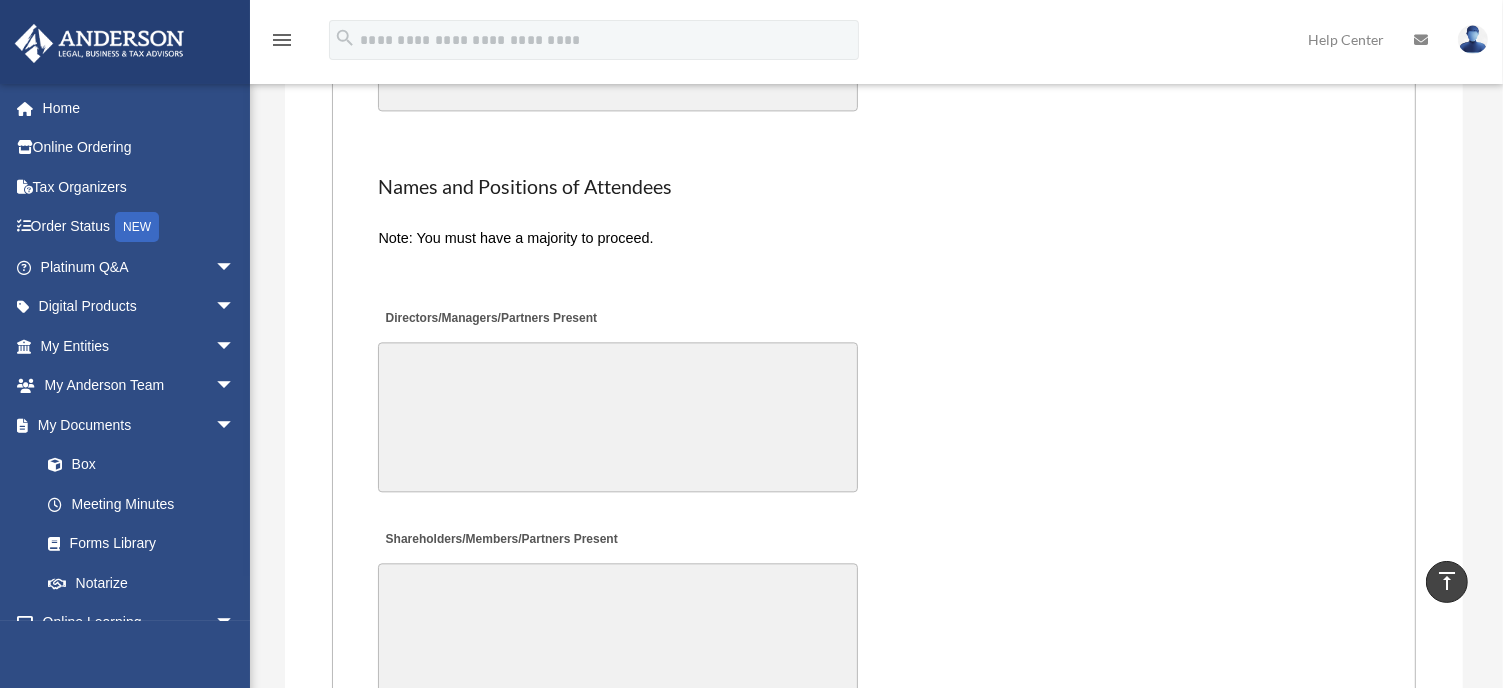 type on "**********" 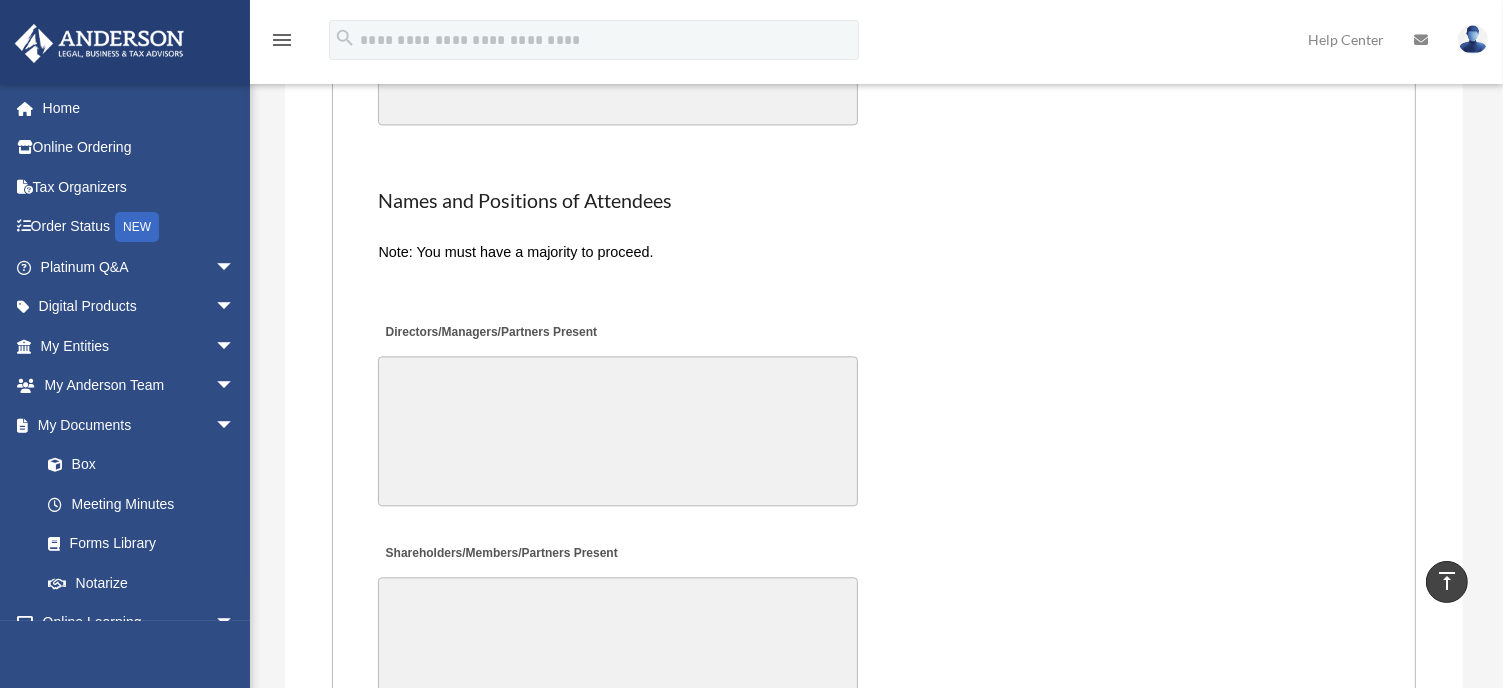 click on "Directors/Managers/Partners Present" at bounding box center (618, 431) 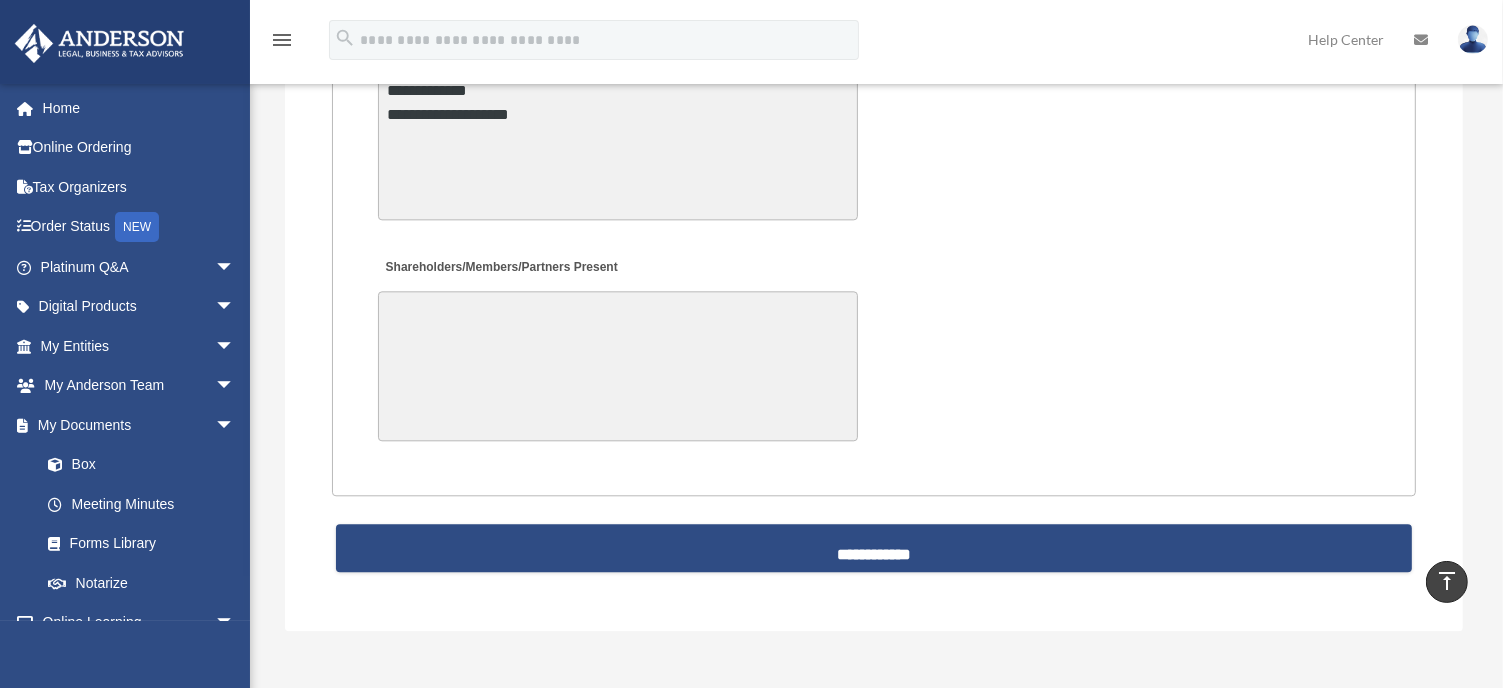 scroll, scrollTop: 4725, scrollLeft: 0, axis: vertical 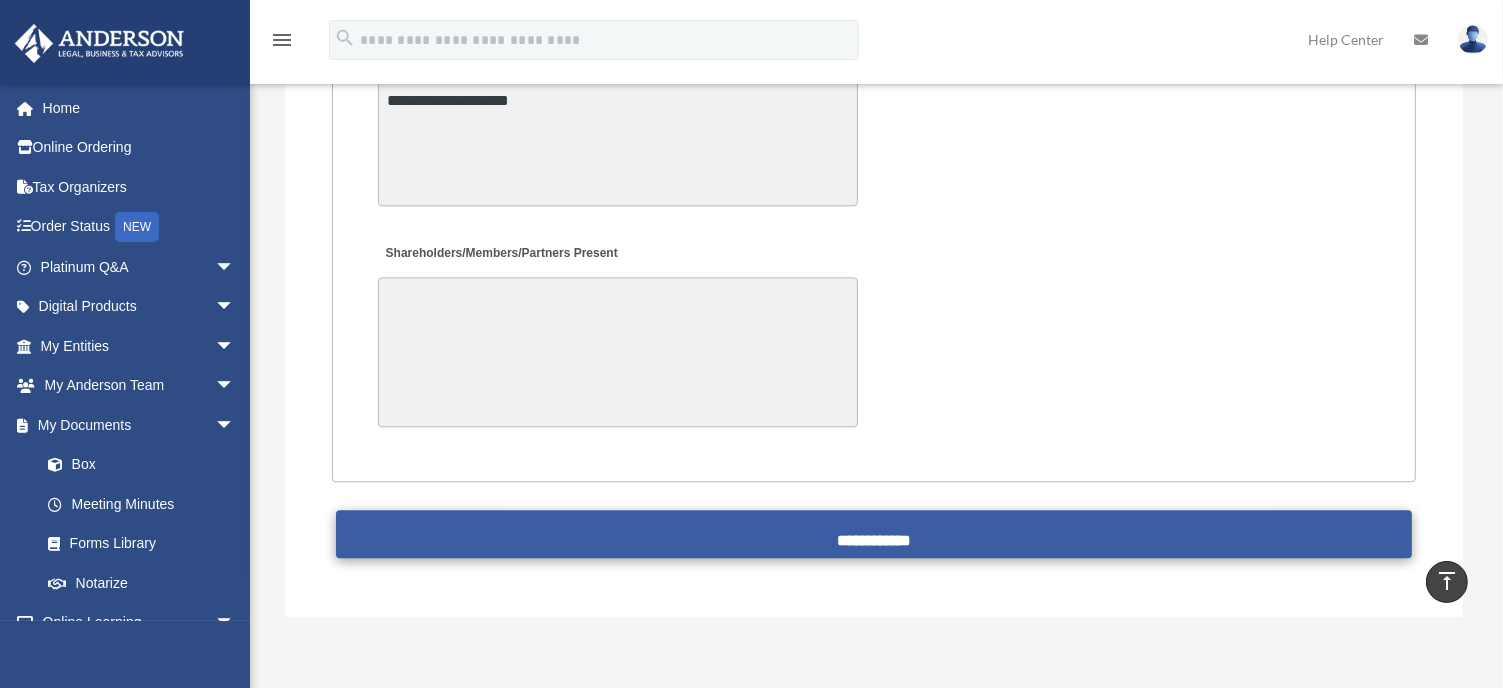 type on "**********" 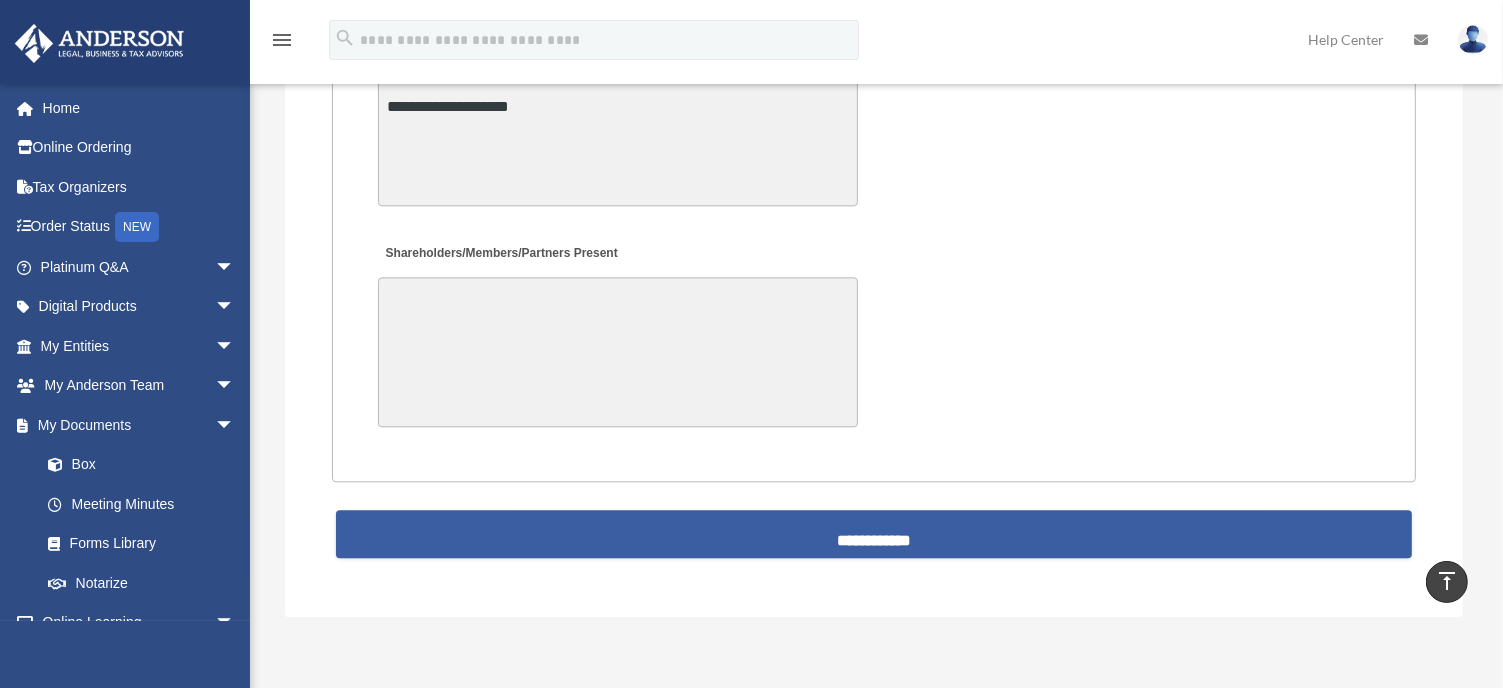 click on "**********" at bounding box center [874, 534] 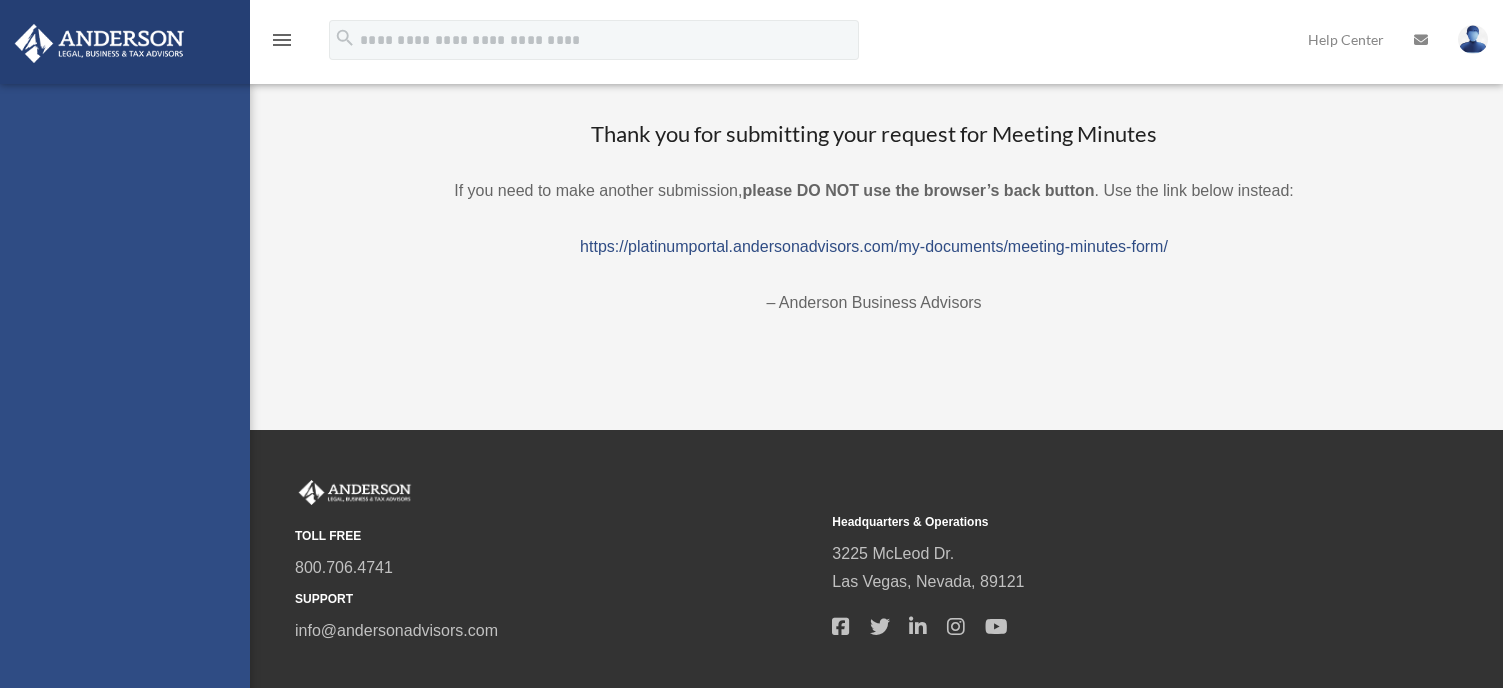 scroll, scrollTop: 0, scrollLeft: 0, axis: both 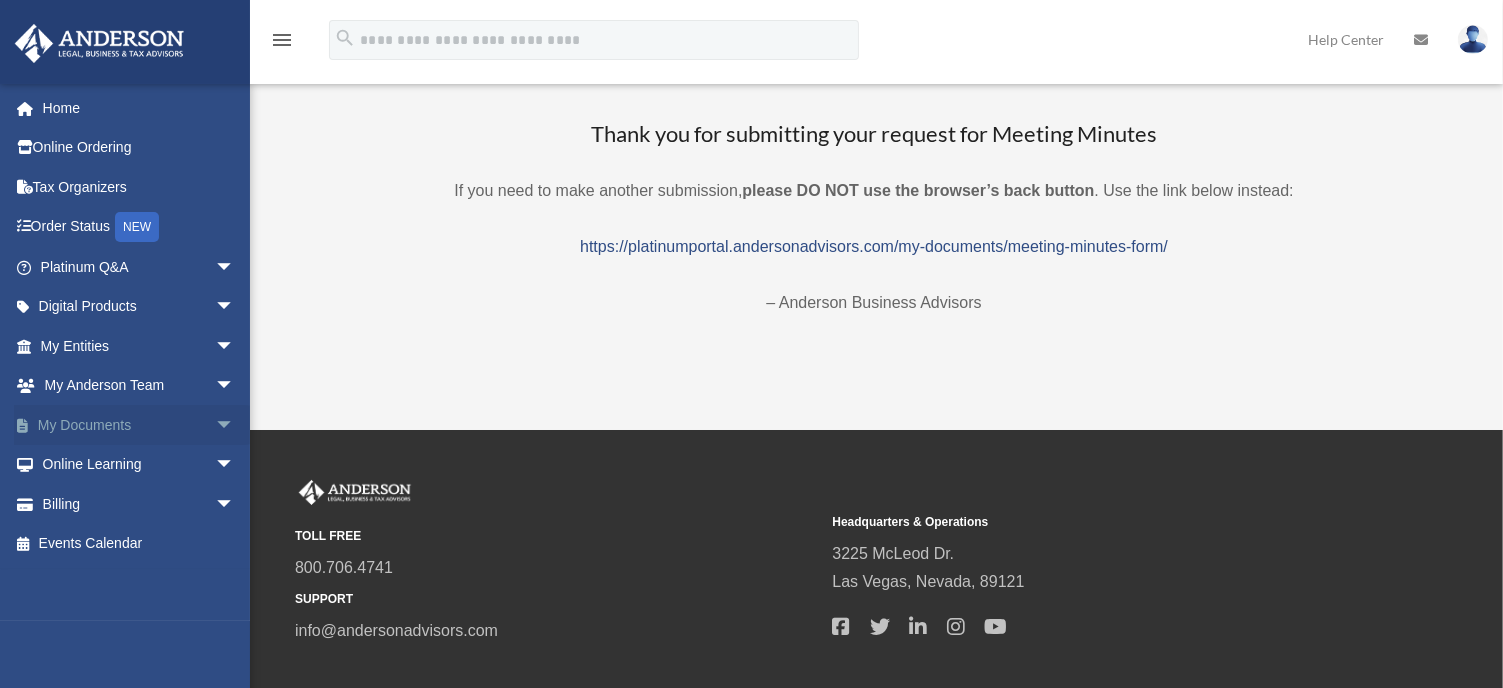 click on "arrow_drop_down" at bounding box center [235, 425] 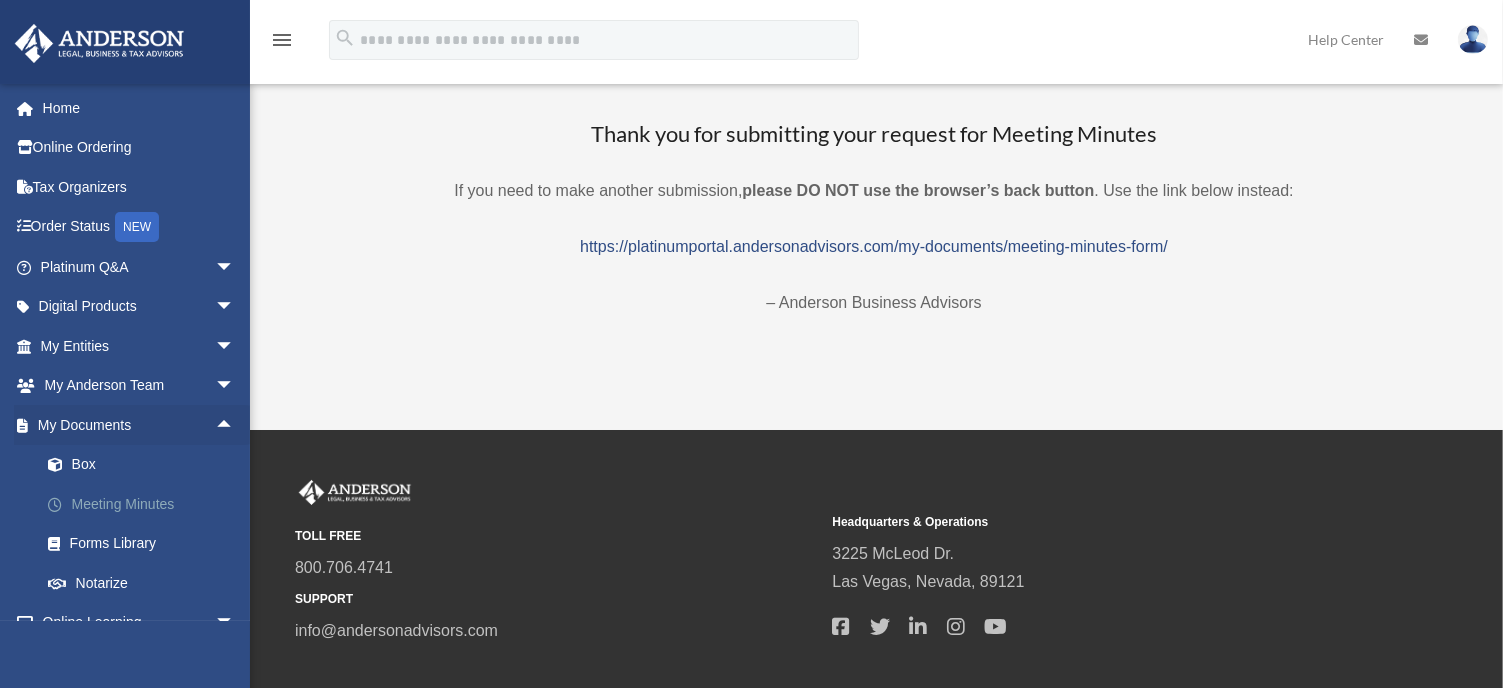 click on "Meeting Minutes" at bounding box center [146, 504] 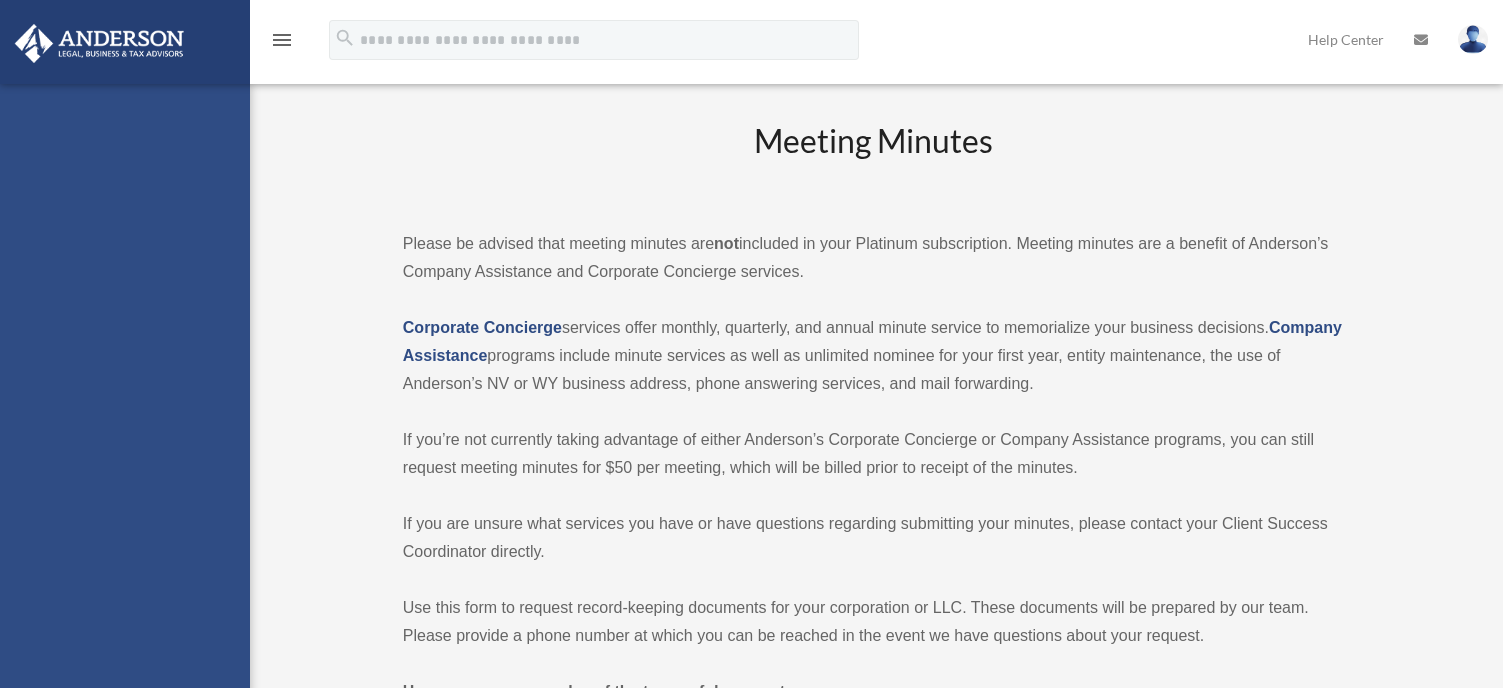 scroll, scrollTop: 0, scrollLeft: 0, axis: both 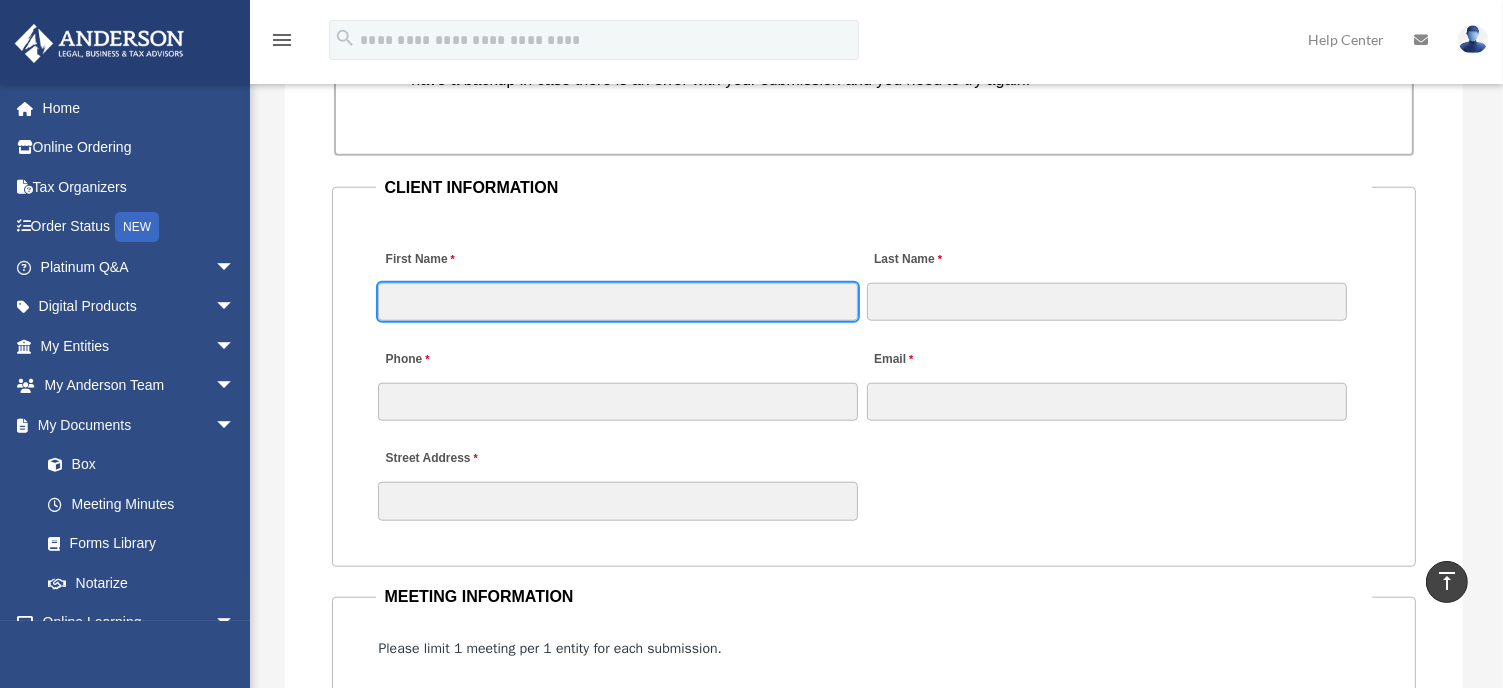 click on "First Name" at bounding box center (618, 302) 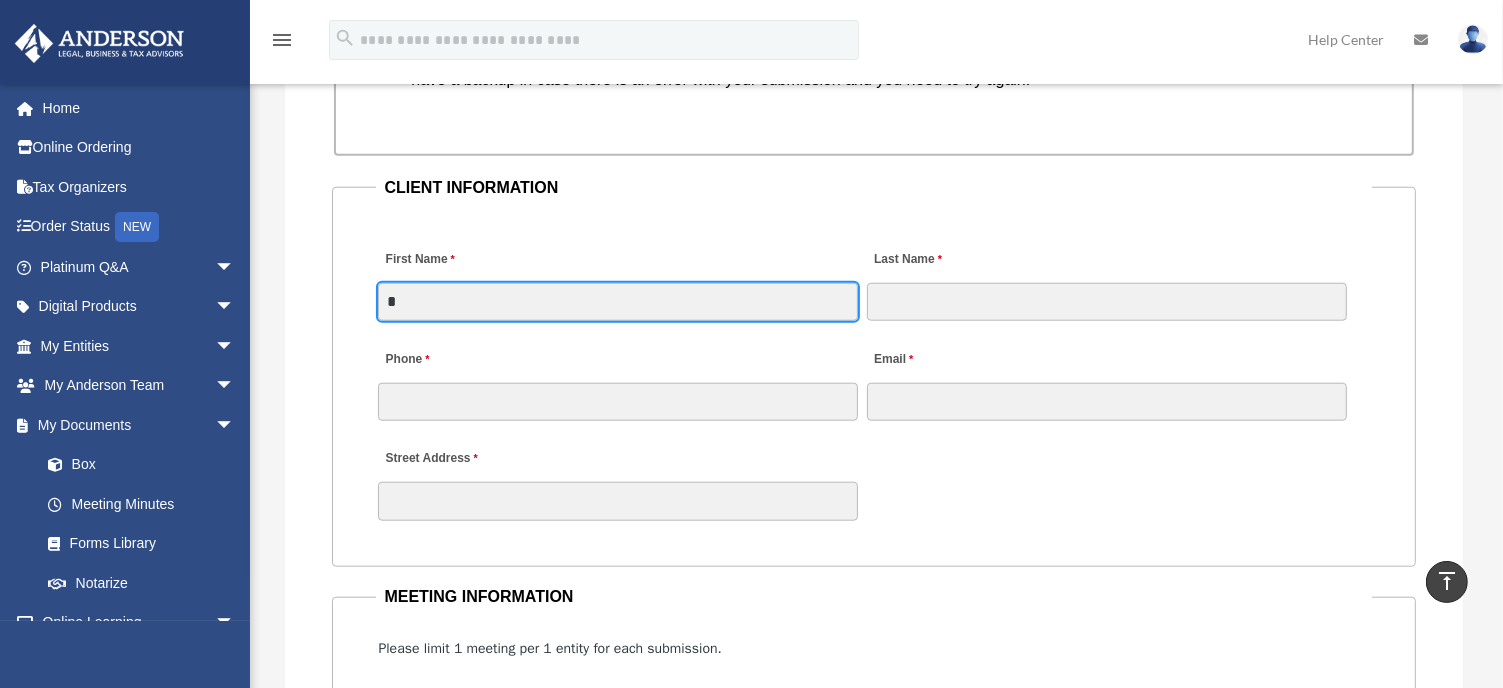 type on "********" 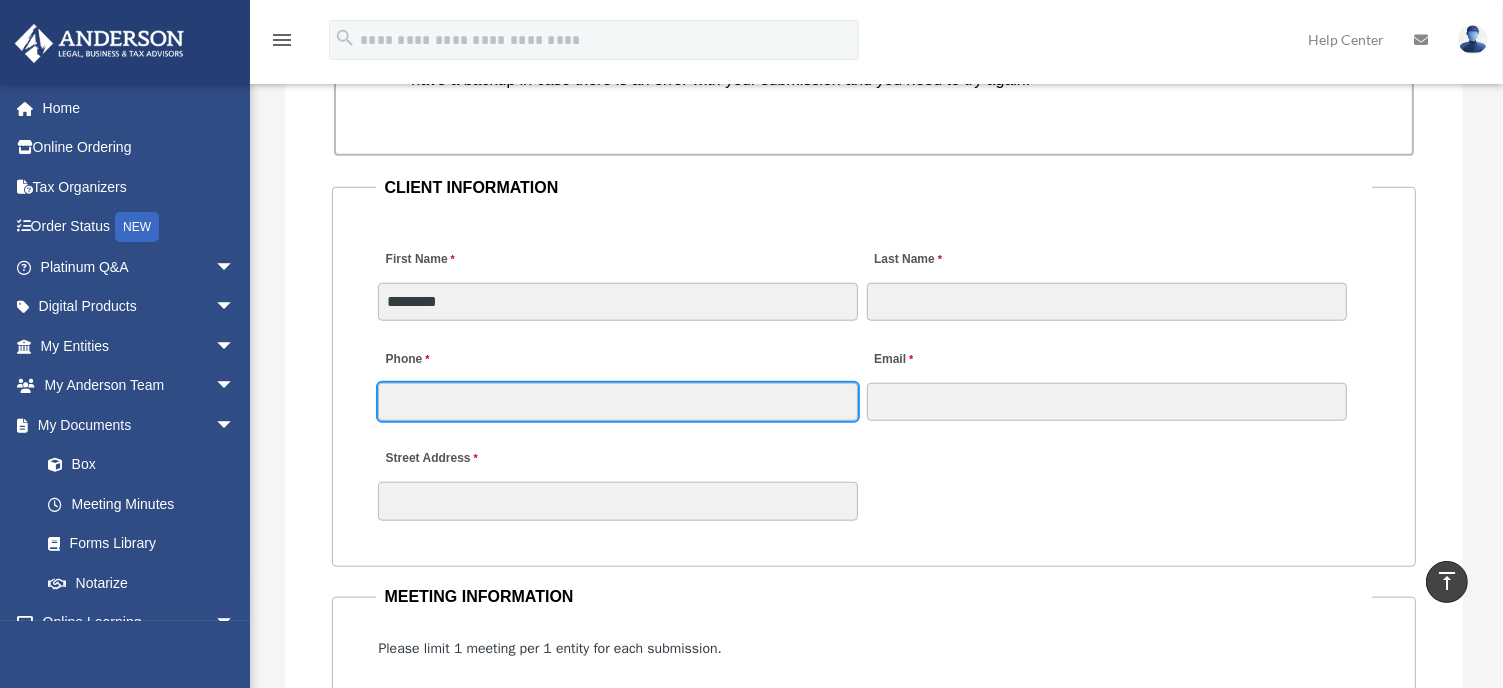 click on "Phone" at bounding box center [618, 402] 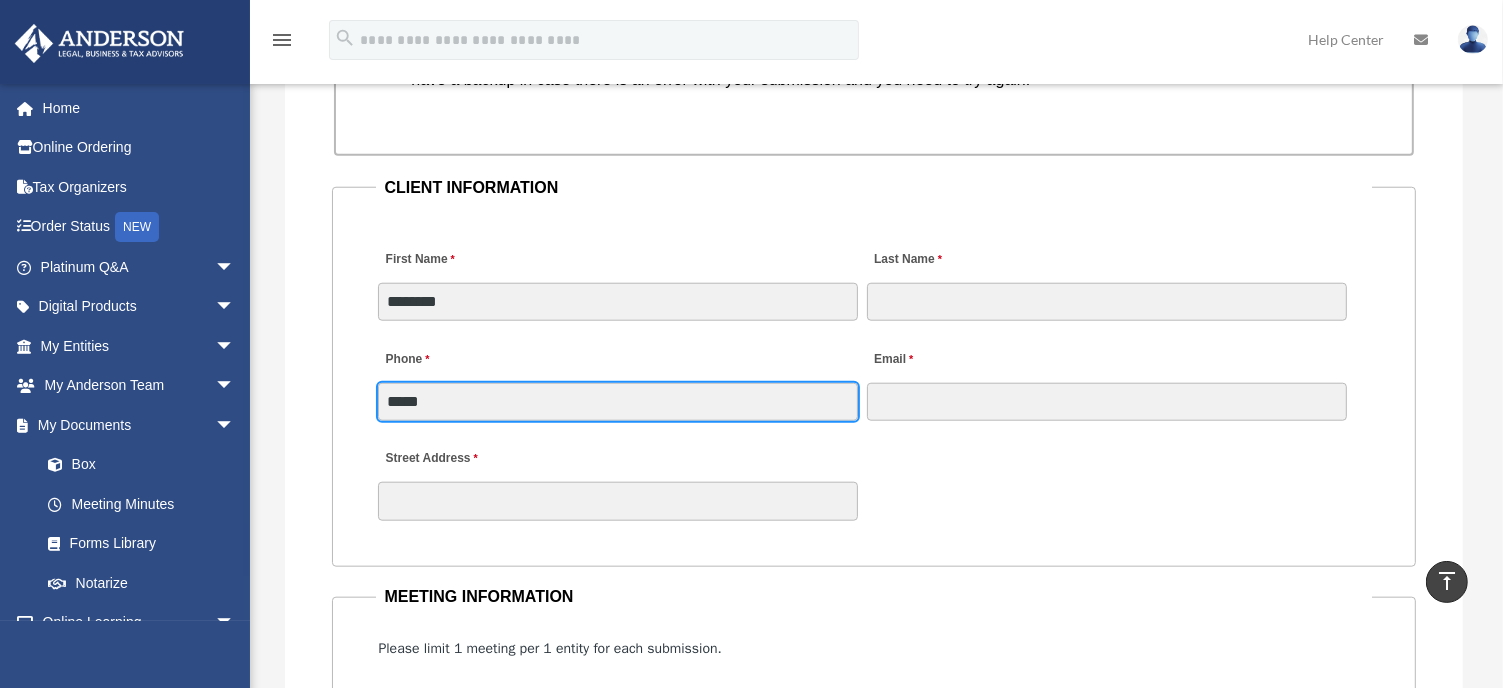 type on "**********" 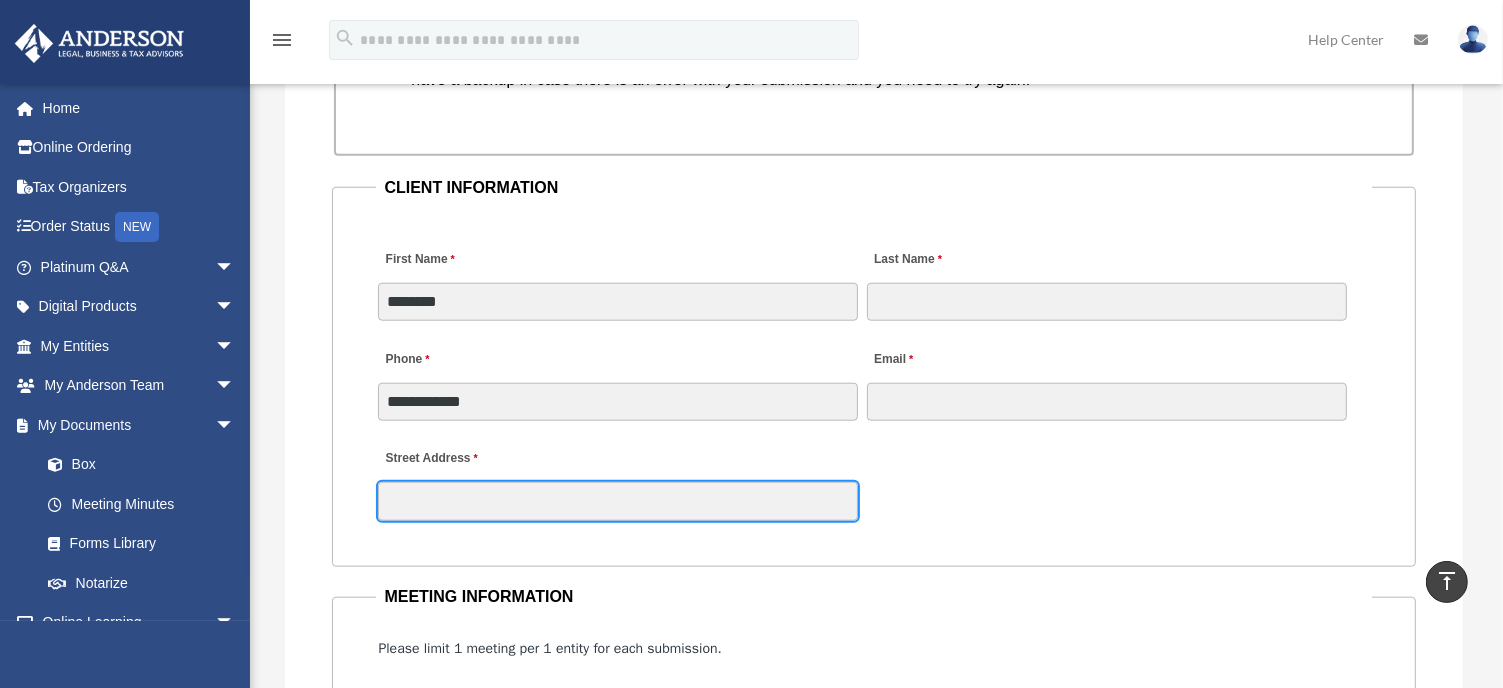 click on "Street Address" at bounding box center [618, 501] 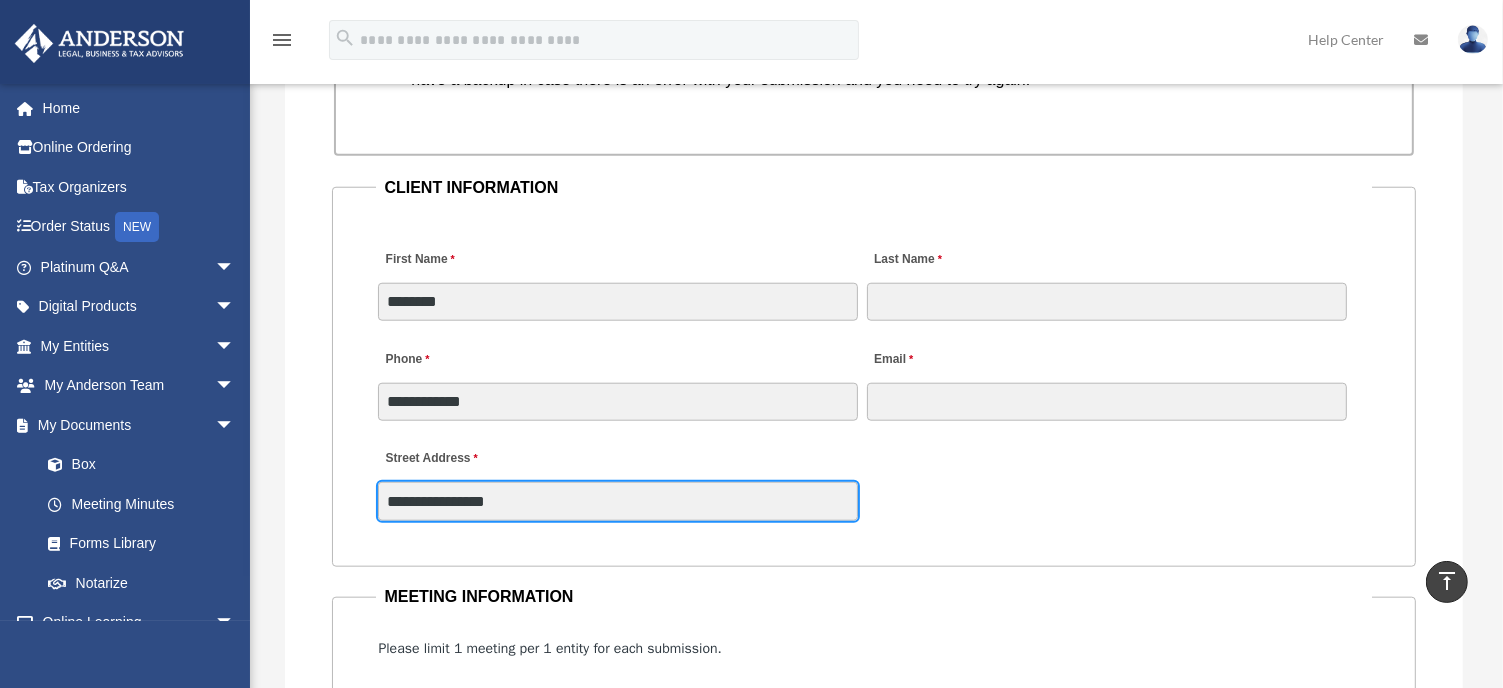 type on "**********" 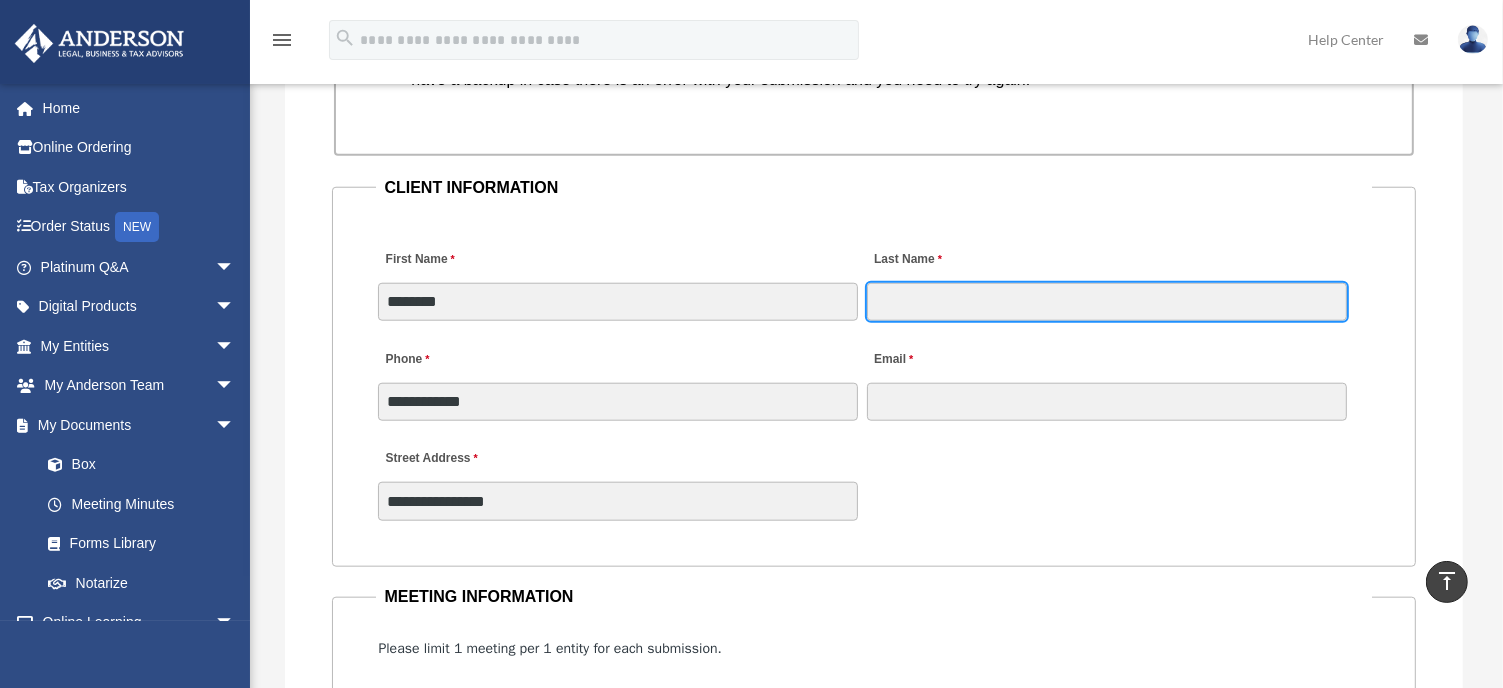 click on "Last Name" at bounding box center (1107, 302) 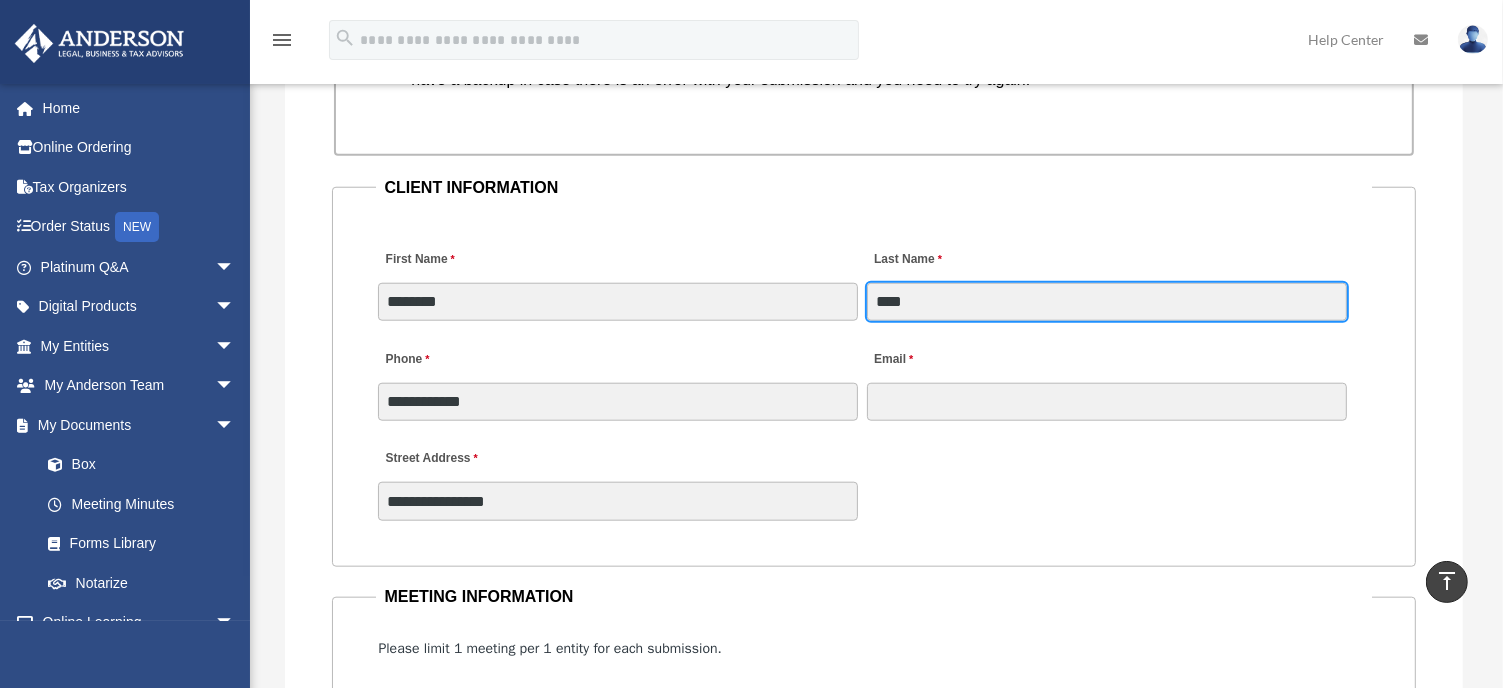 type on "****" 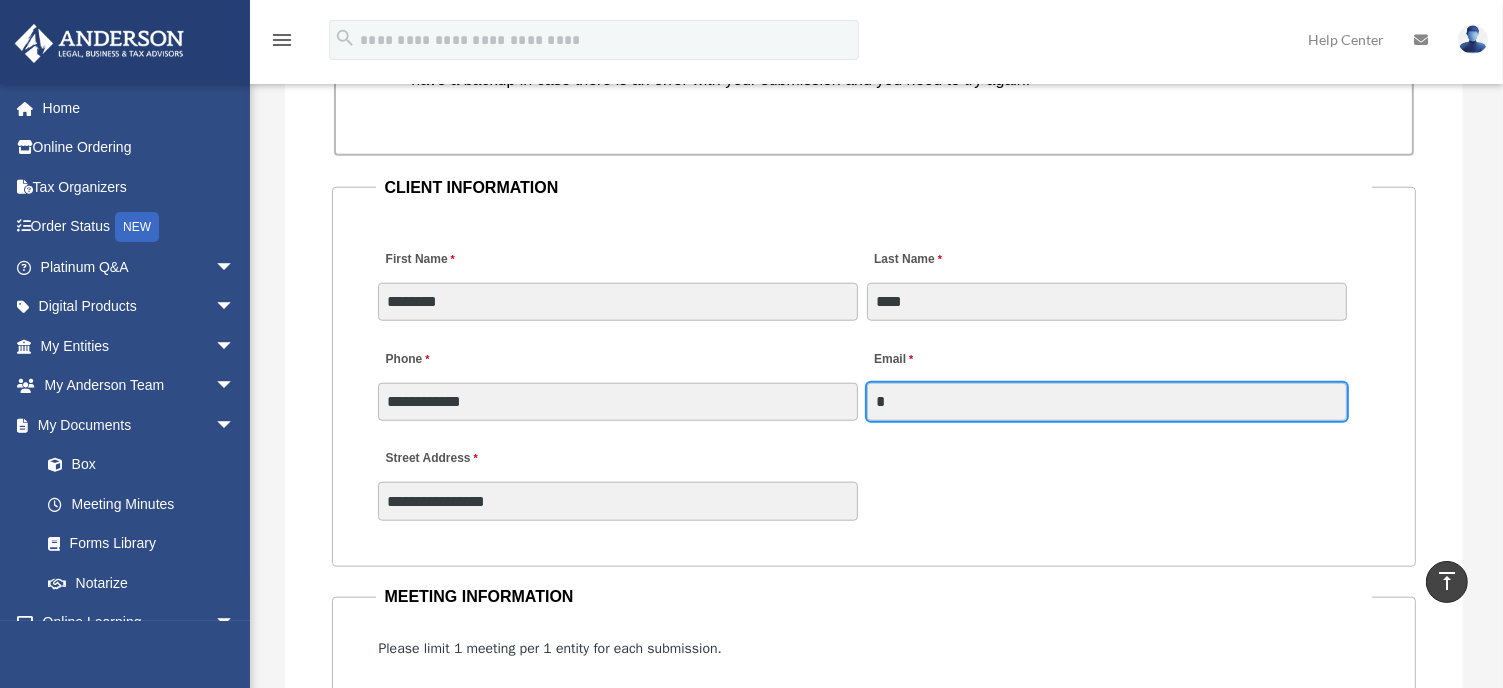 type on "**********" 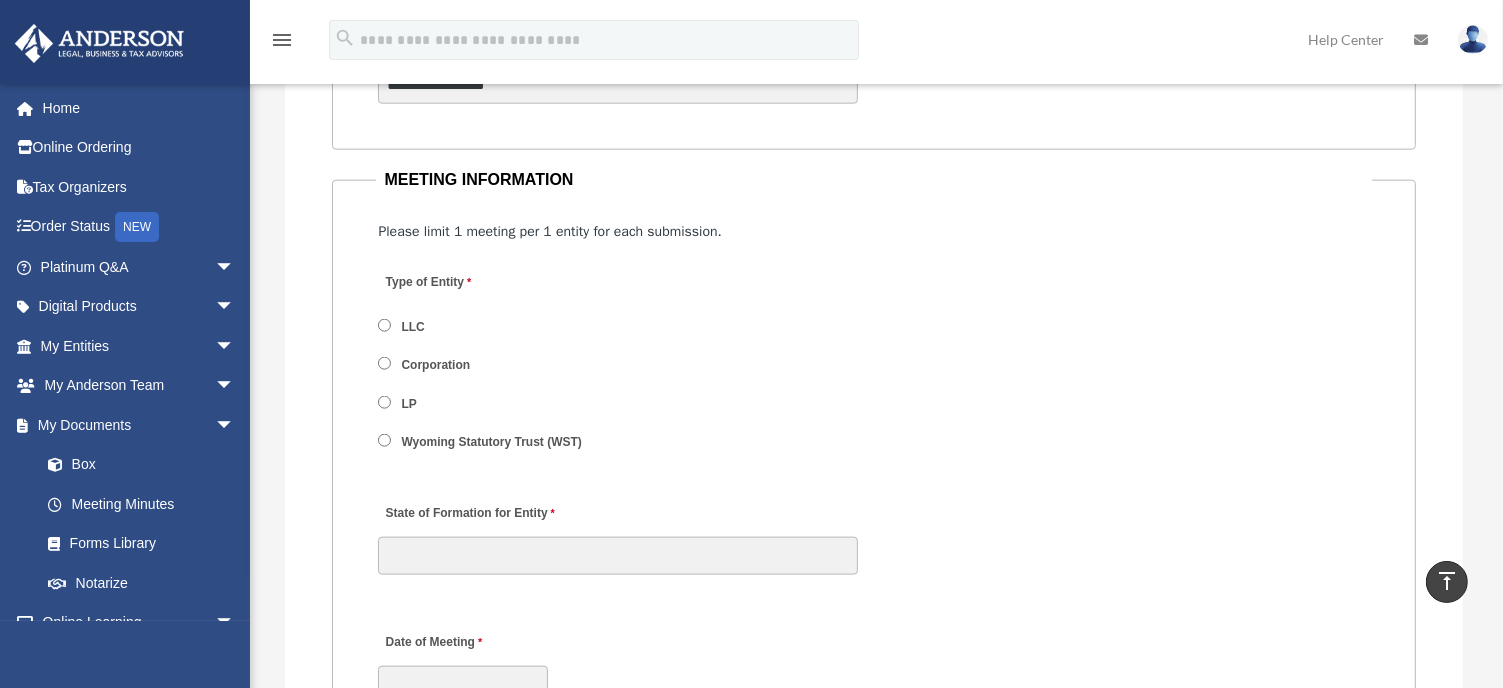 scroll, scrollTop: 2420, scrollLeft: 0, axis: vertical 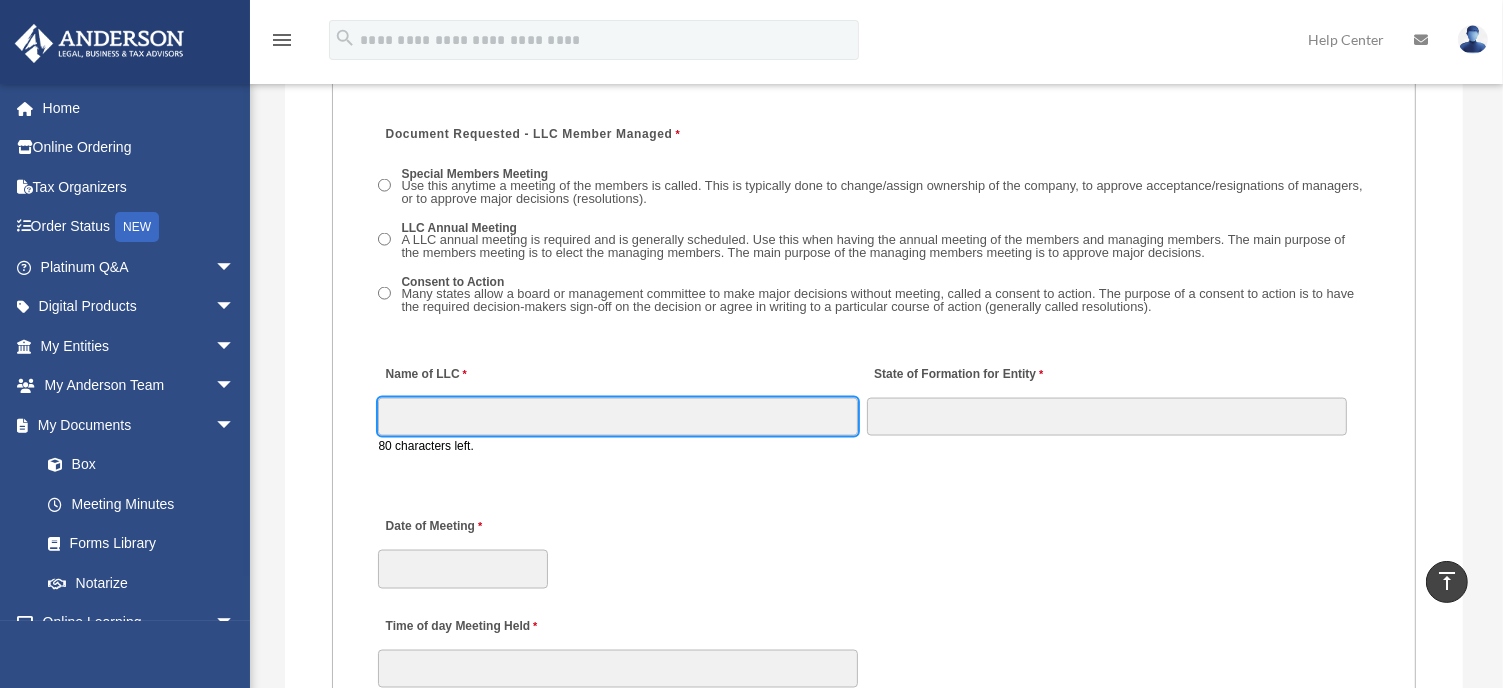 click on "Name of LLC" at bounding box center (618, 417) 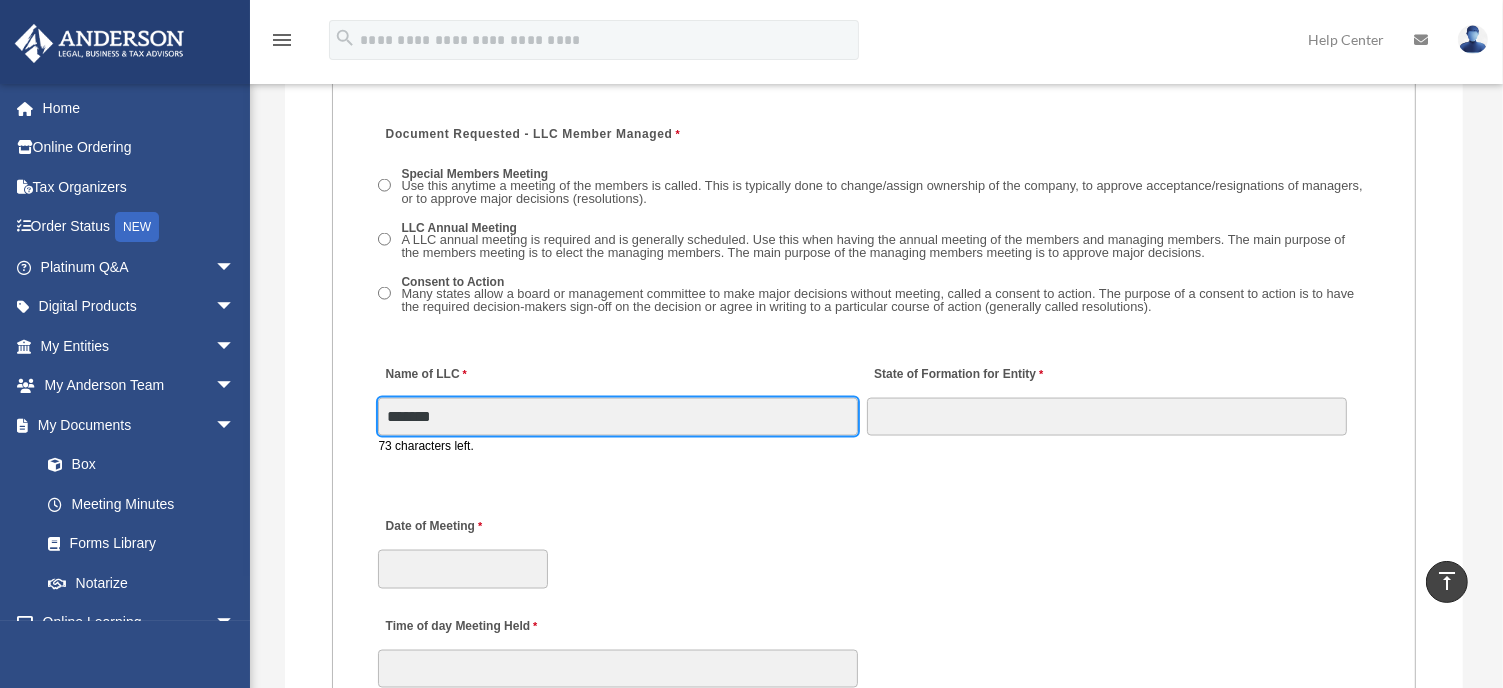 type on "**********" 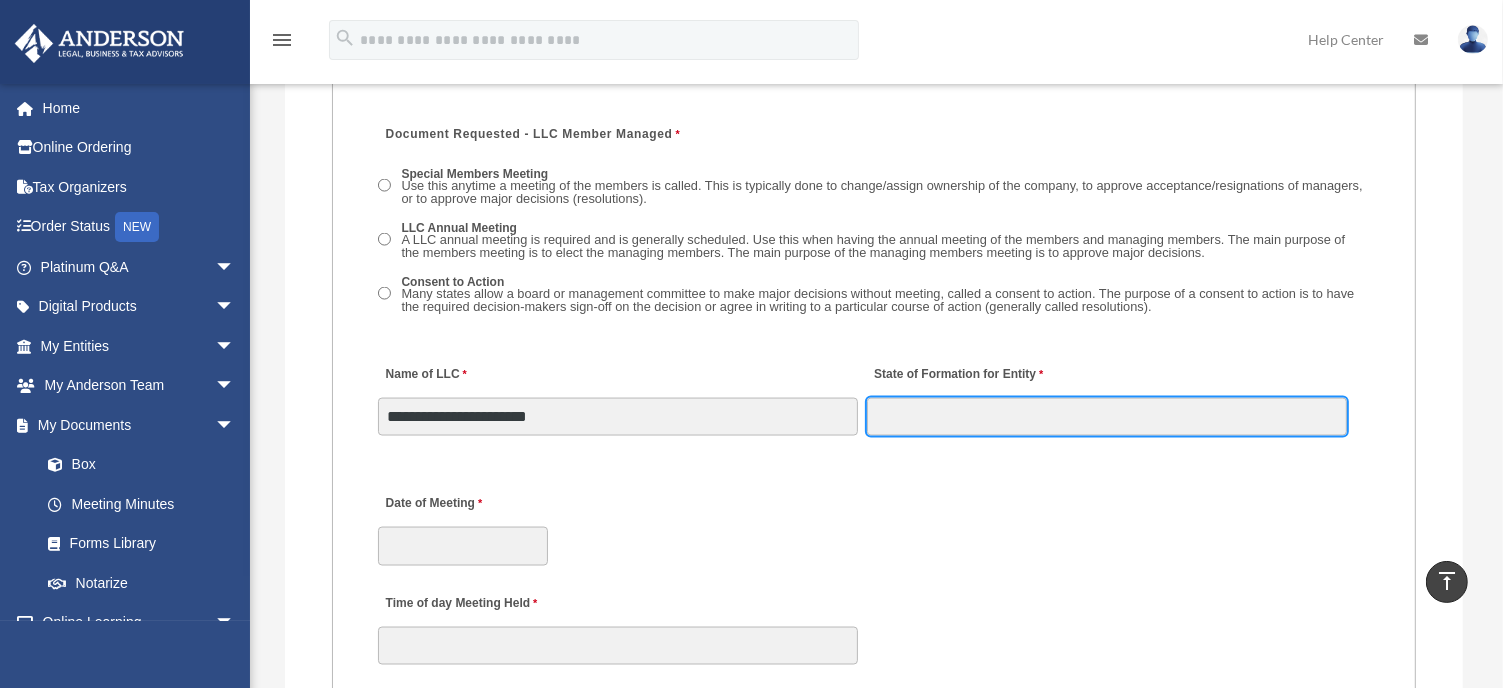 click on "State of Formation for Entity" at bounding box center (1107, 417) 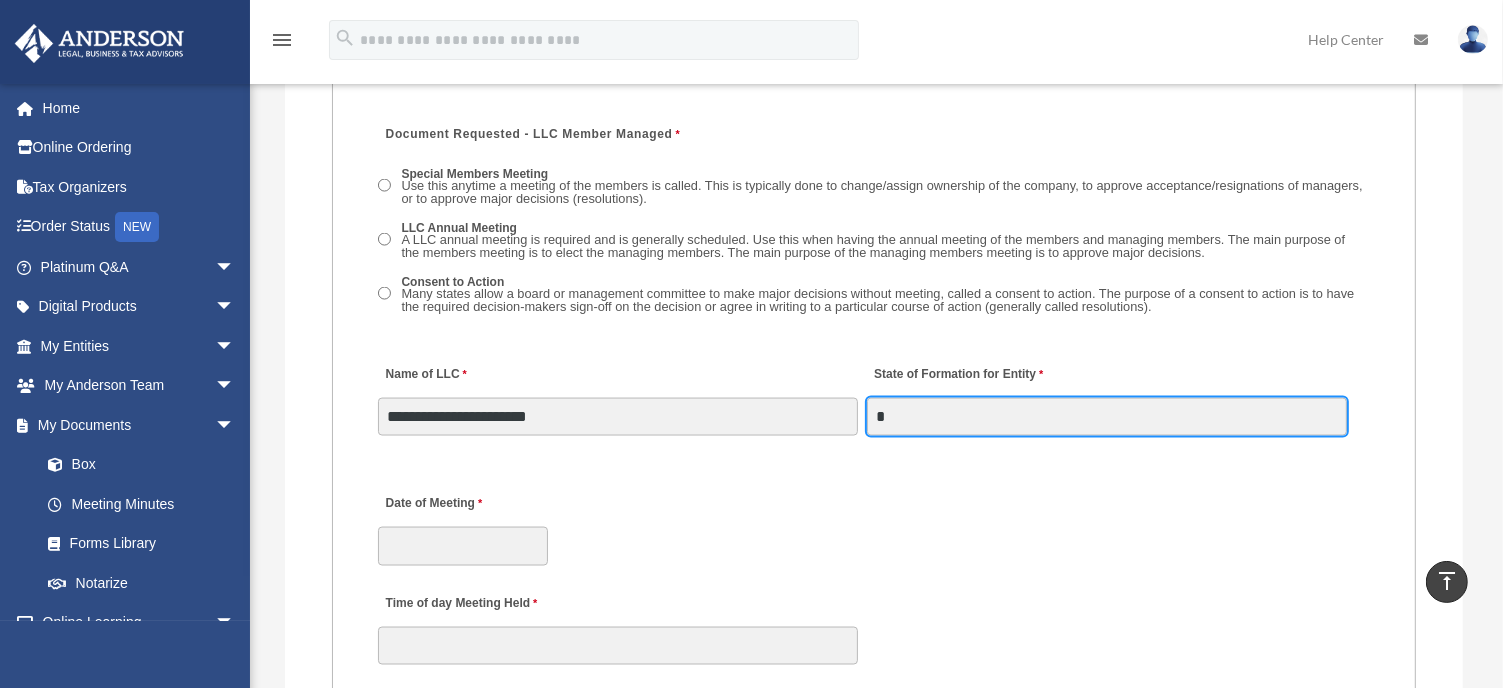 type on "**" 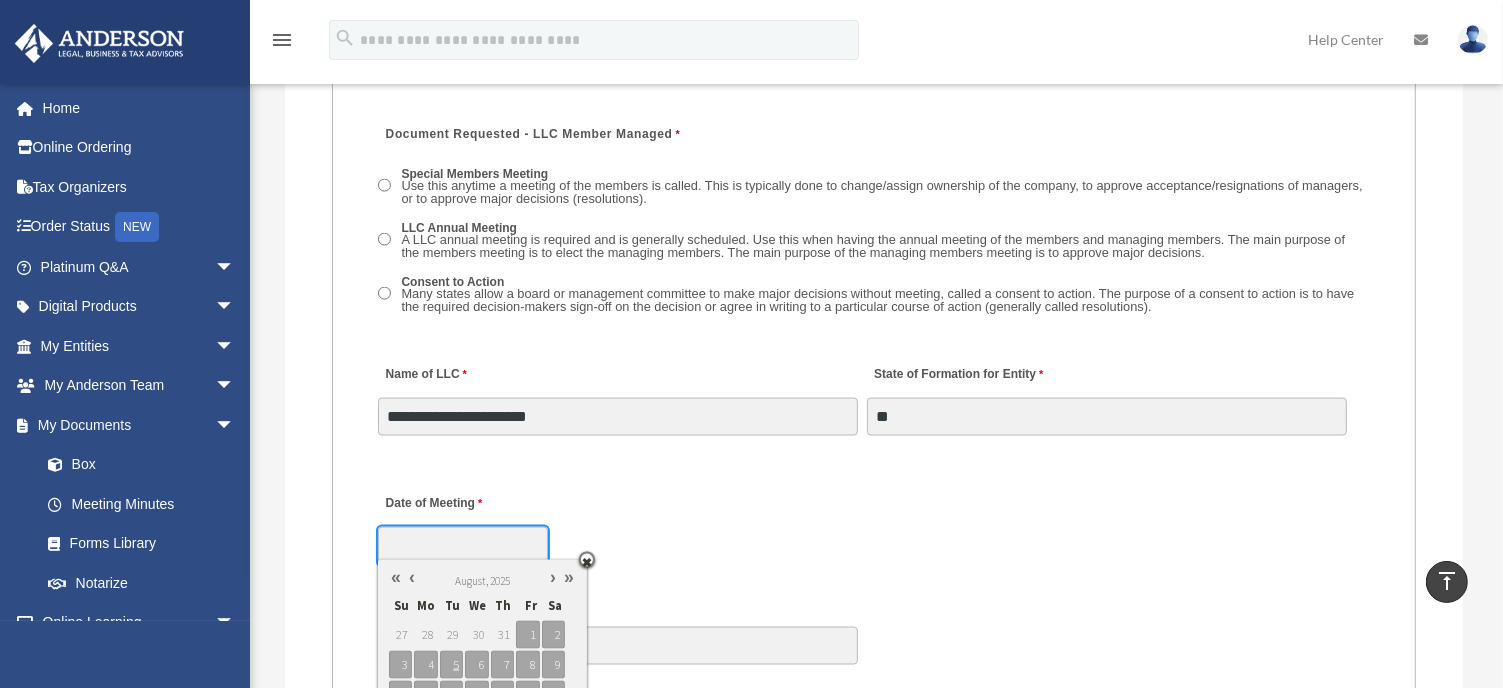 click on "Date of Meeting" at bounding box center [463, 546] 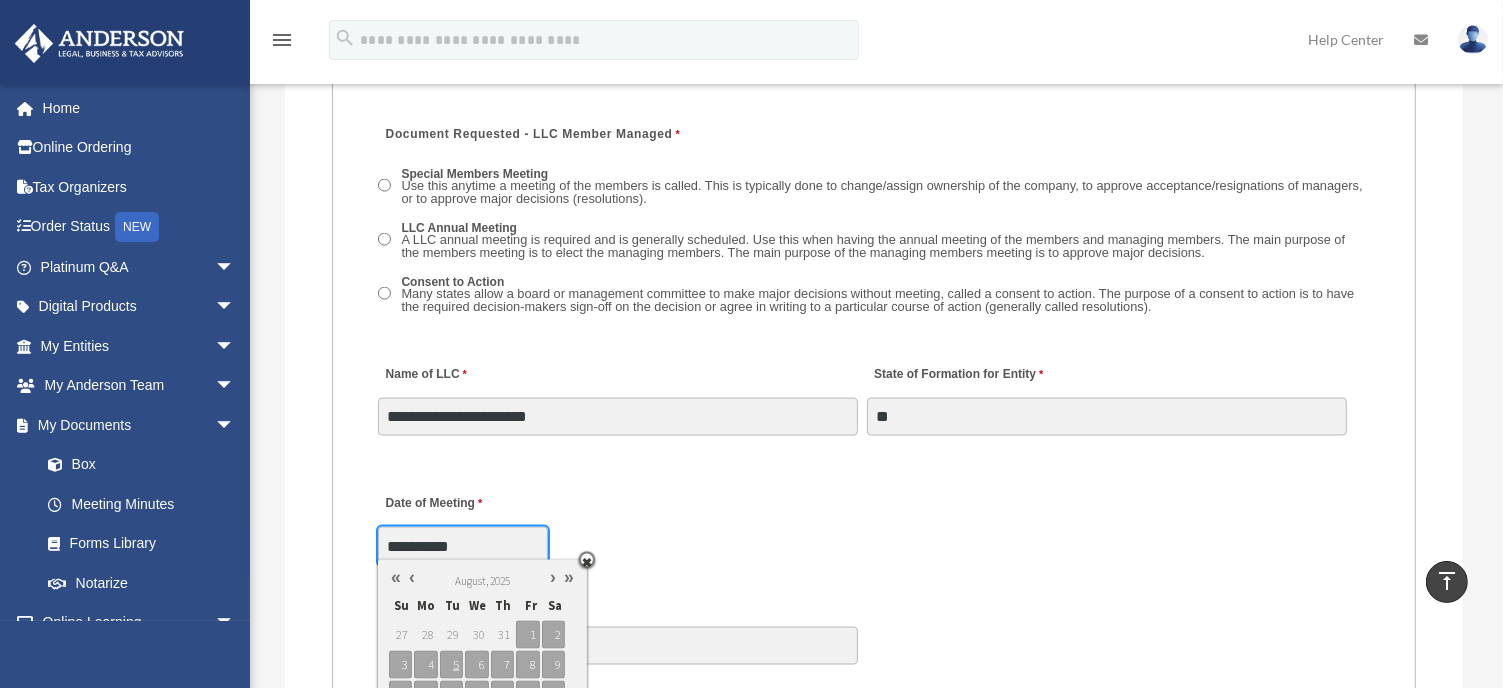 type on "**********" 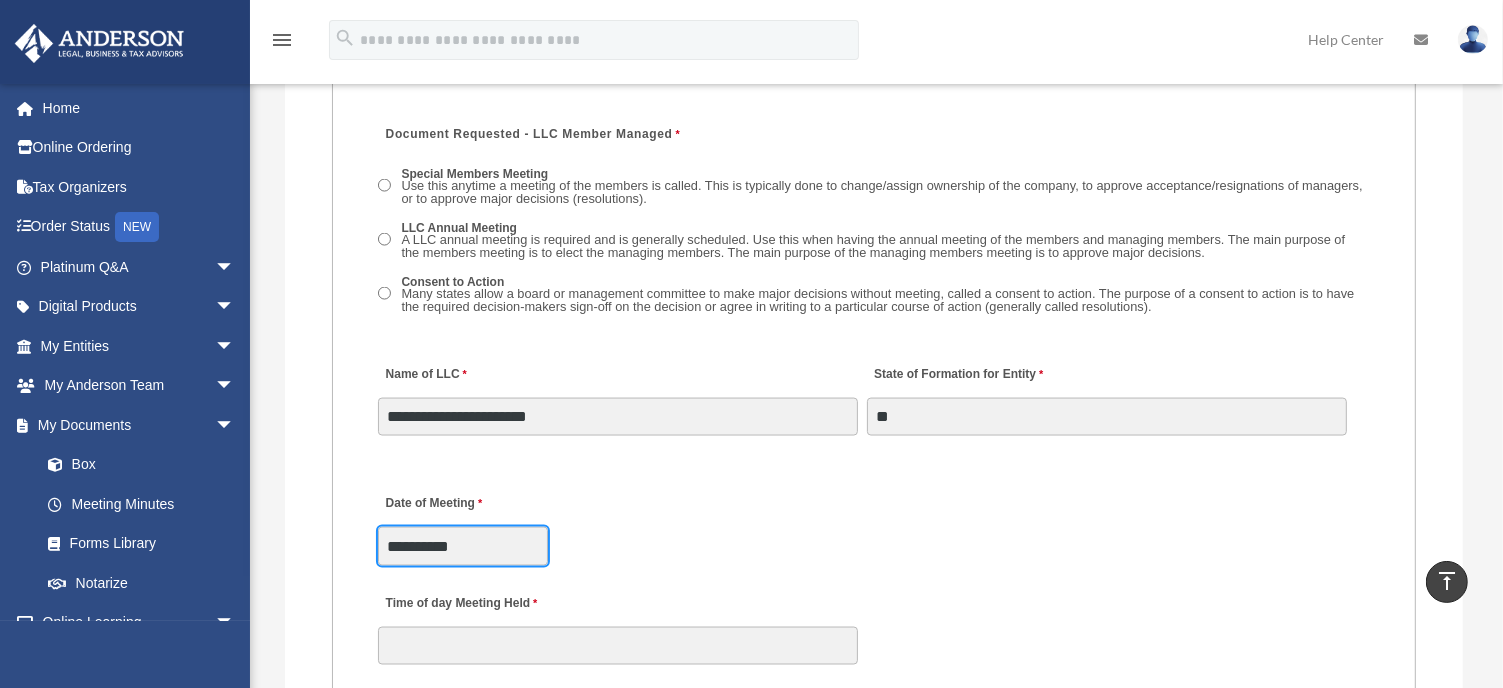 click on "**********" at bounding box center (463, 546) 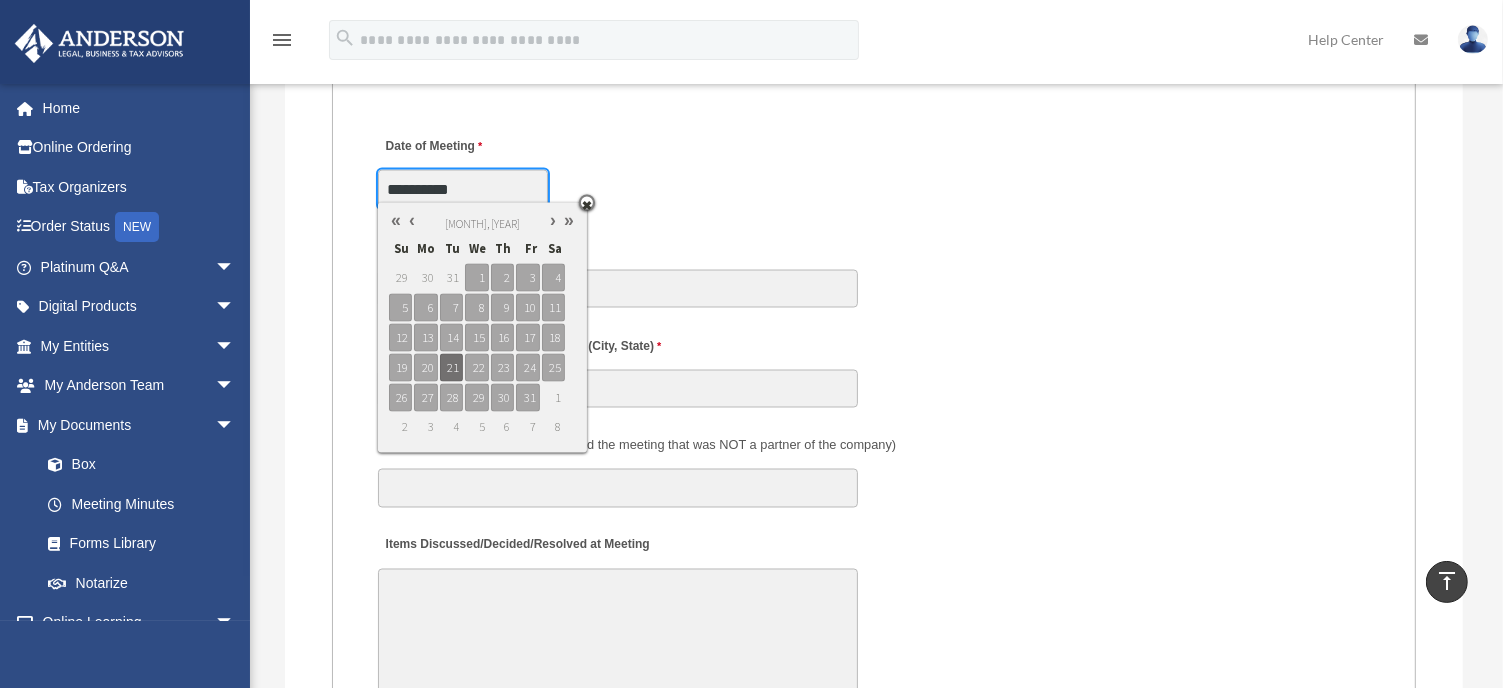scroll, scrollTop: 3405, scrollLeft: 0, axis: vertical 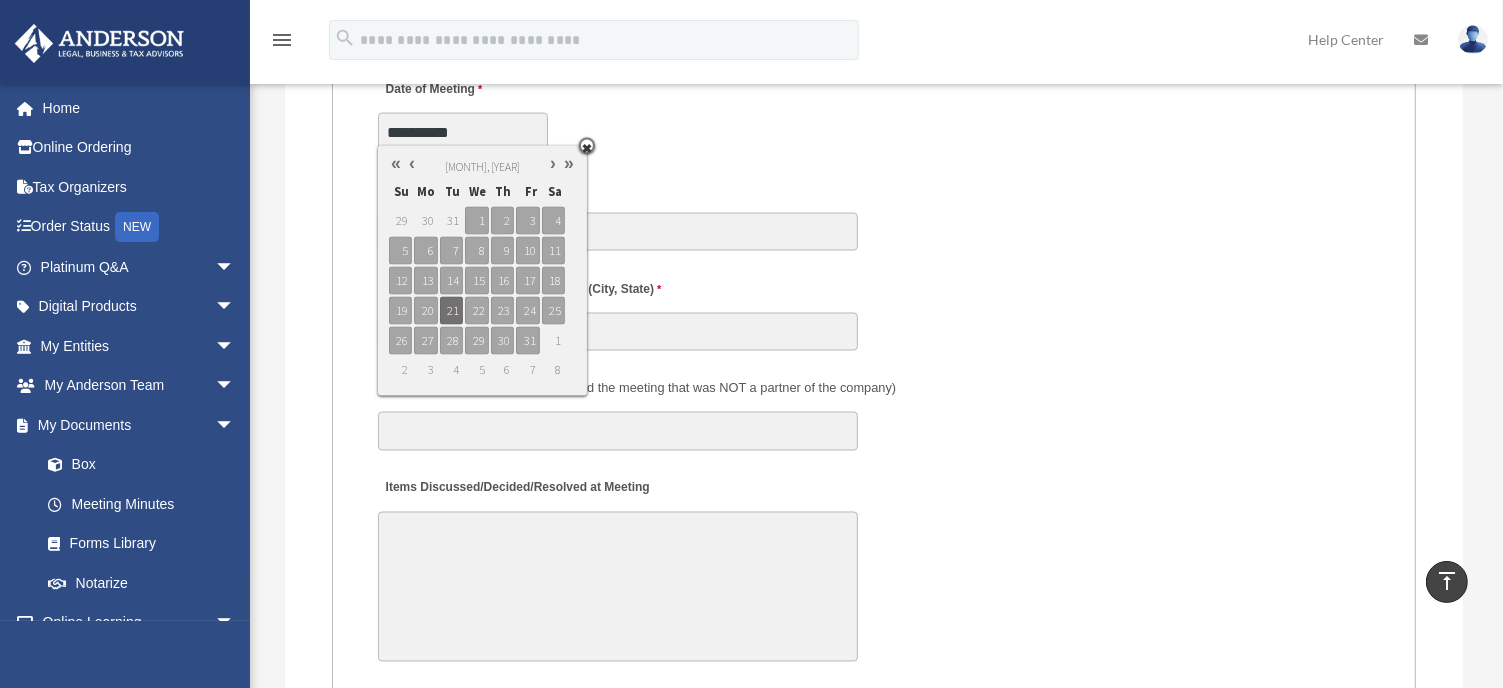 click on "MEETING INFORMATION
Please limit 1 meeting per 1 entity for each submission.
Type of Entity LLC Corporation LP Wyoming Statutory Trust (WST)
280A Option I Need a 280A Agreement to Rent a Residence Included with my Minutes
The 280A Option should only be checked if the LLC is Taxed as a C or S Corporation
WST Option Special Trustees Meeting
Use this when a meeting of trustees is called for a Wyoming Statutory Trust. Please note that technically there are no requirements for meetings in a WST so there are no annual meetings, just trustee meetings.
Name of Wyoming Statutory Trust
I need a Valuation Worksheet included with my minutes
Is this LLC Member Managed or Manager Managed? Member Managed Manager Managed
Document Requested - LLC Member Managed Special Members Meeting LLC Annual Meeting Consent to Action
Document Requested - LLC Manager Managed Special Managers Meeting LLC Annual Meeting Consent to Action Special Document - Special Members Meeting" at bounding box center (874, 453) 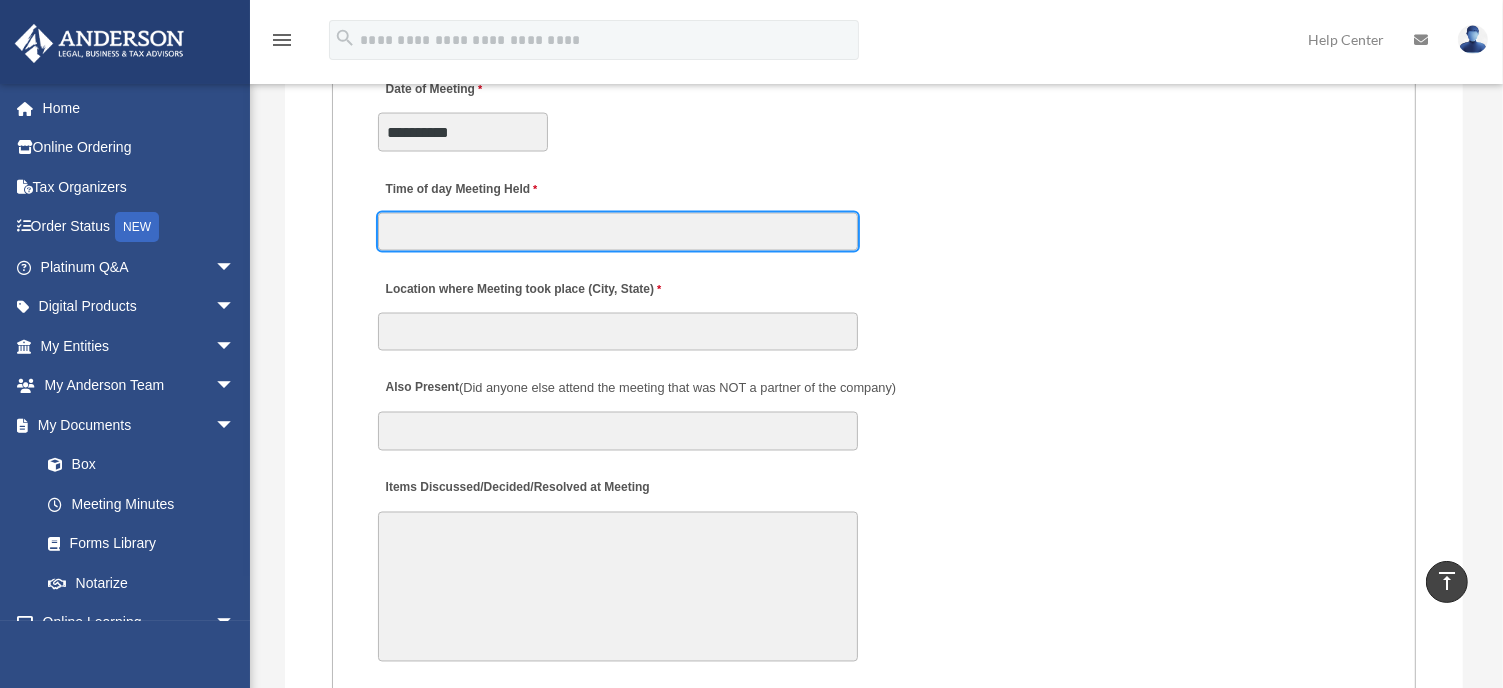 click on "Time of day Meeting Held" at bounding box center [618, 232] 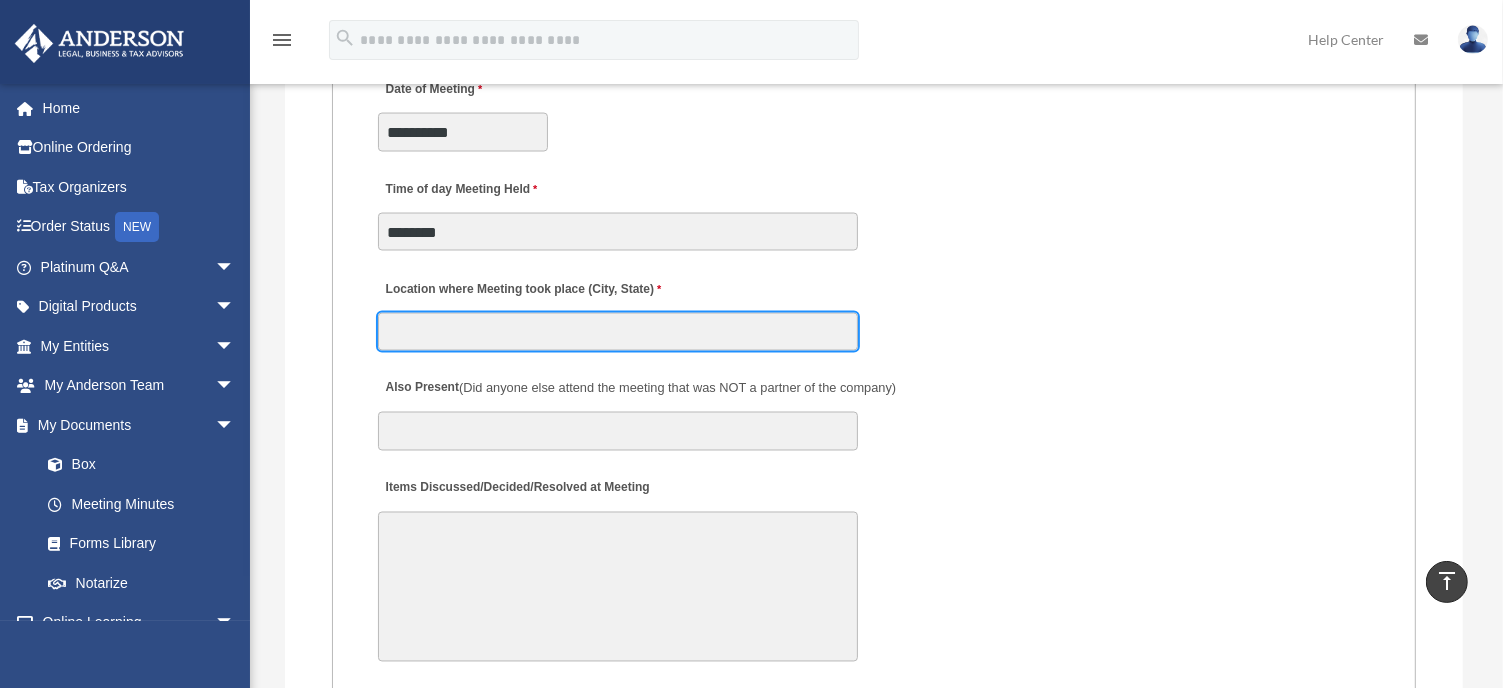 click on "Location where Meeting took place (City, State)" at bounding box center [618, 332] 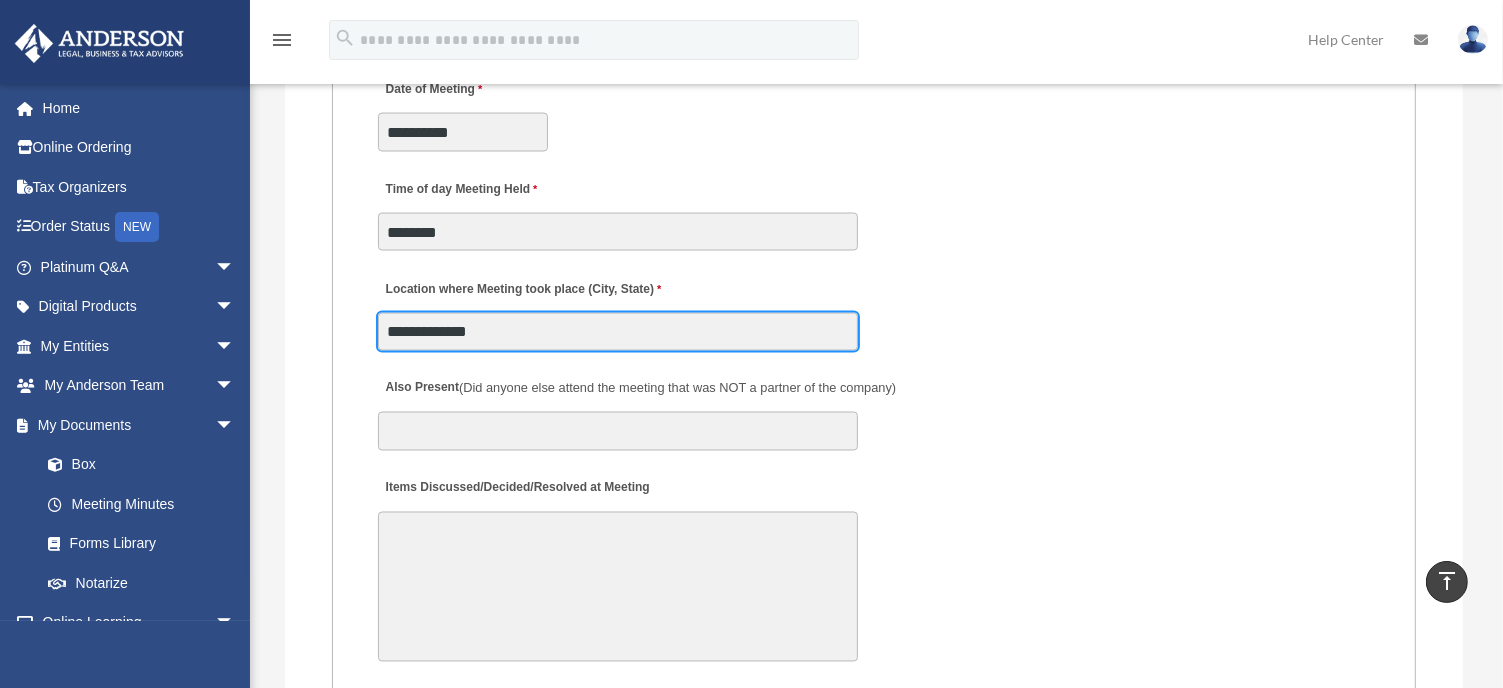 type on "**********" 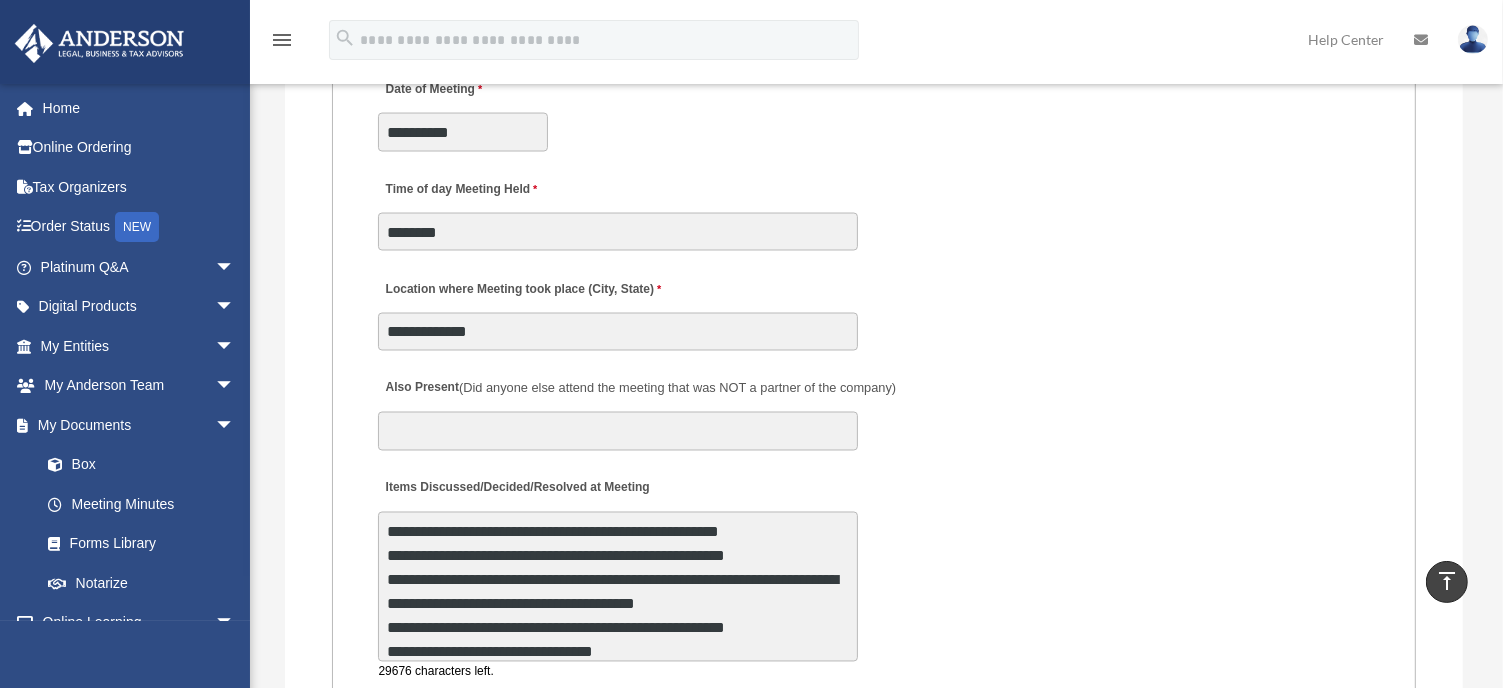 scroll, scrollTop: 24, scrollLeft: 0, axis: vertical 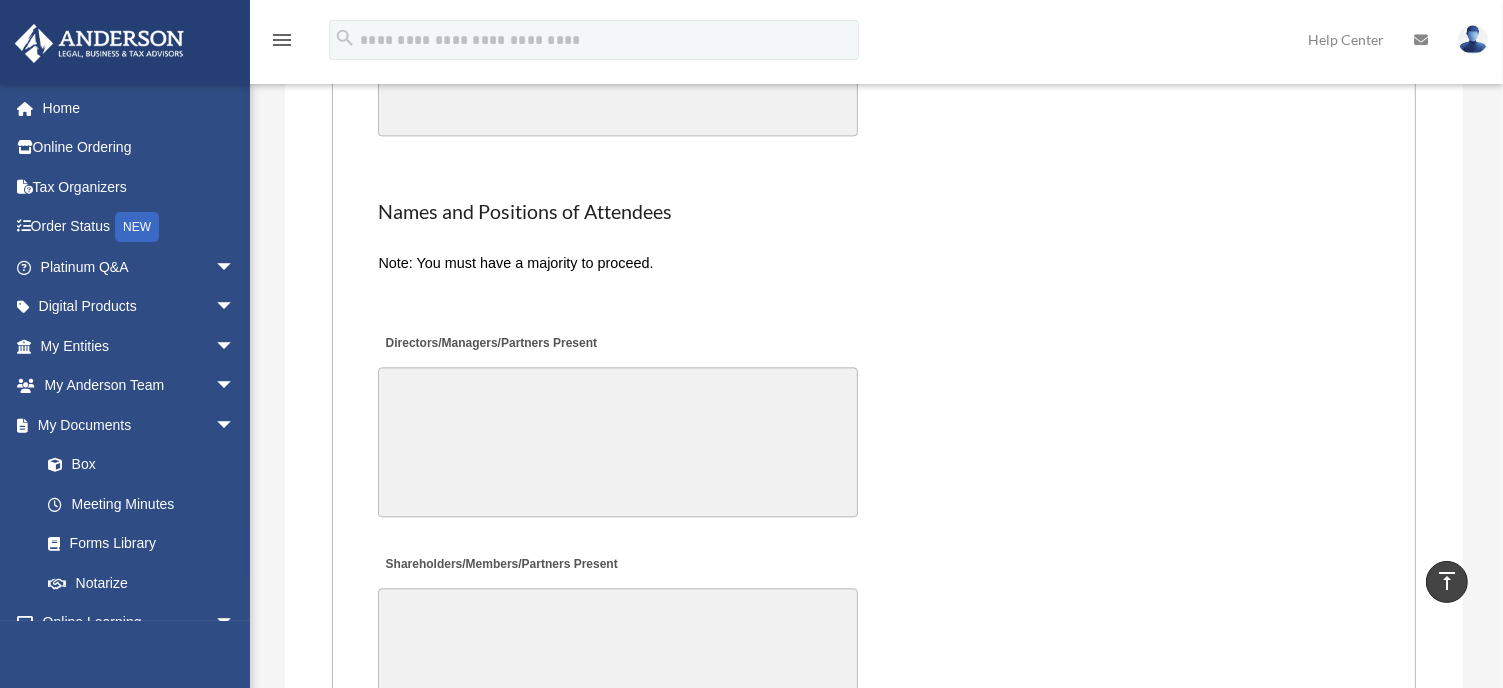 type on "**********" 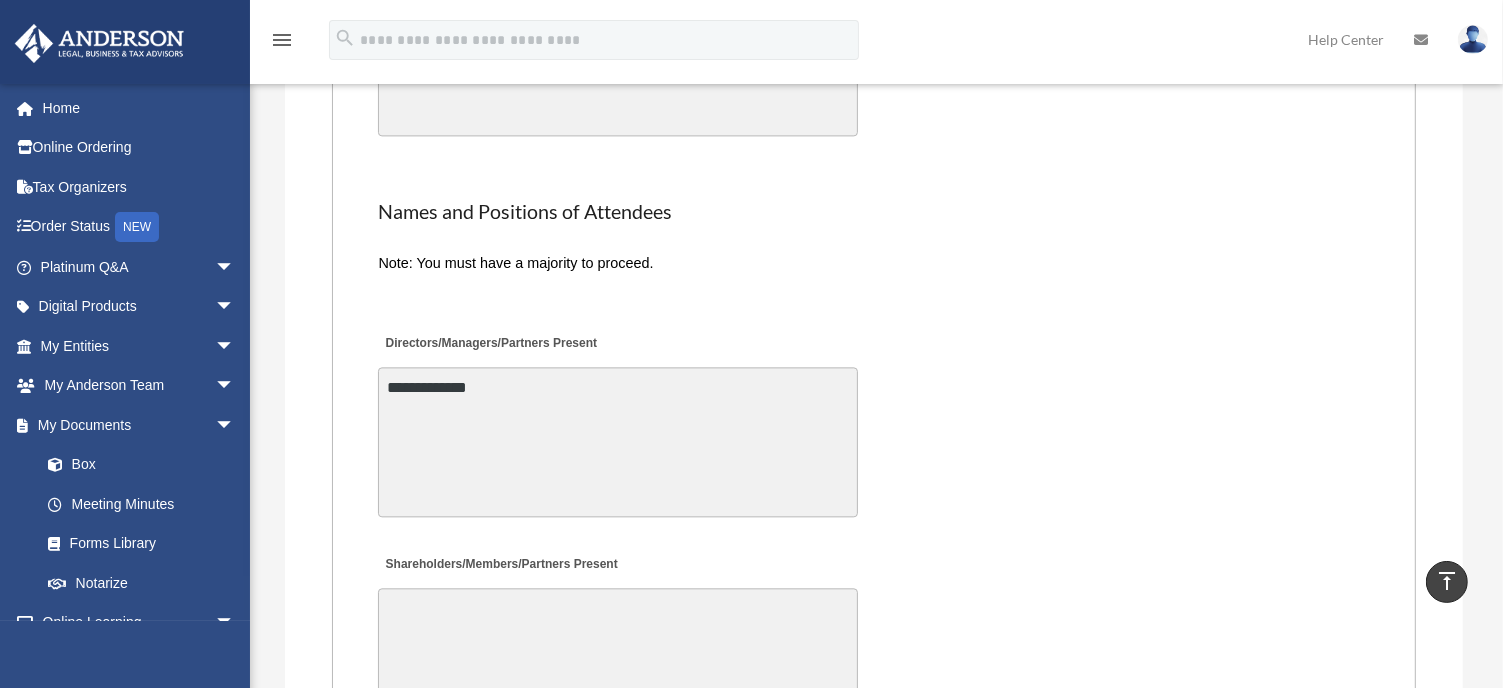click on "**********" at bounding box center (618, 442) 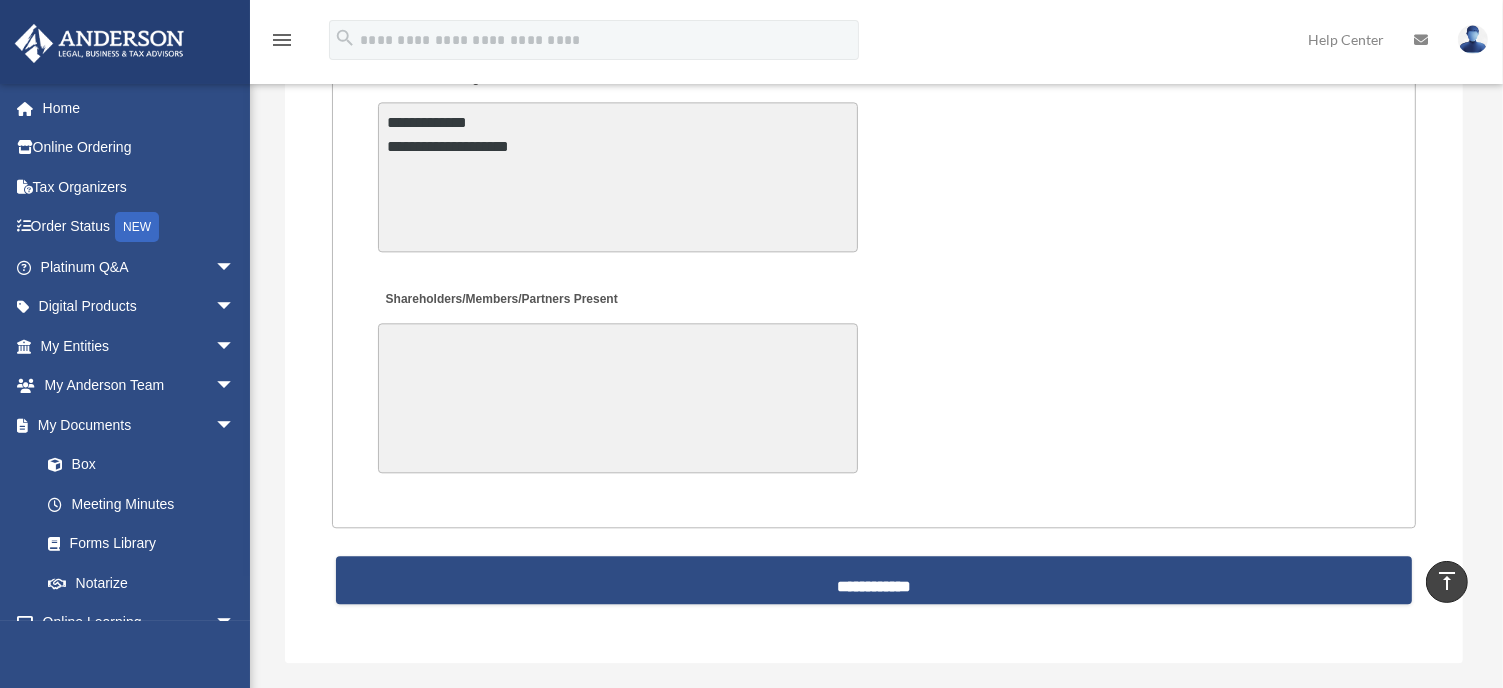 scroll, scrollTop: 4771, scrollLeft: 0, axis: vertical 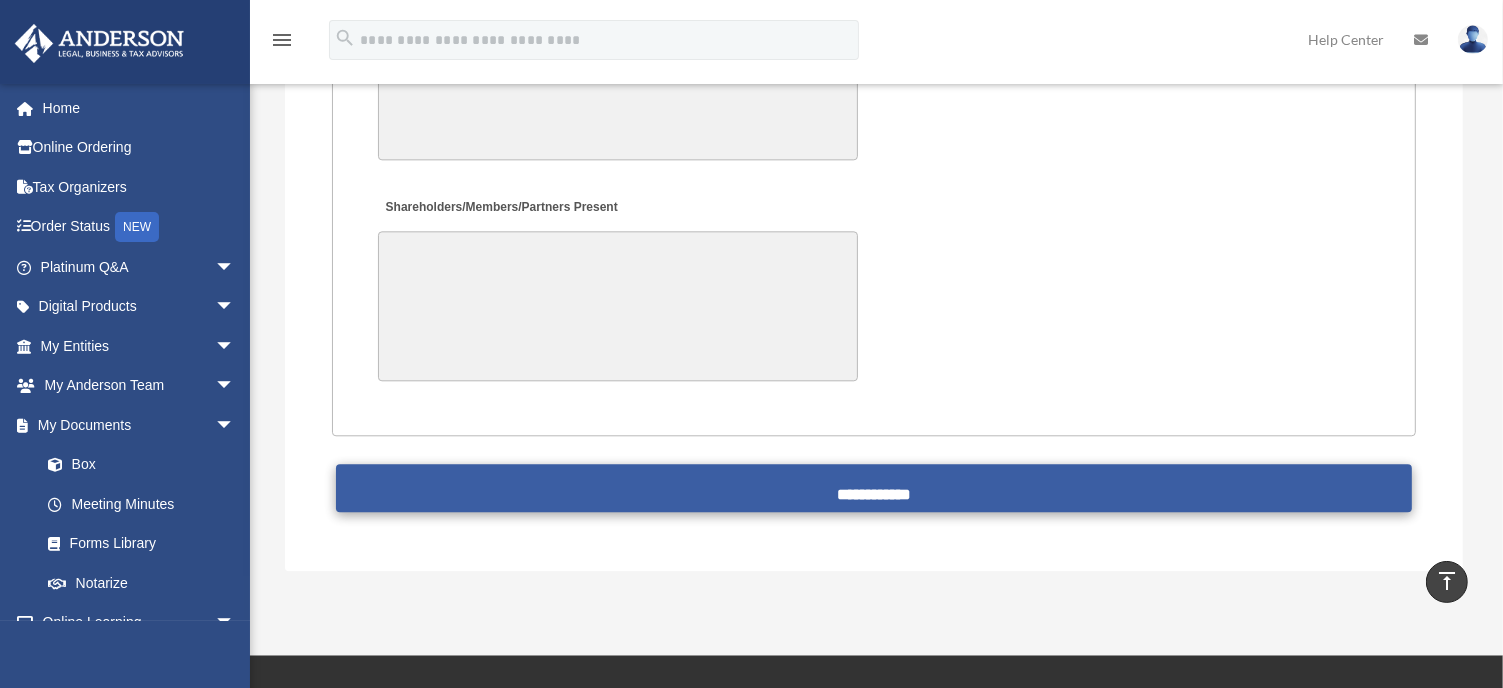 type on "**********" 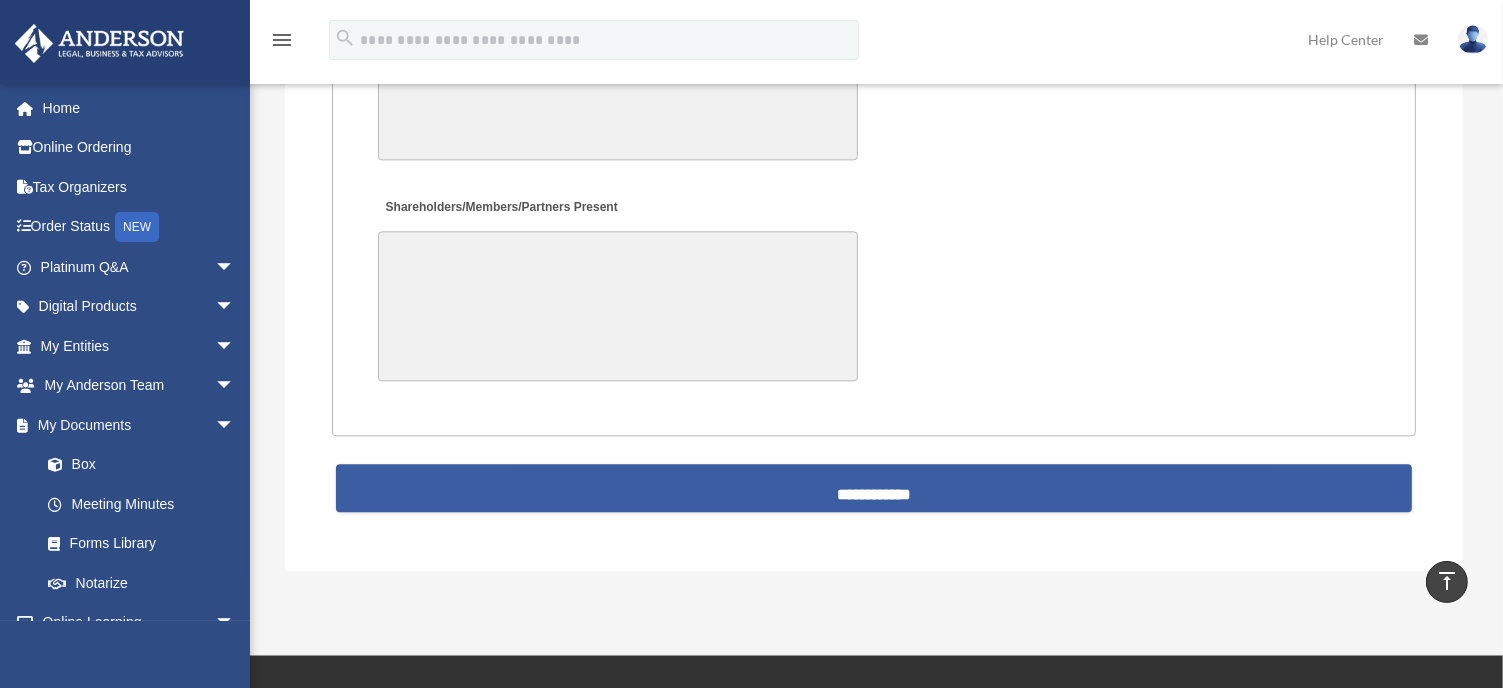 click on "**********" at bounding box center [874, 488] 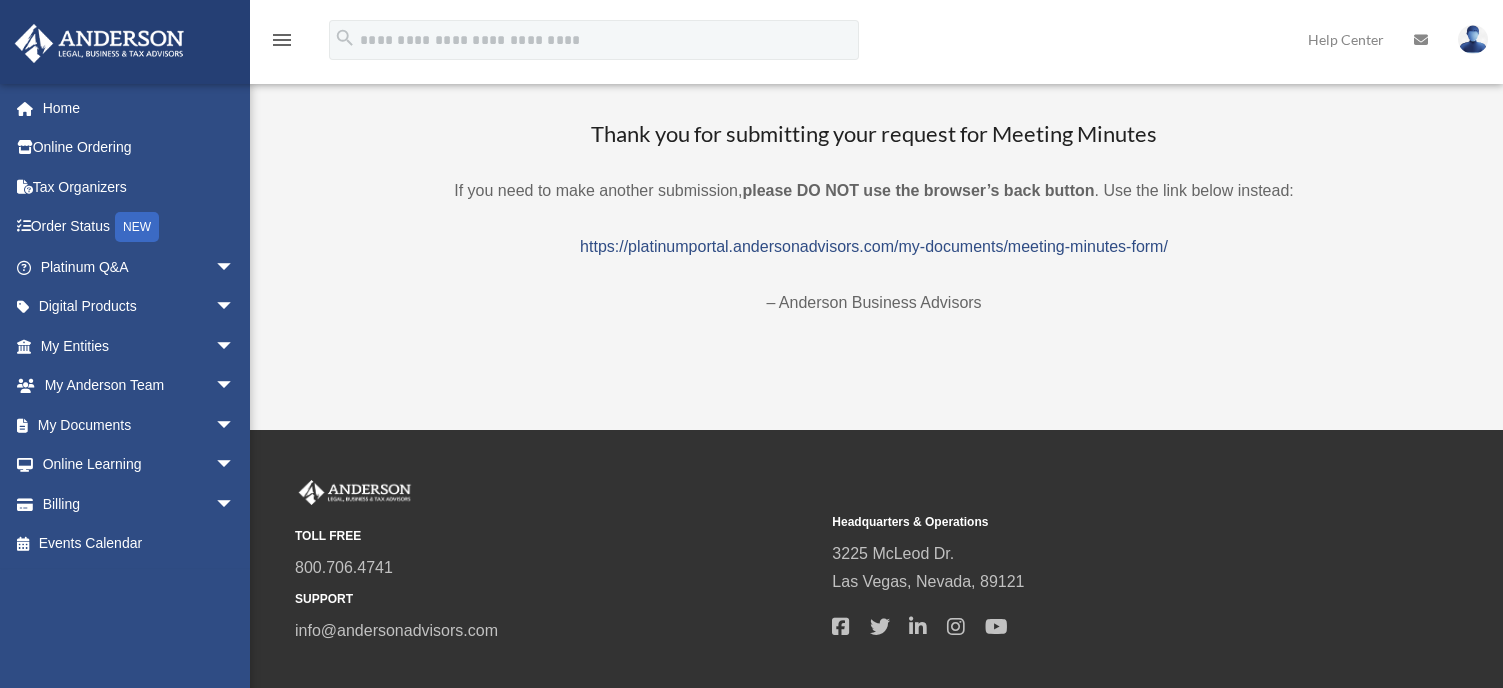 scroll, scrollTop: 0, scrollLeft: 0, axis: both 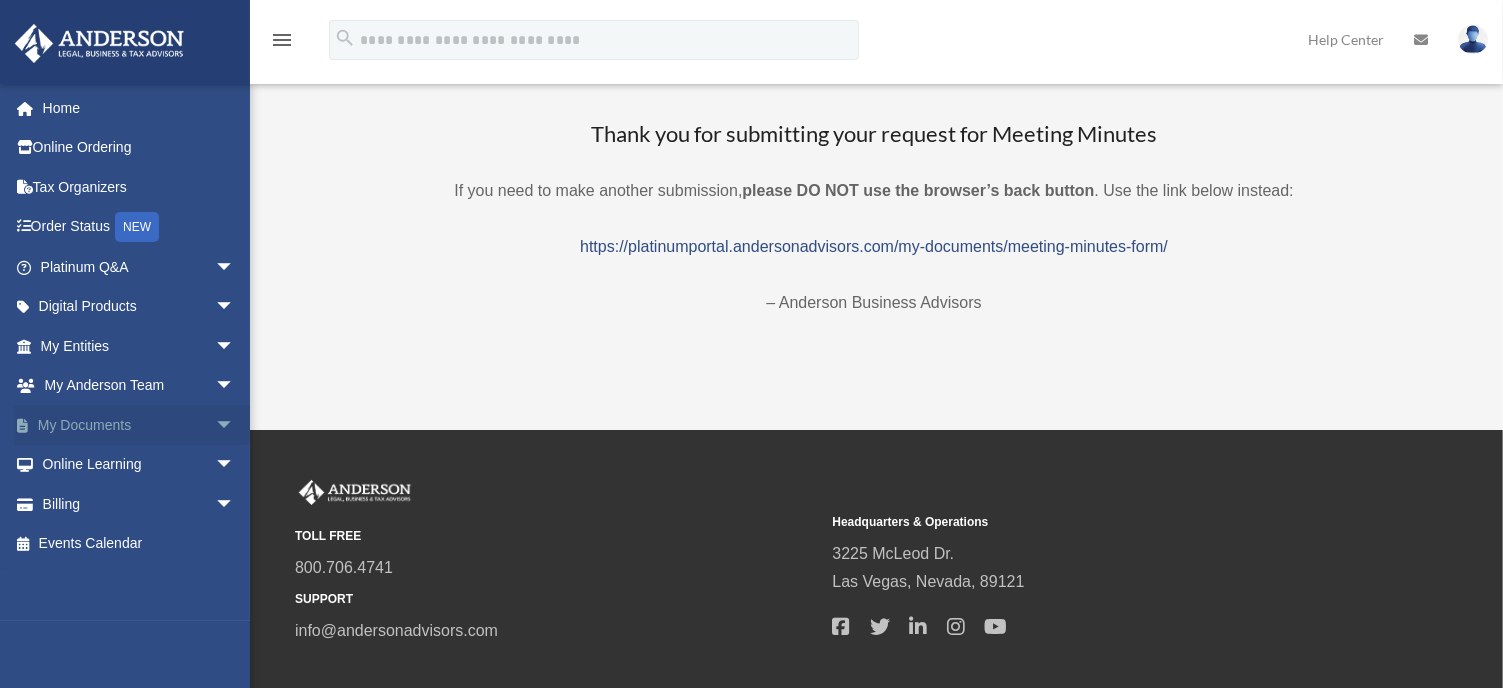 click on "arrow_drop_down" at bounding box center (235, 425) 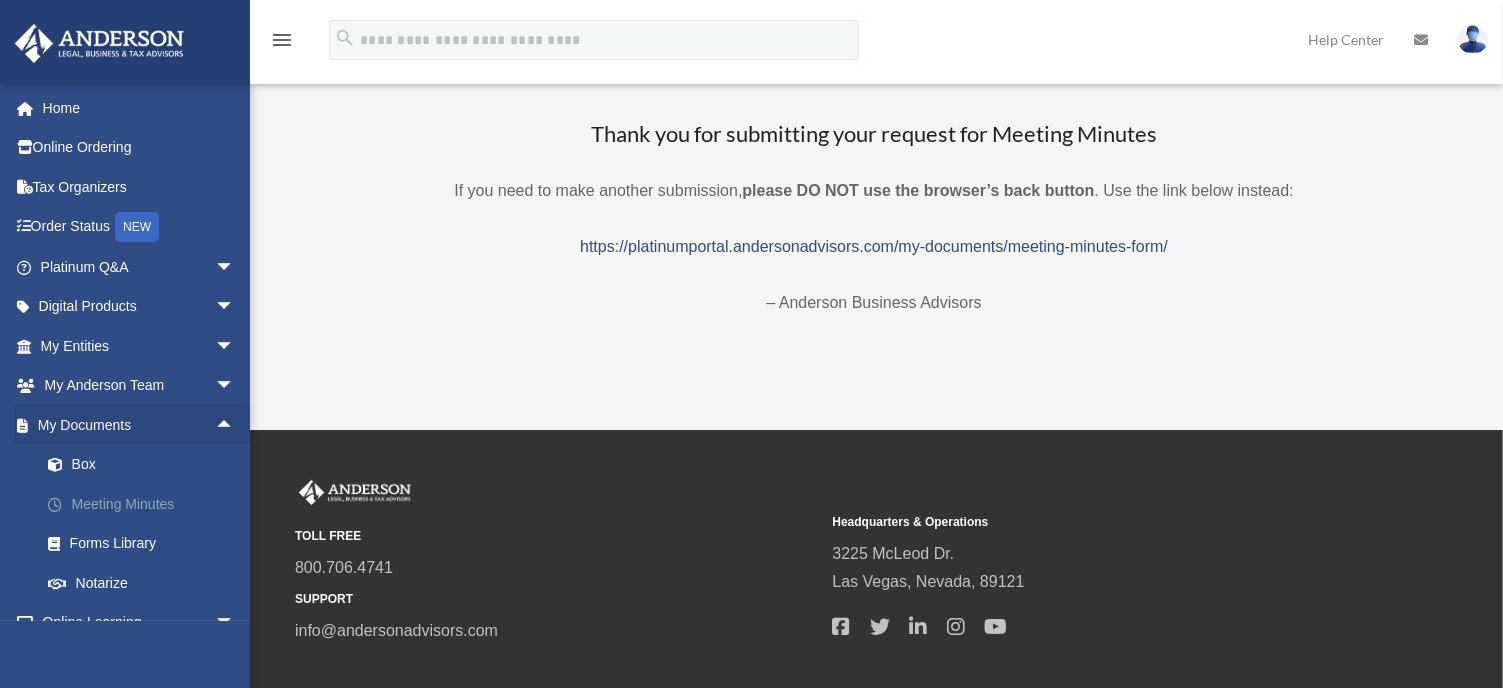 click on "Meeting Minutes" at bounding box center [146, 504] 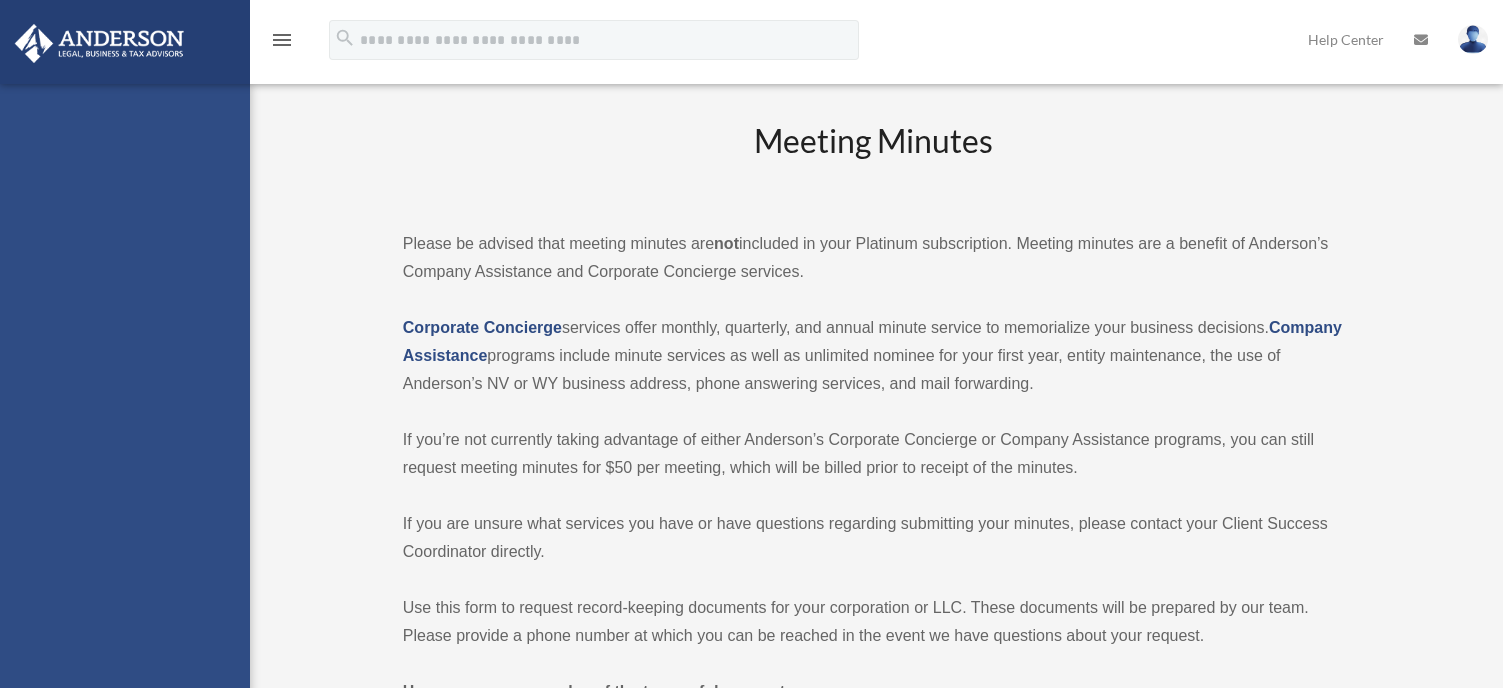 scroll, scrollTop: 0, scrollLeft: 0, axis: both 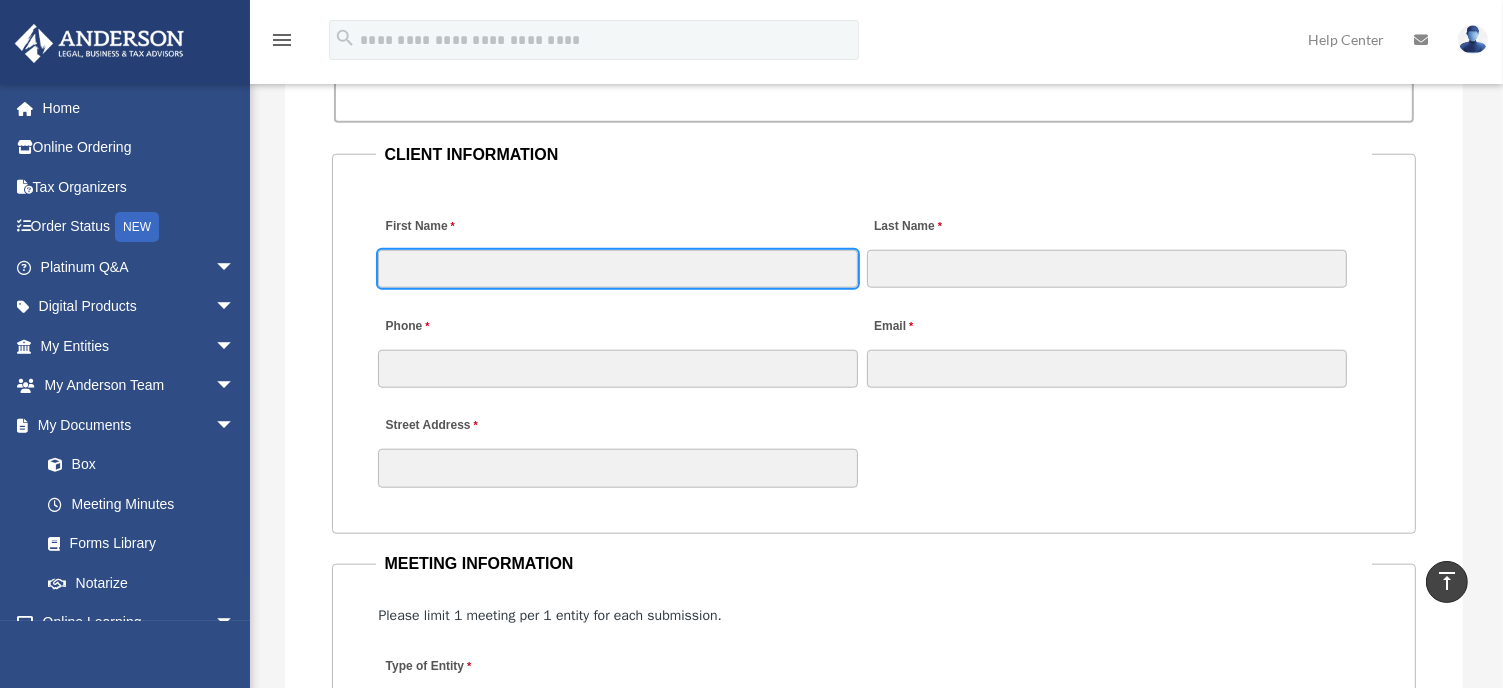 click on "First Name" at bounding box center [618, 269] 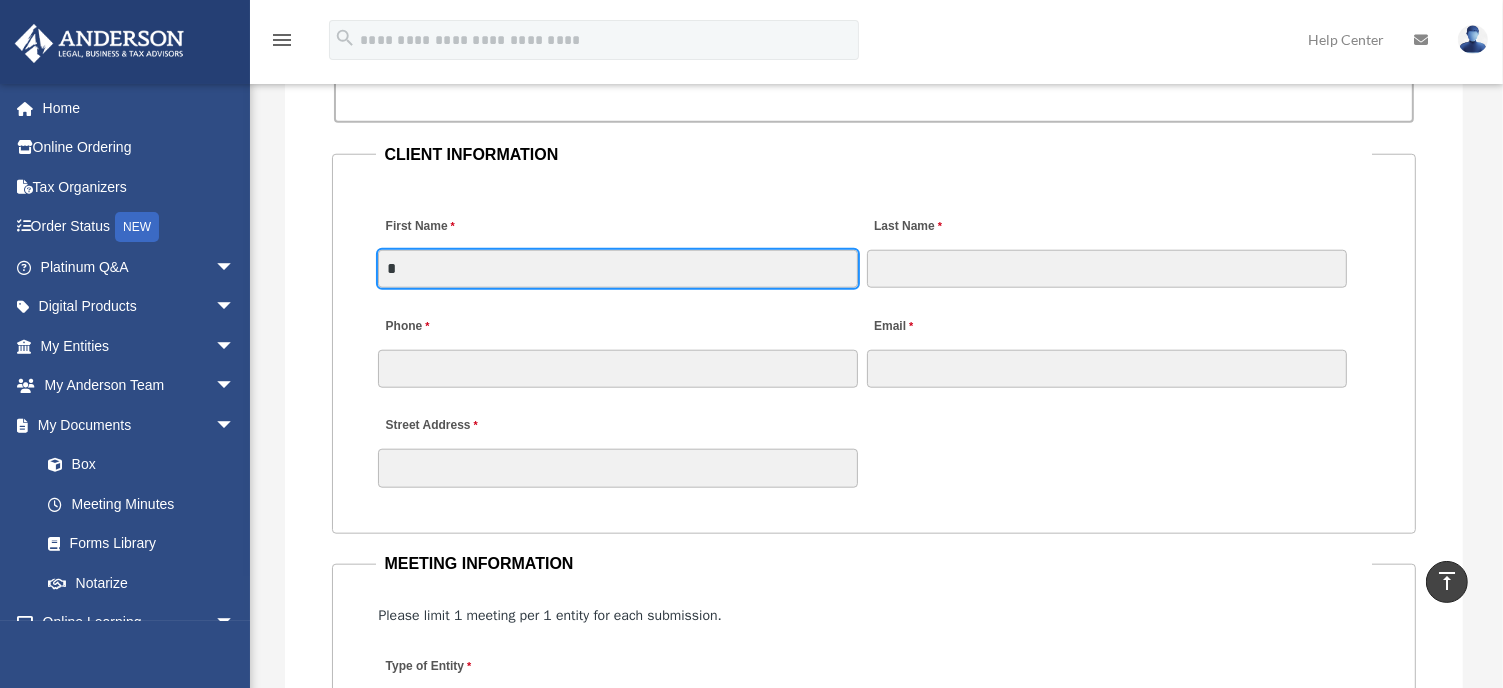 type on "********" 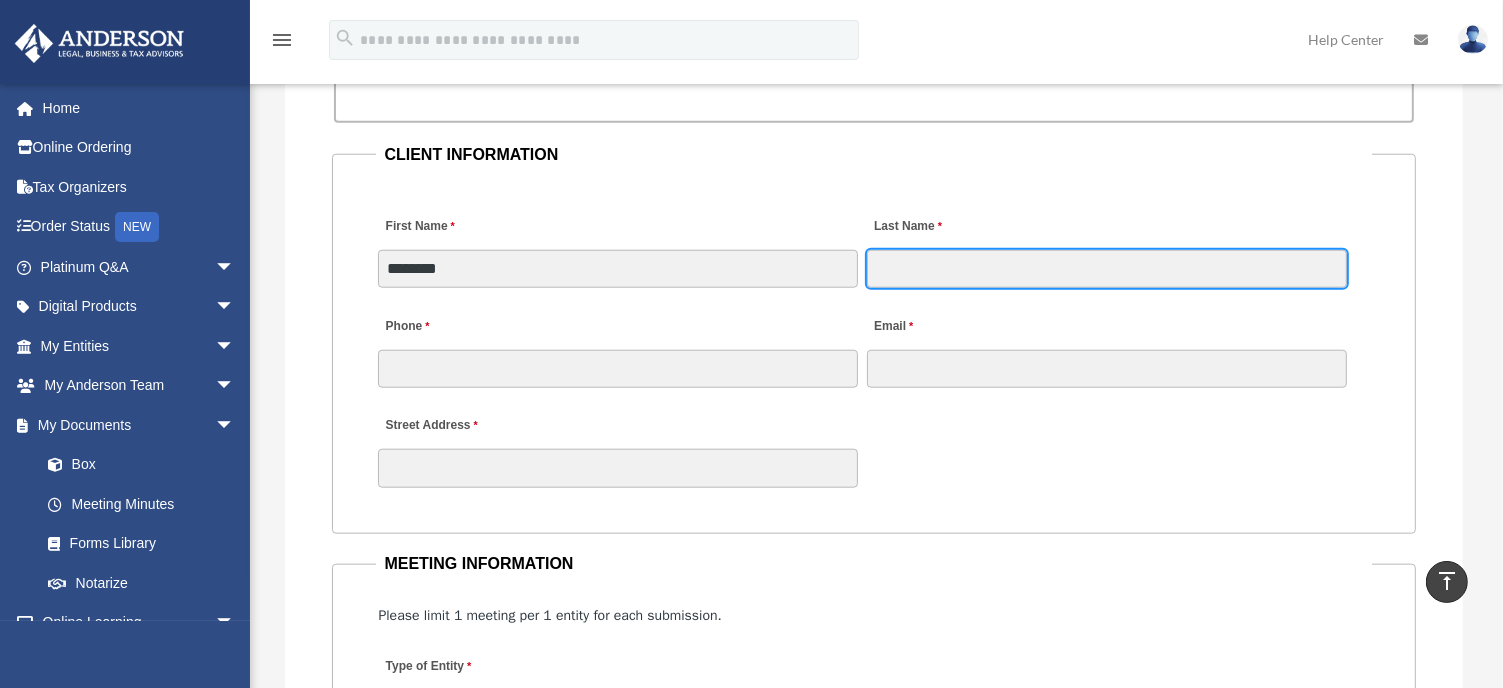 click on "Last Name" at bounding box center (1107, 269) 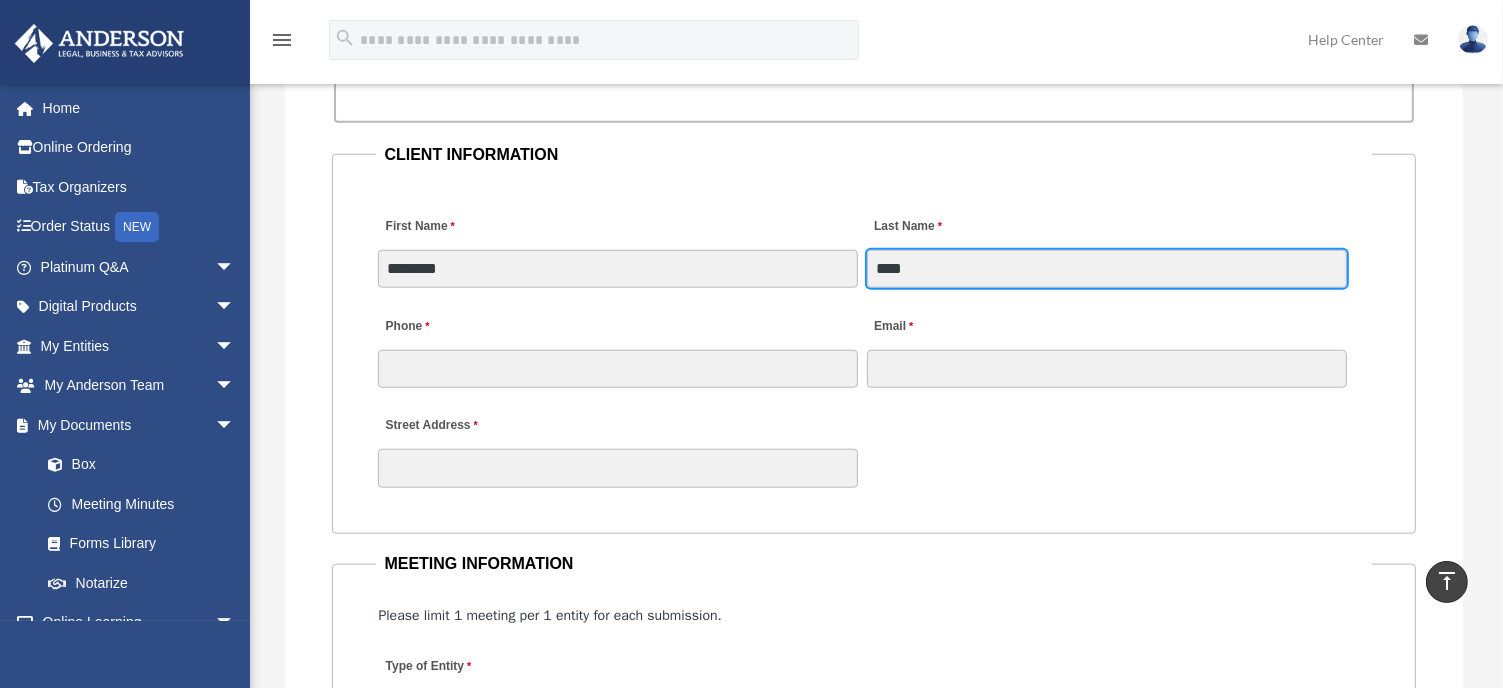 type on "****" 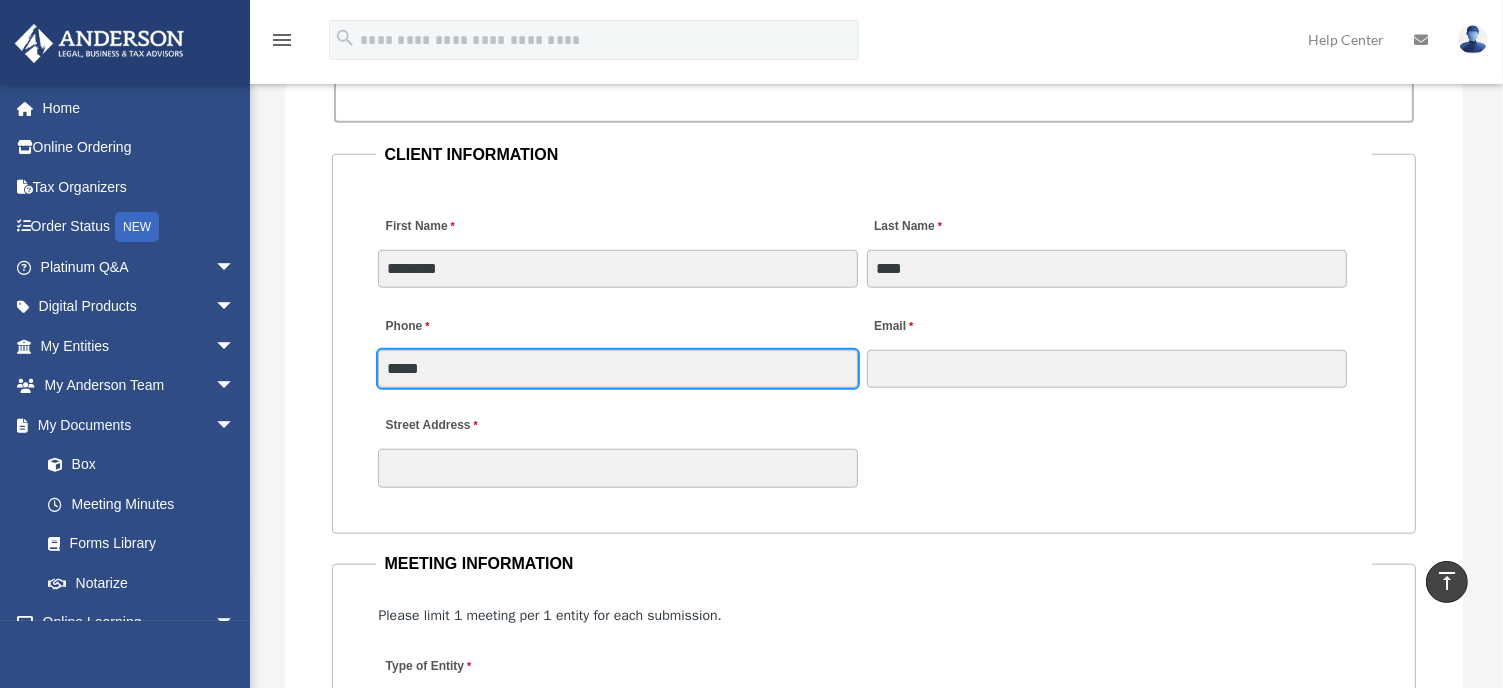 type on "**********" 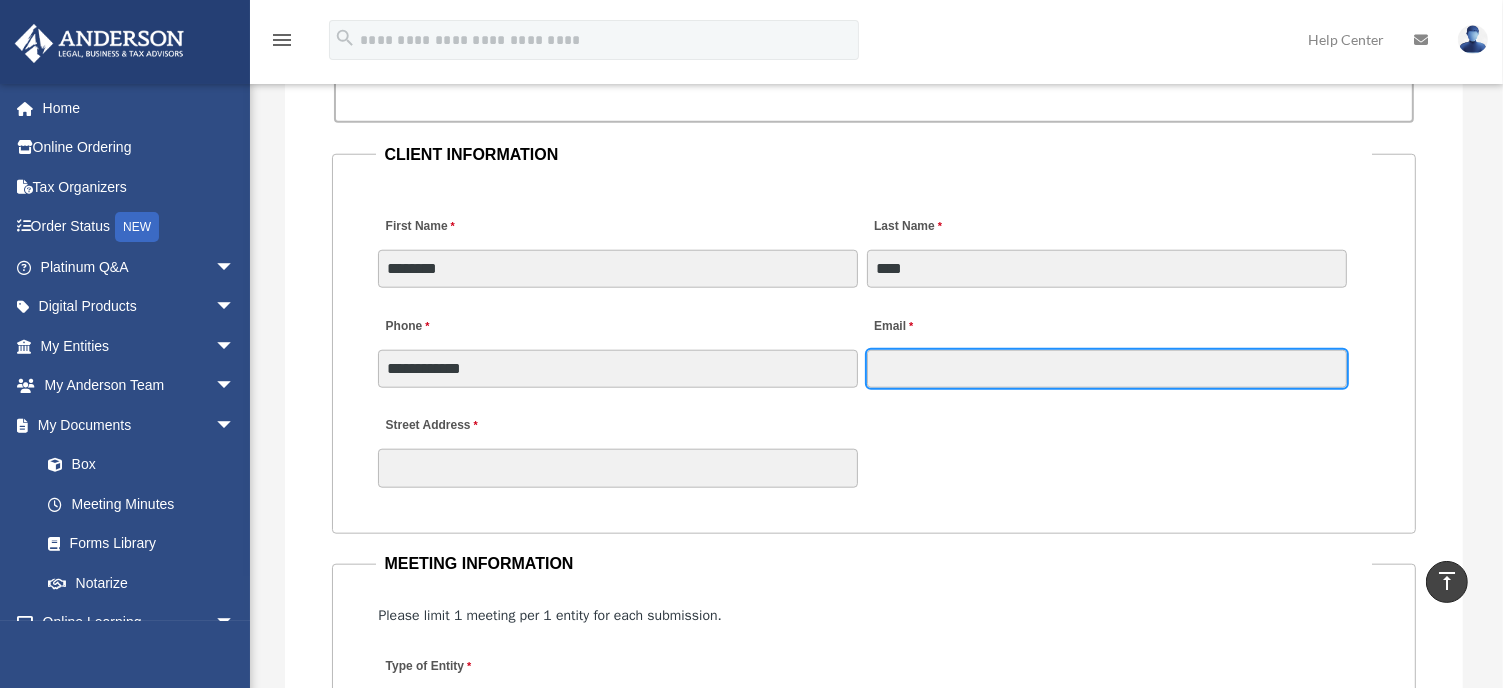click on "Email" at bounding box center (1107, 369) 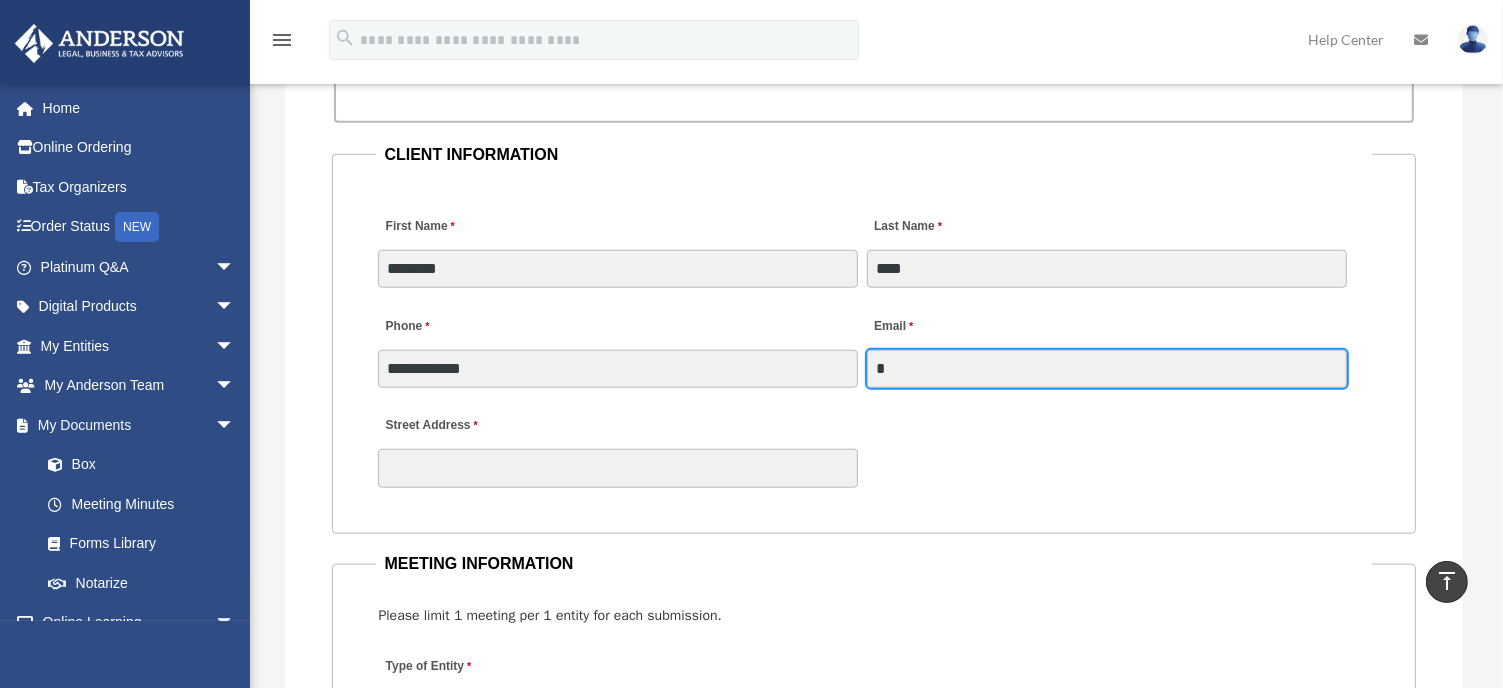 type on "**********" 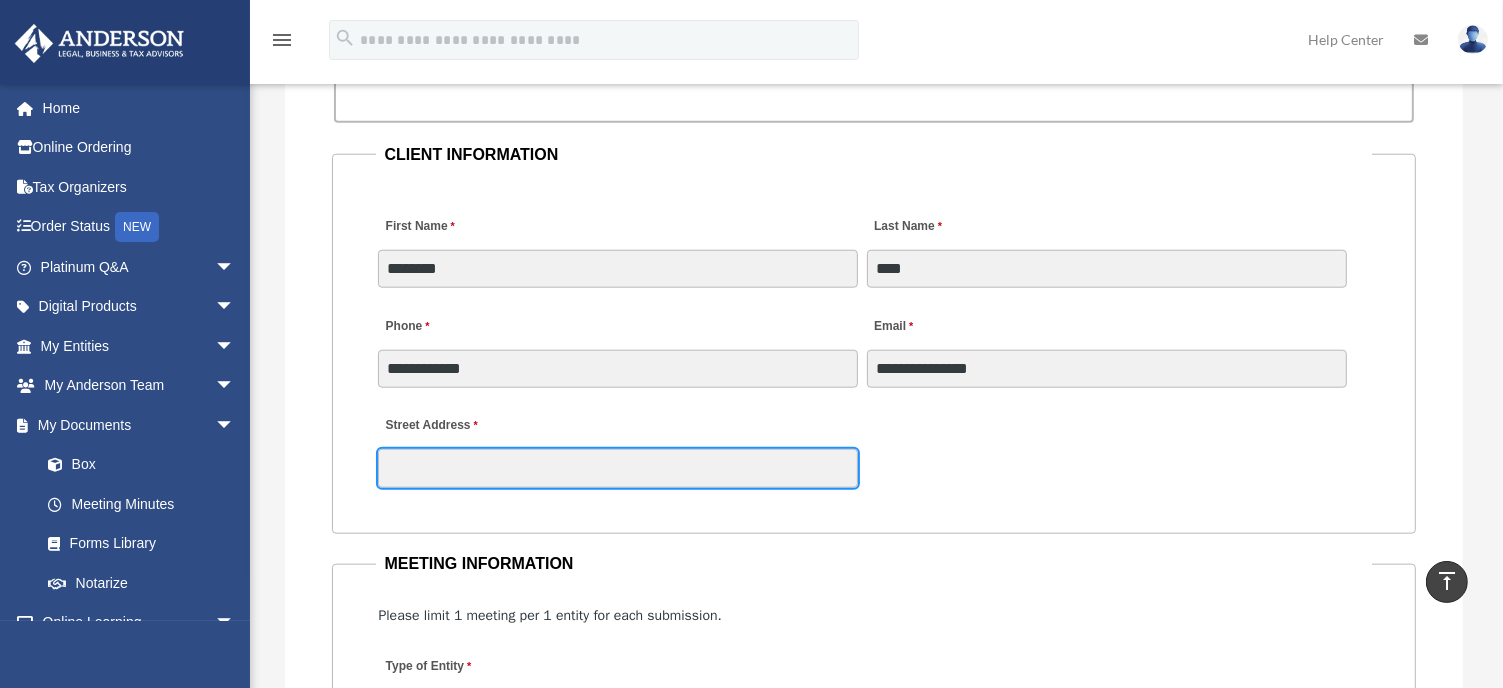 click on "Street Address" at bounding box center (618, 468) 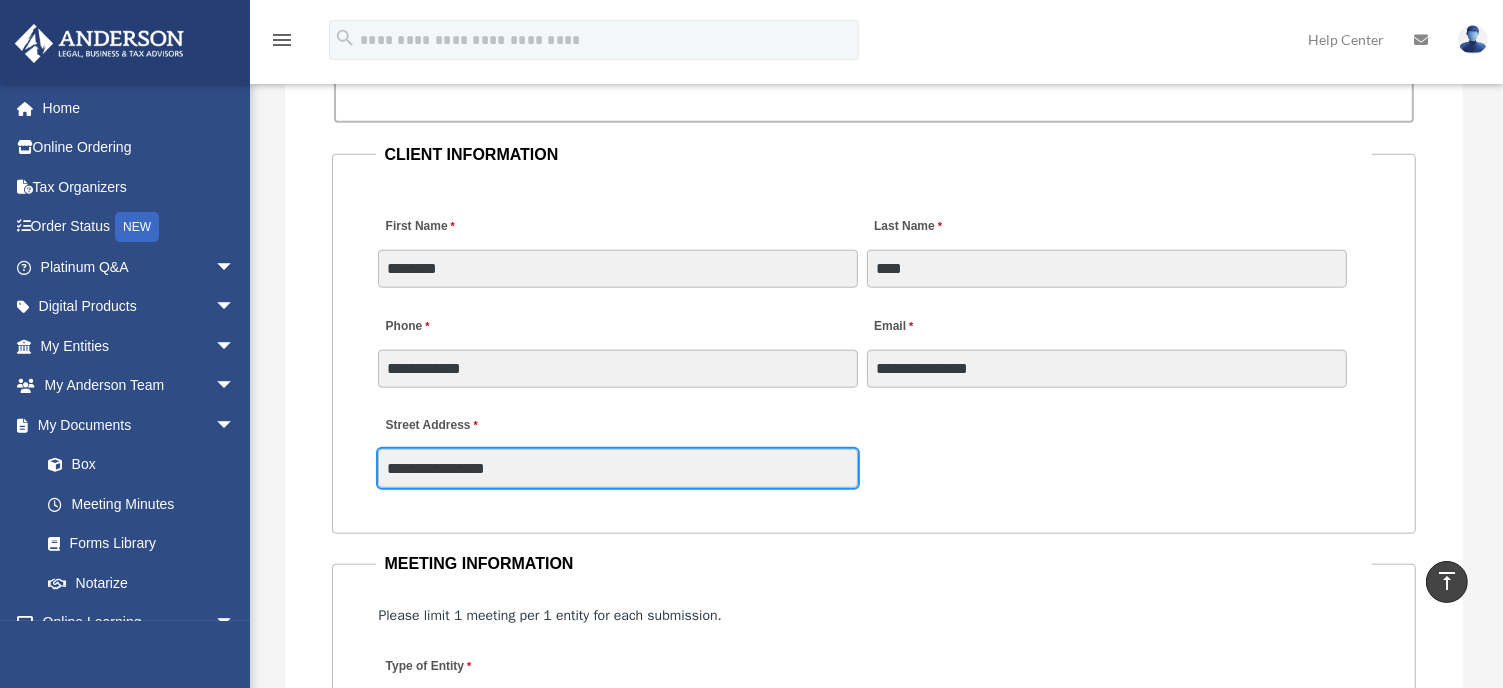 type on "**********" 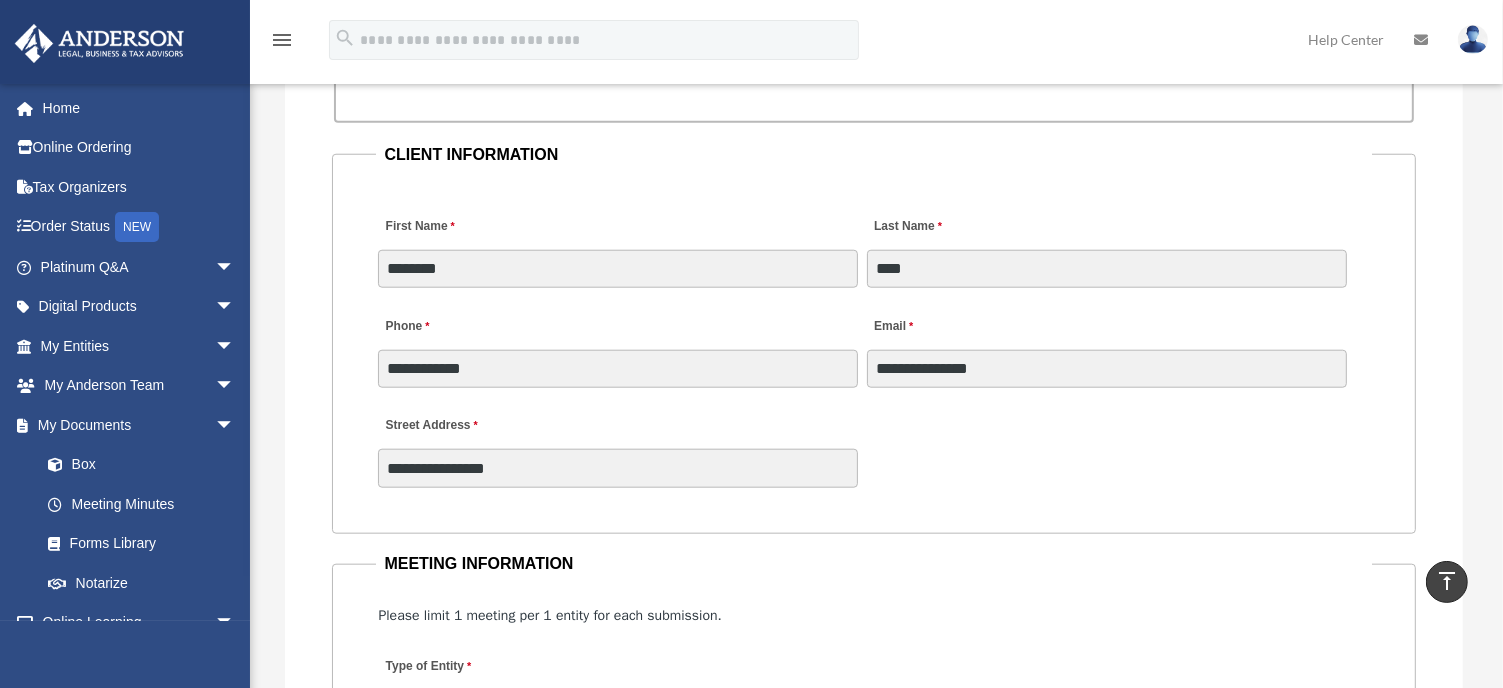 scroll, scrollTop: 2320, scrollLeft: 0, axis: vertical 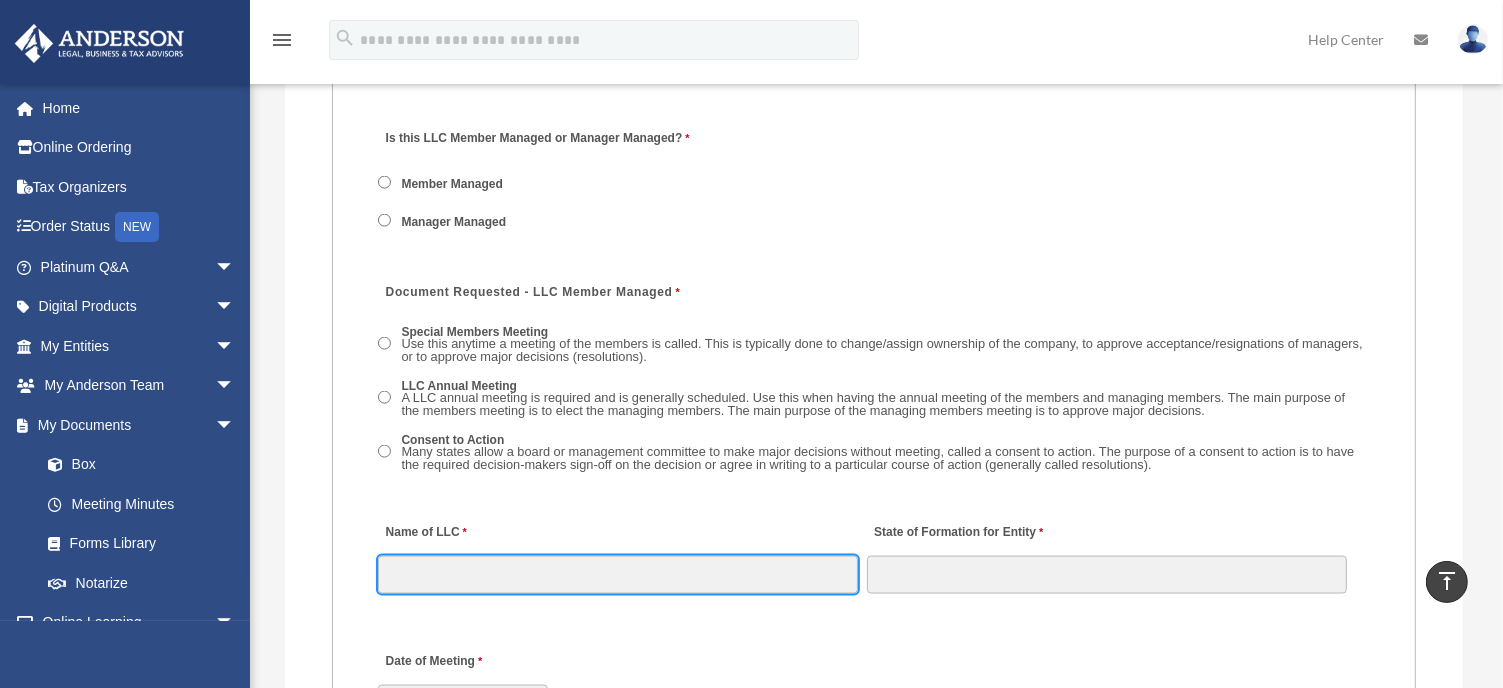 click on "Name of LLC" at bounding box center [618, 575] 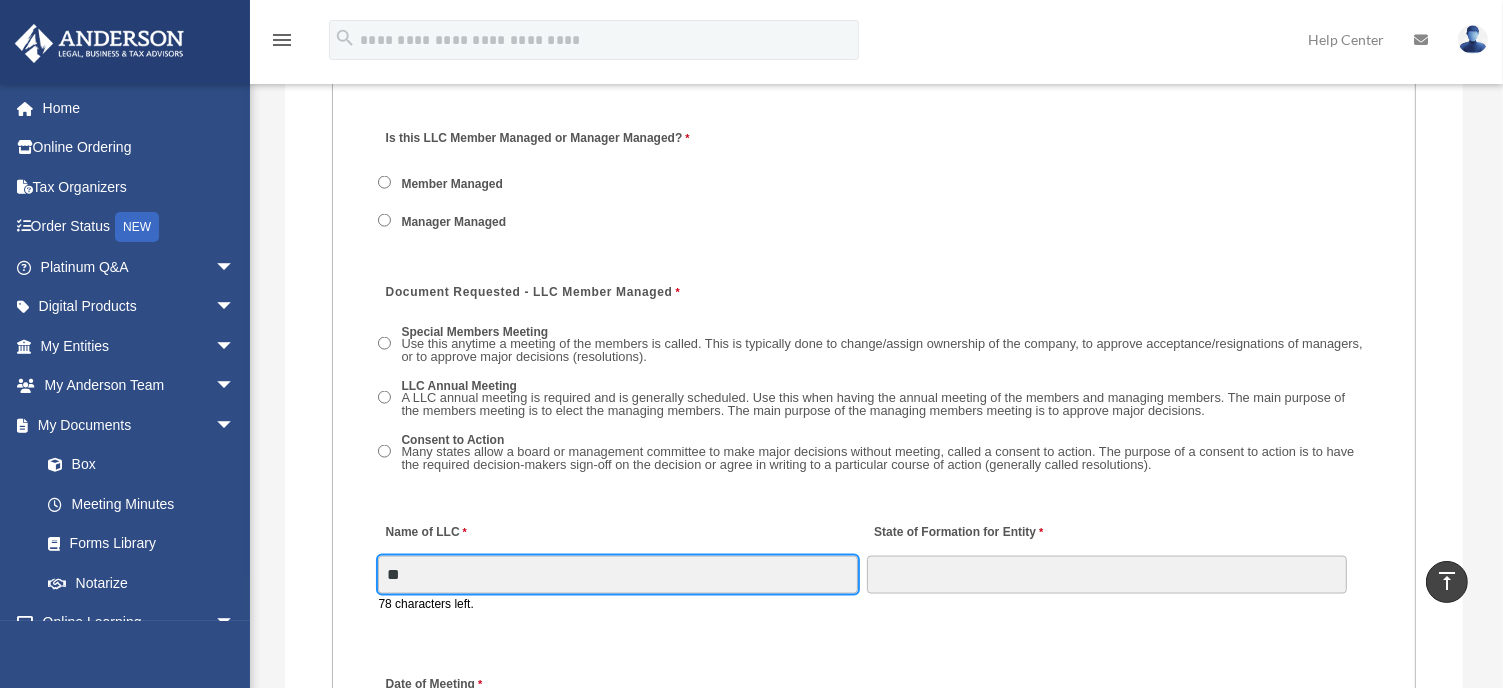 type on "**********" 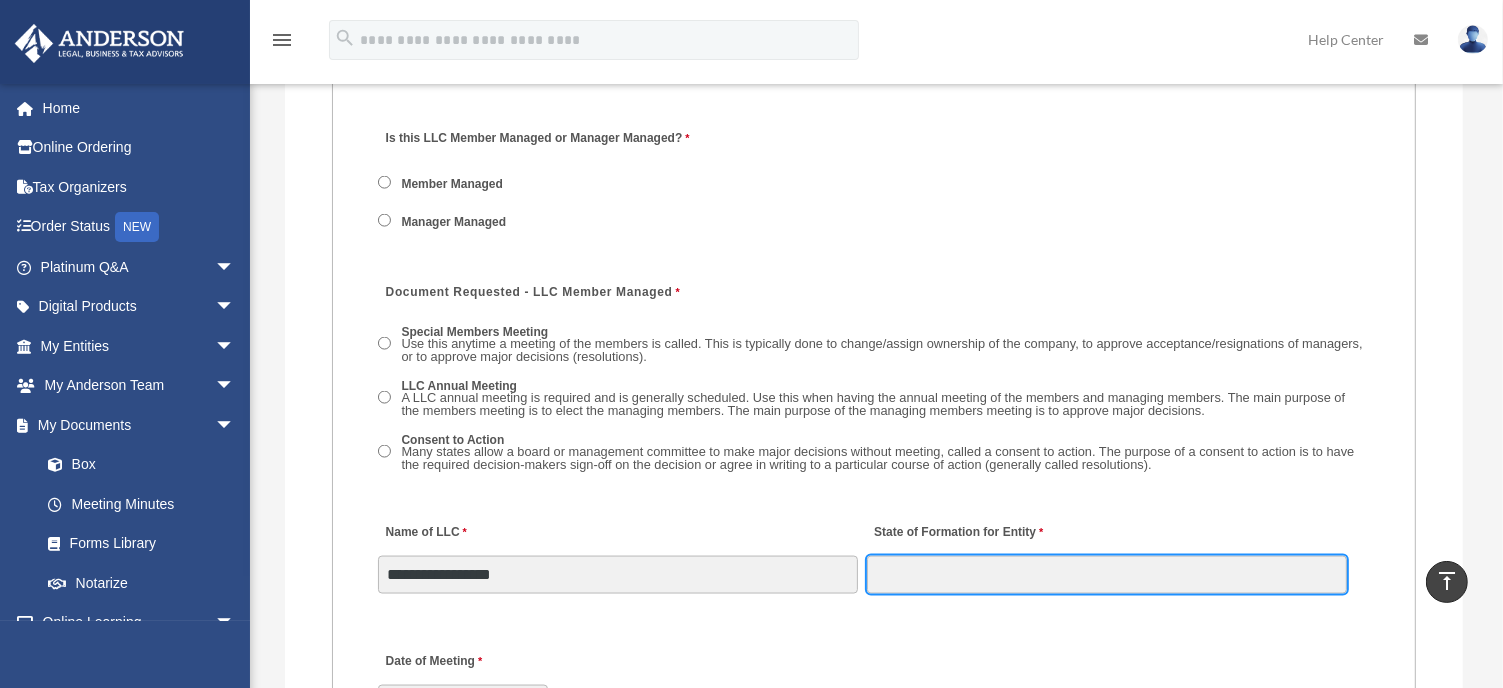 click on "State of Formation for Entity" at bounding box center [1107, 575] 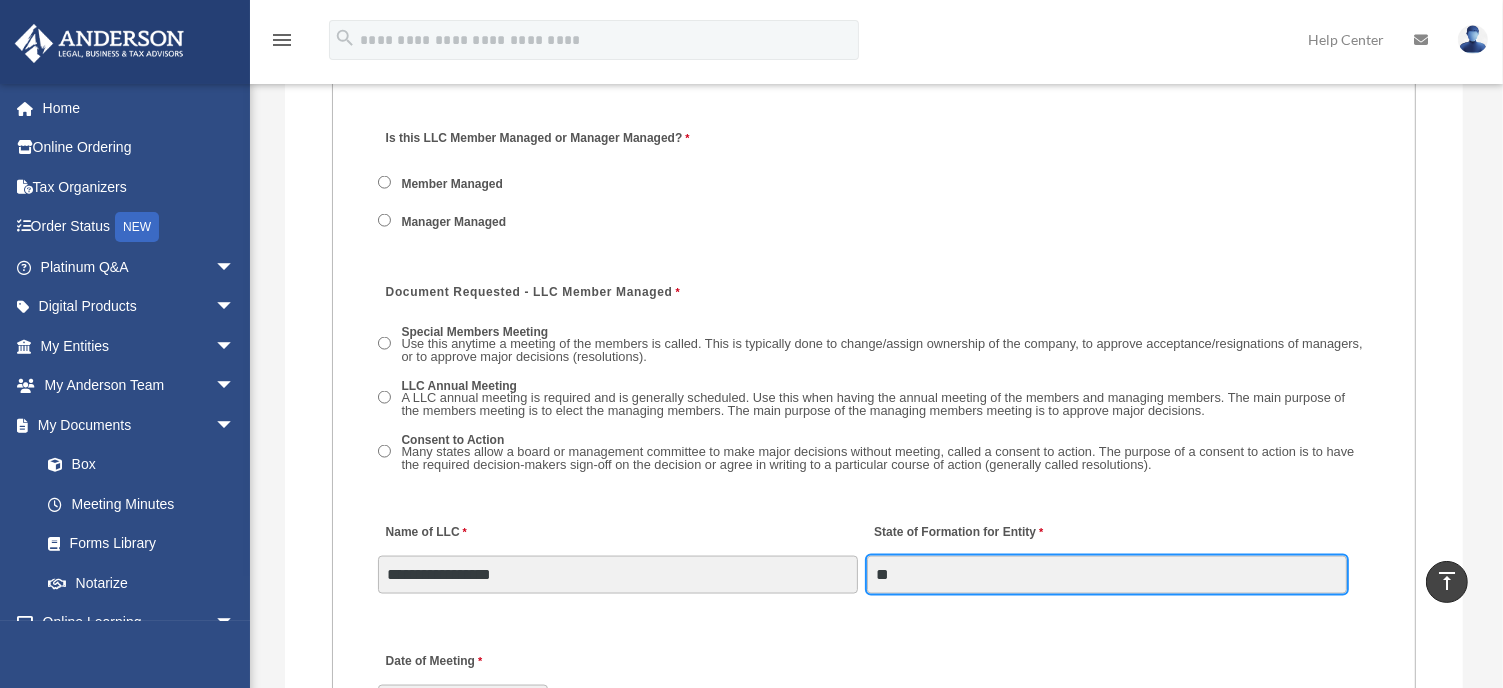 type on "**" 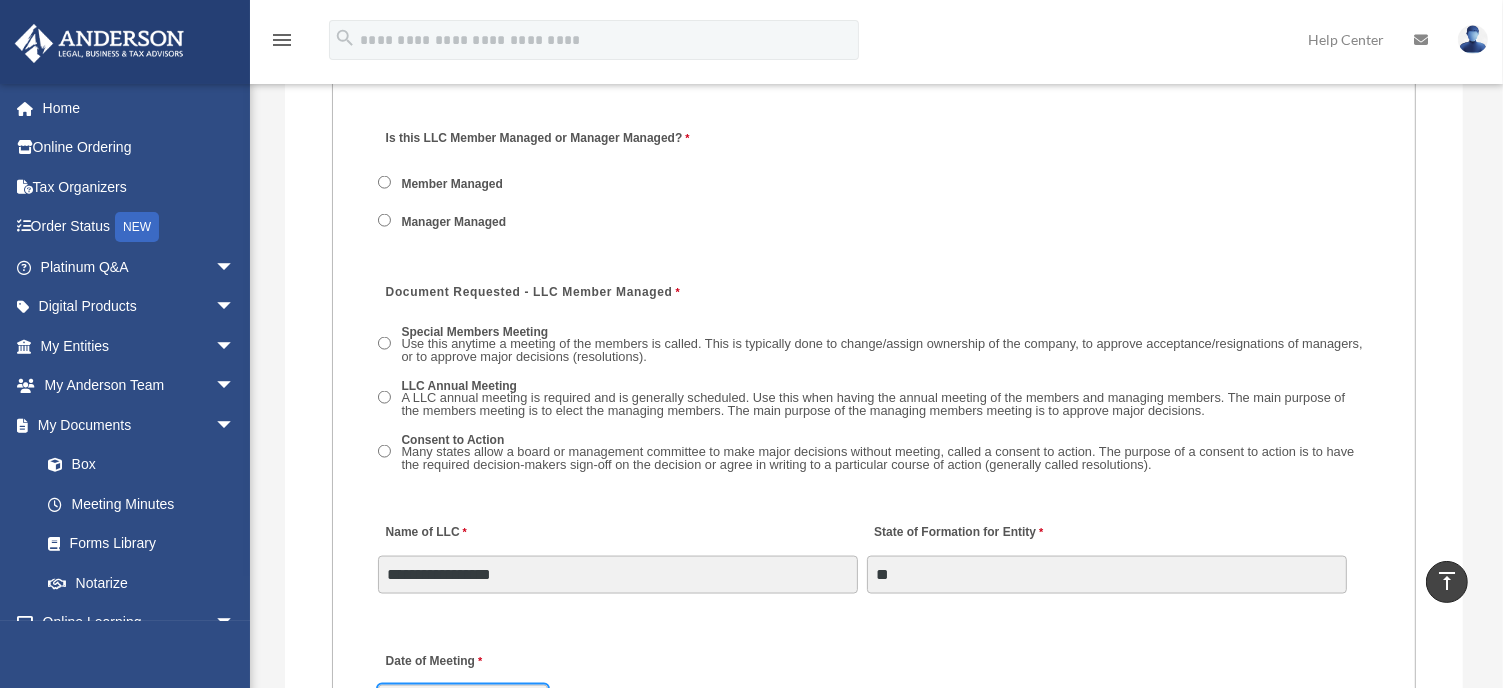 scroll, scrollTop: 2863, scrollLeft: 0, axis: vertical 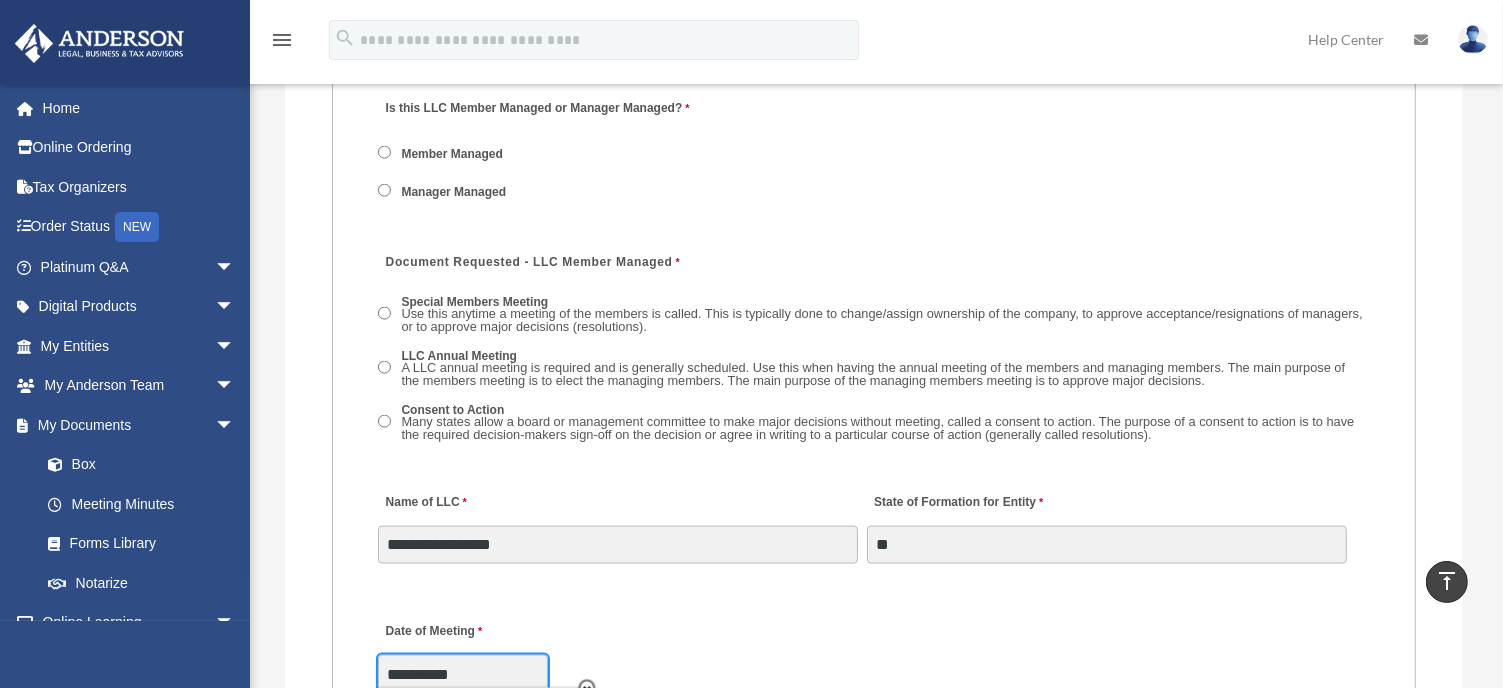 type on "**********" 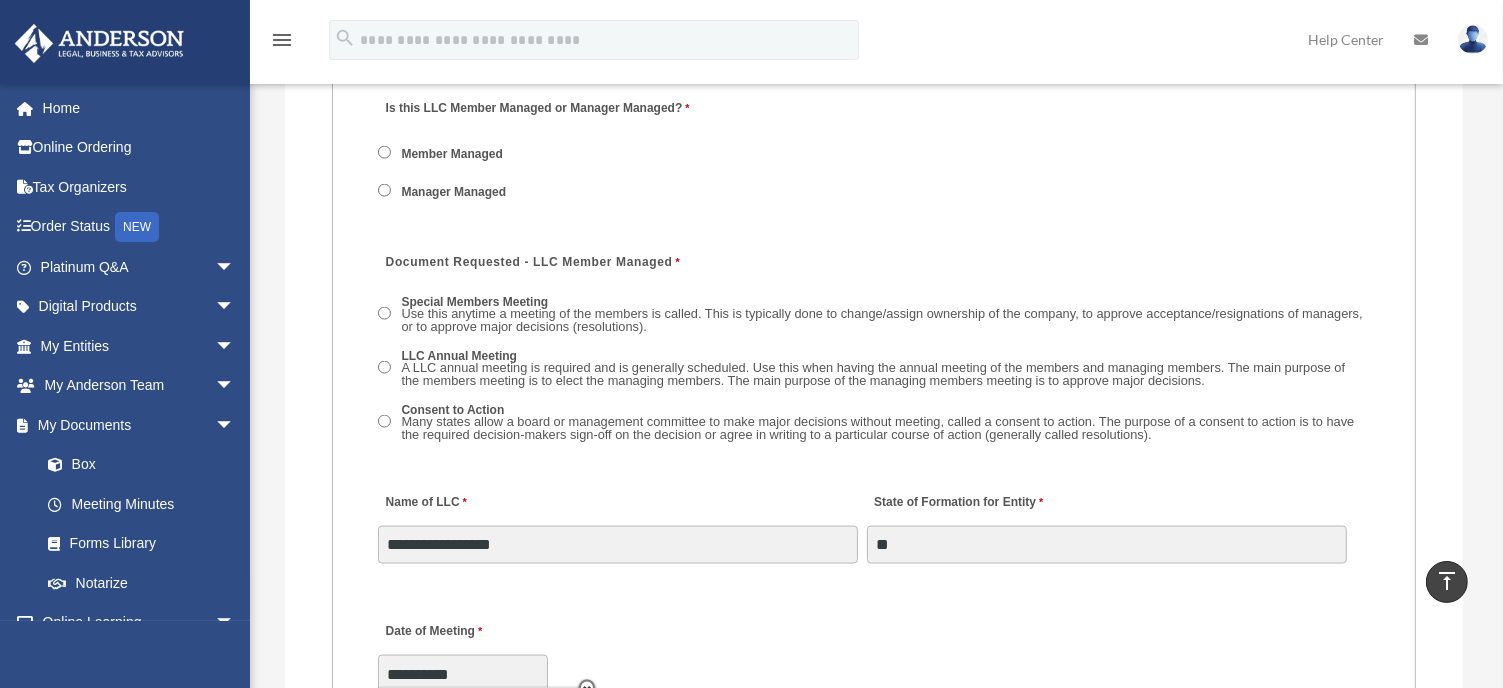 click on "**********" at bounding box center [873, 652] 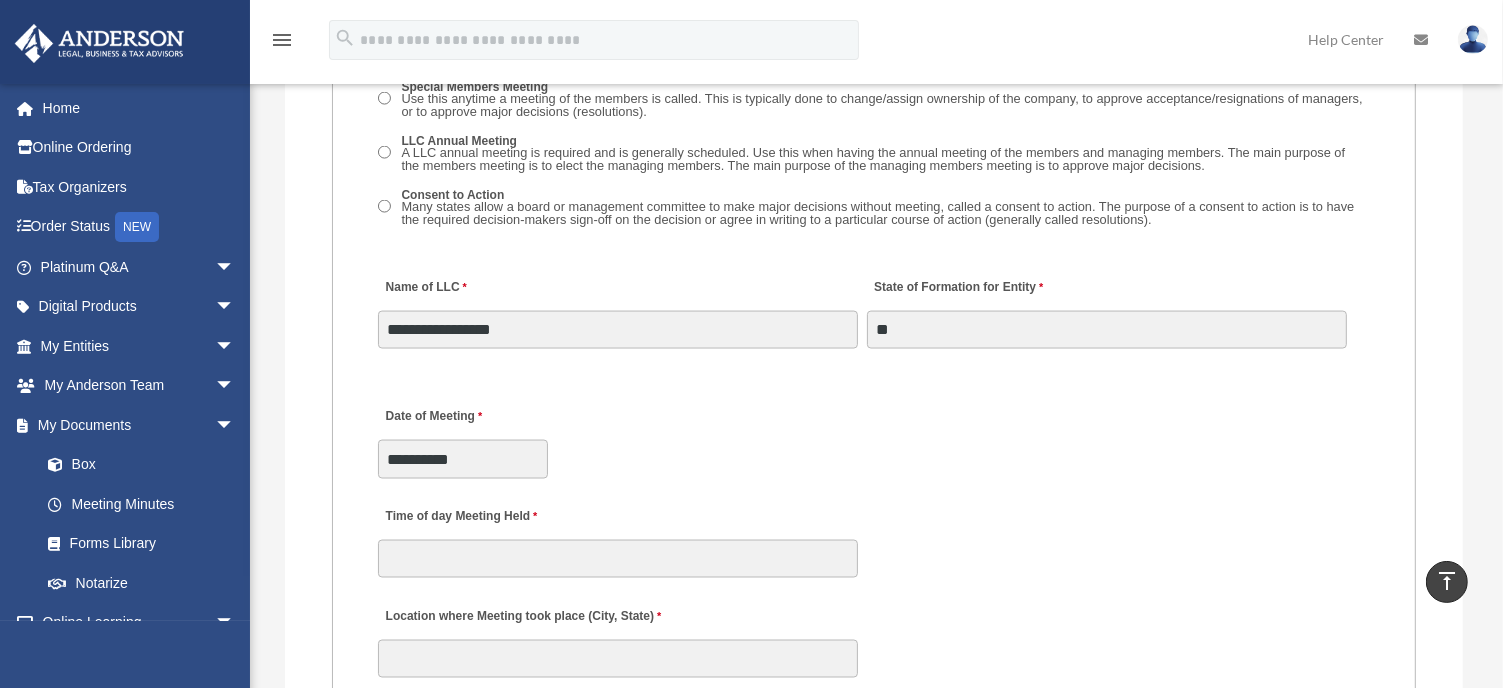 scroll, scrollTop: 3106, scrollLeft: 0, axis: vertical 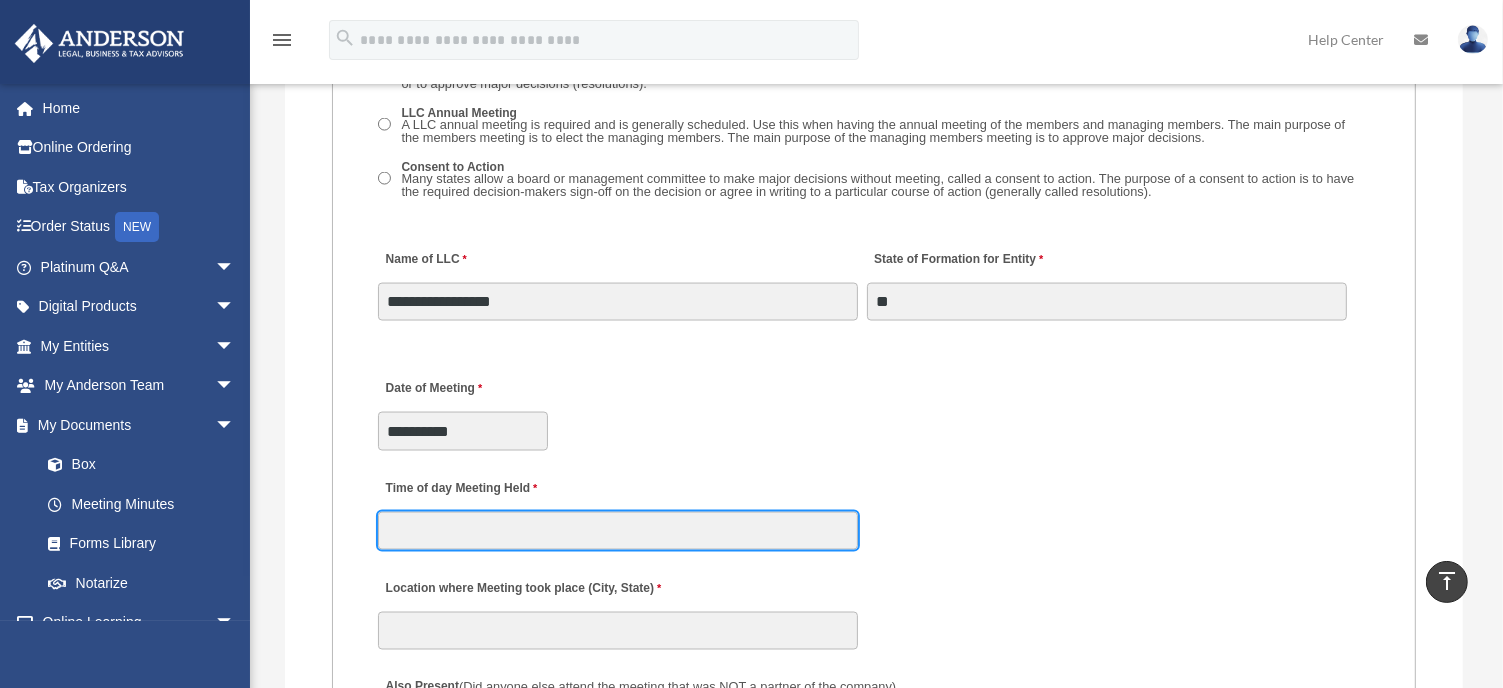 click on "Time of day Meeting Held" at bounding box center (618, 531) 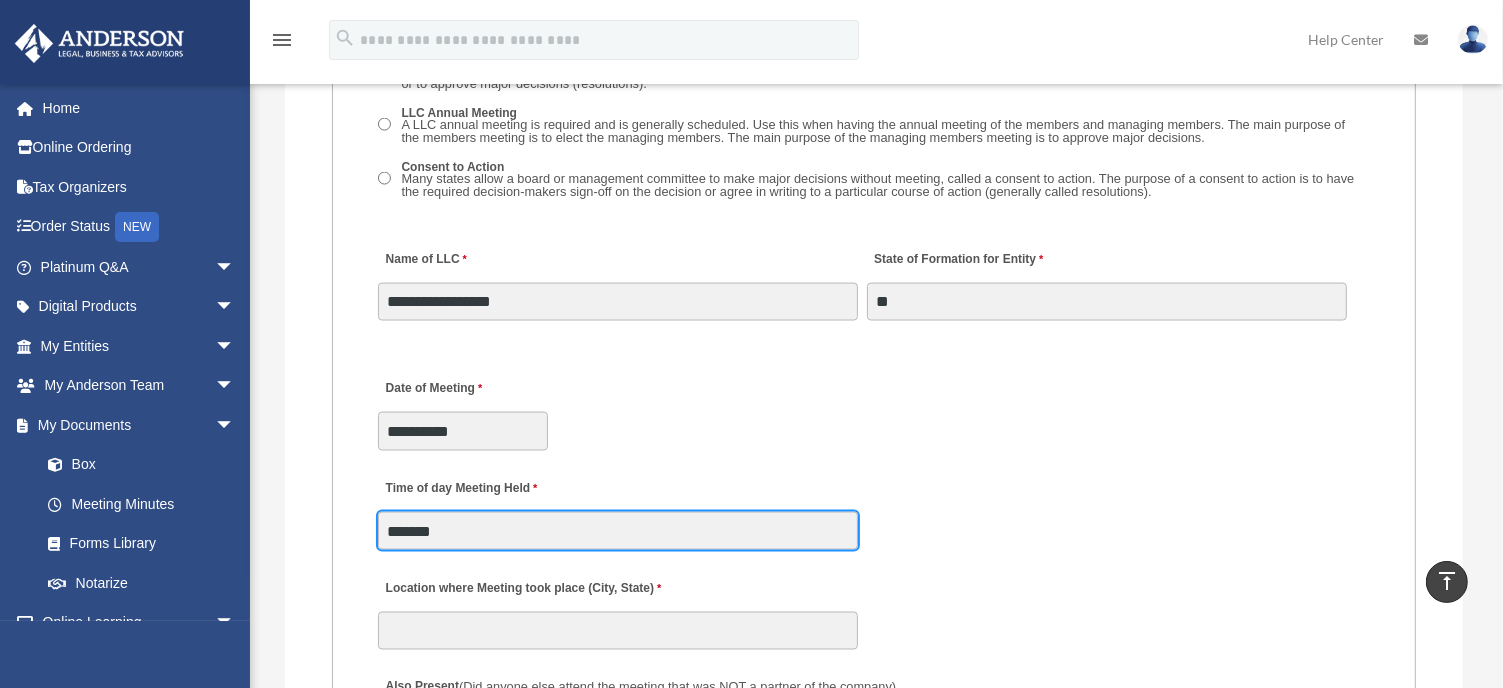 type on "*******" 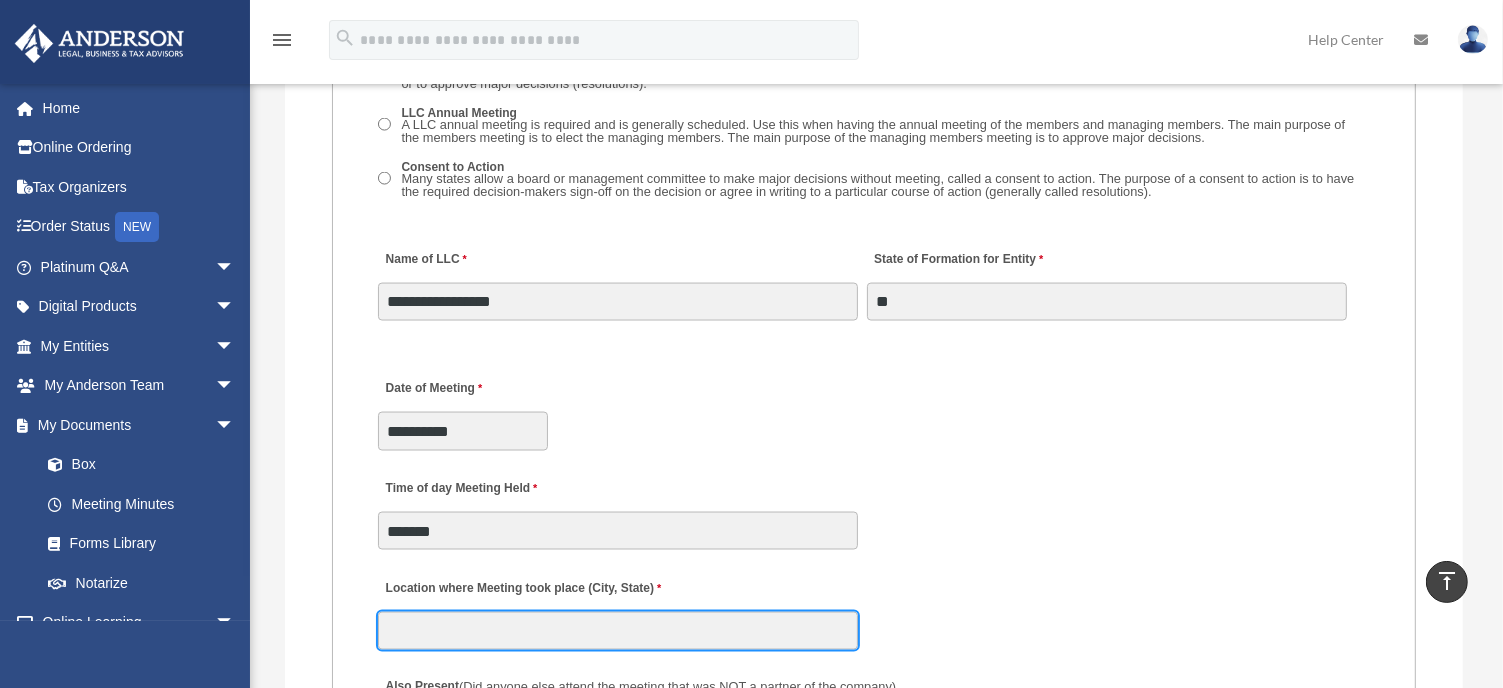 click on "Location where Meeting took place (City, State)" at bounding box center (618, 631) 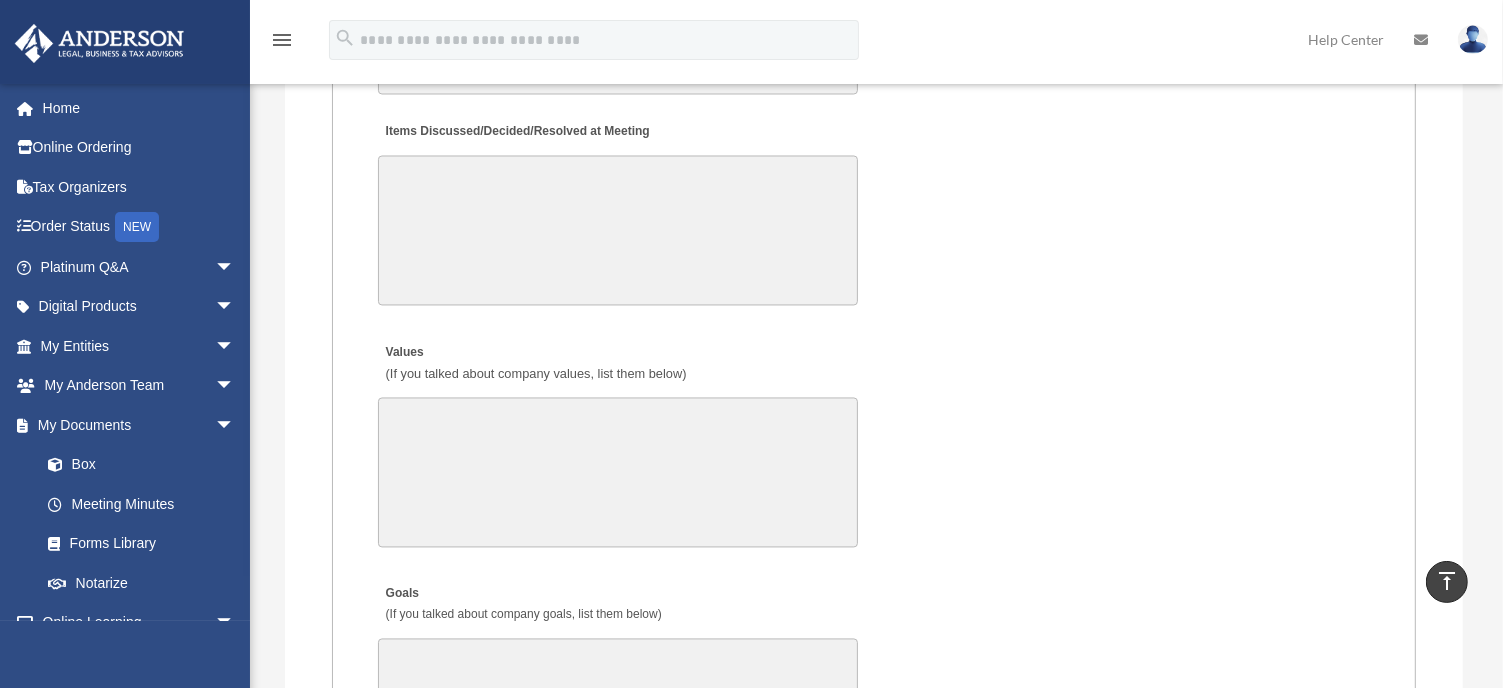 scroll, scrollTop: 3776, scrollLeft: 0, axis: vertical 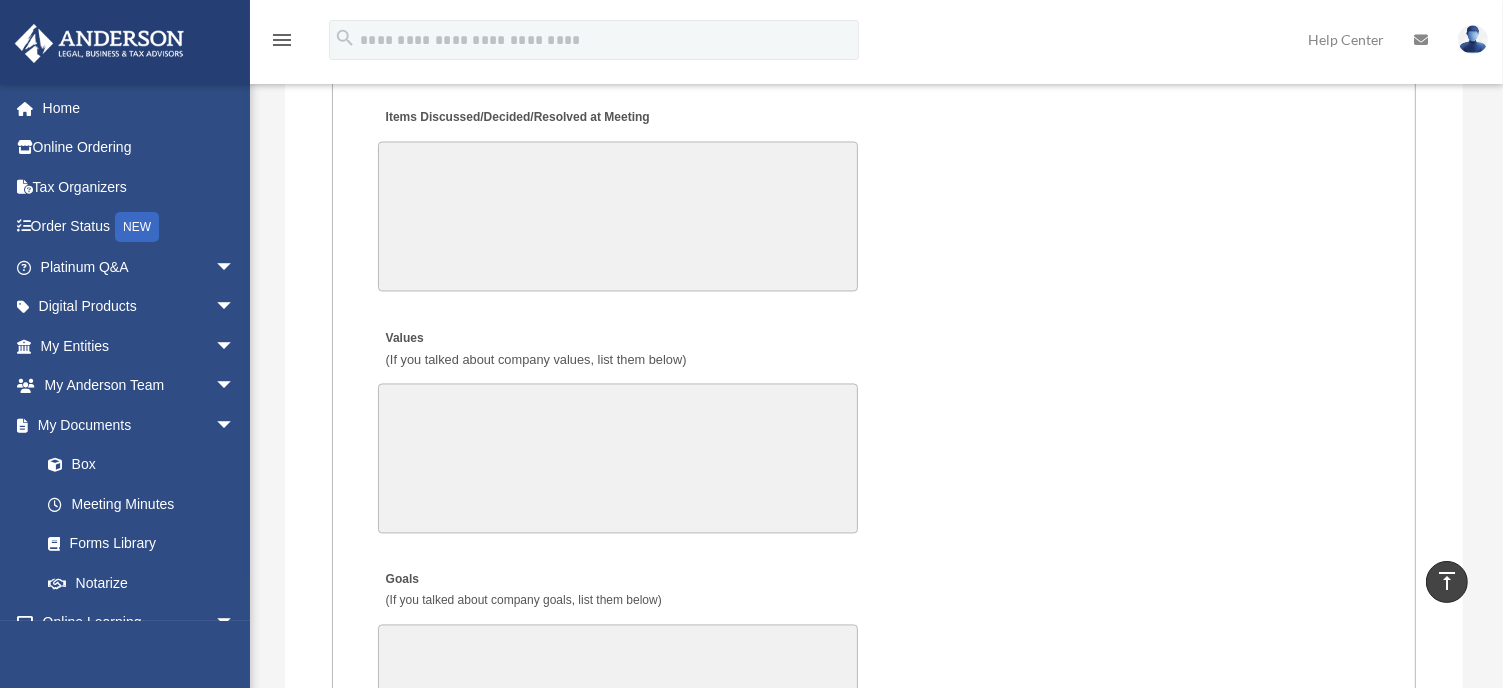 type on "**********" 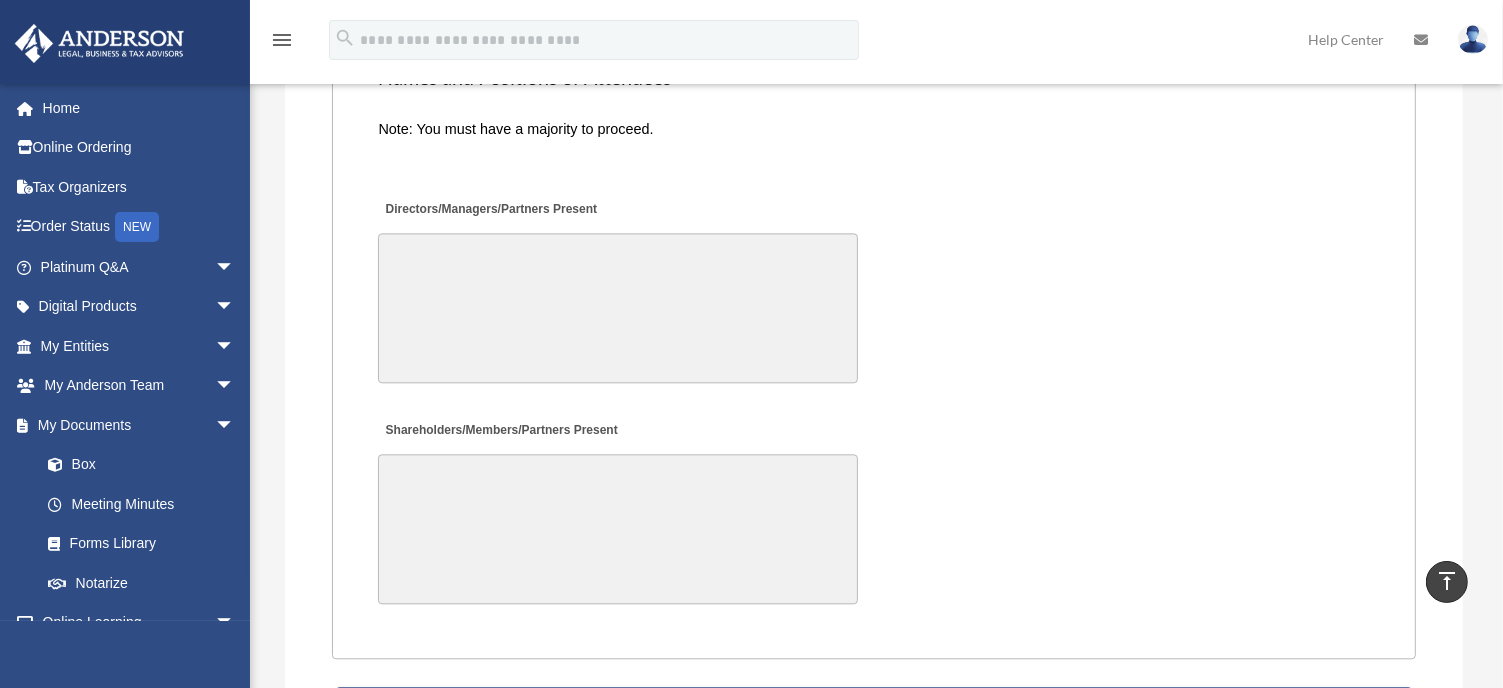 scroll, scrollTop: 4584, scrollLeft: 0, axis: vertical 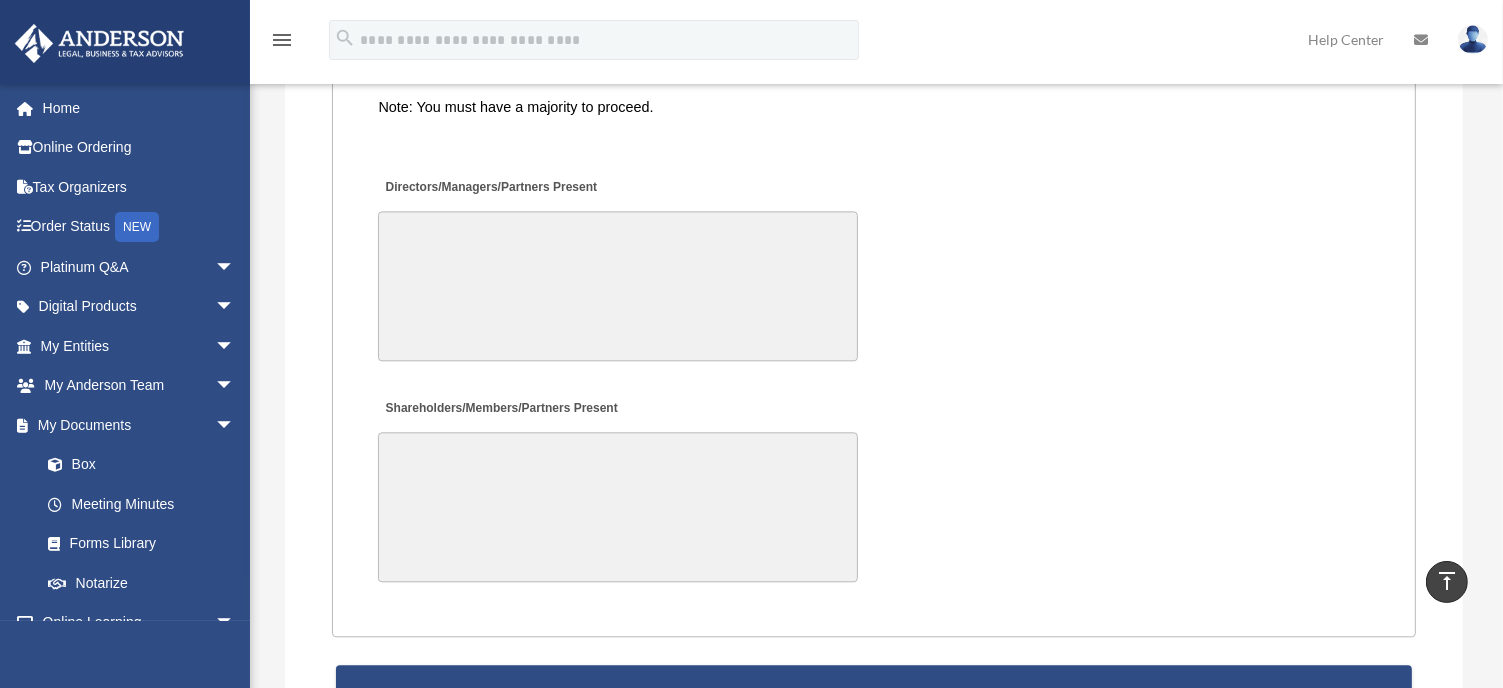 type on "**********" 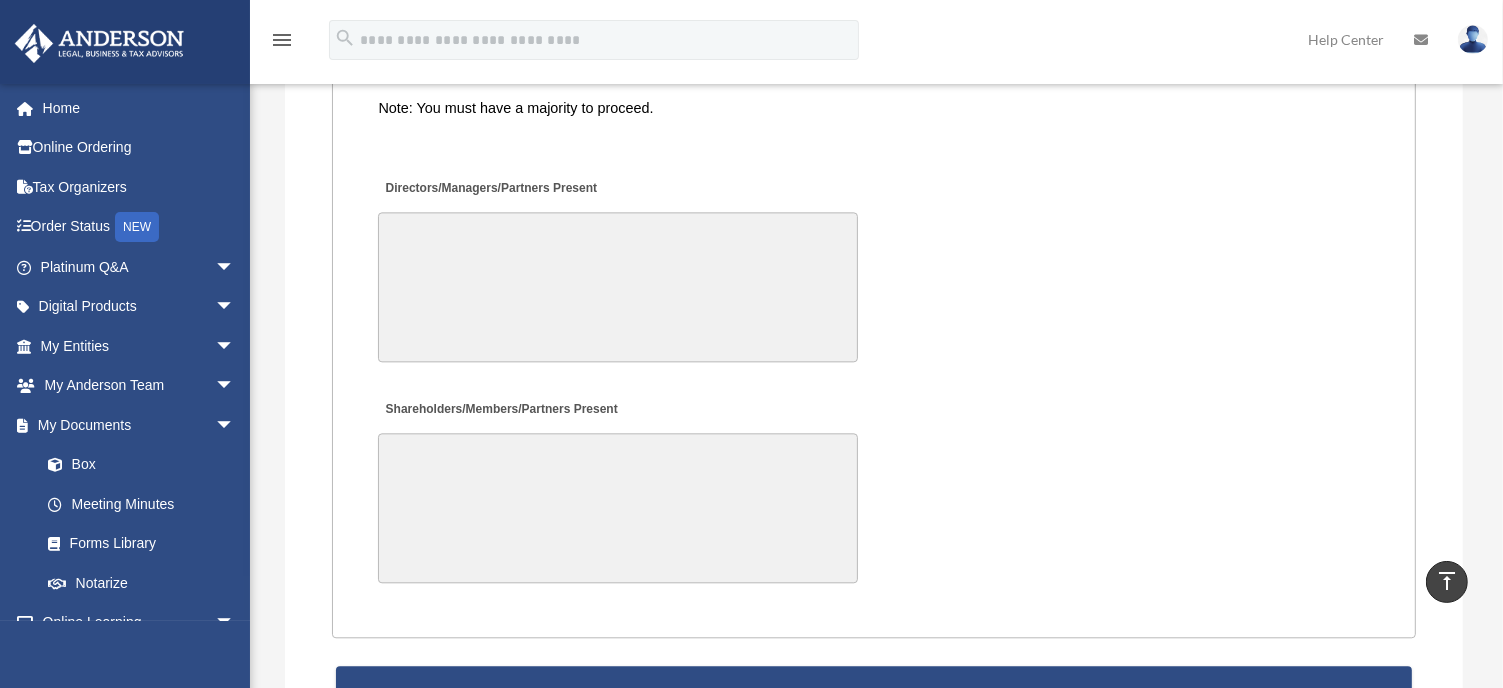 click on "Directors/Managers/Partners Present" at bounding box center (618, 287) 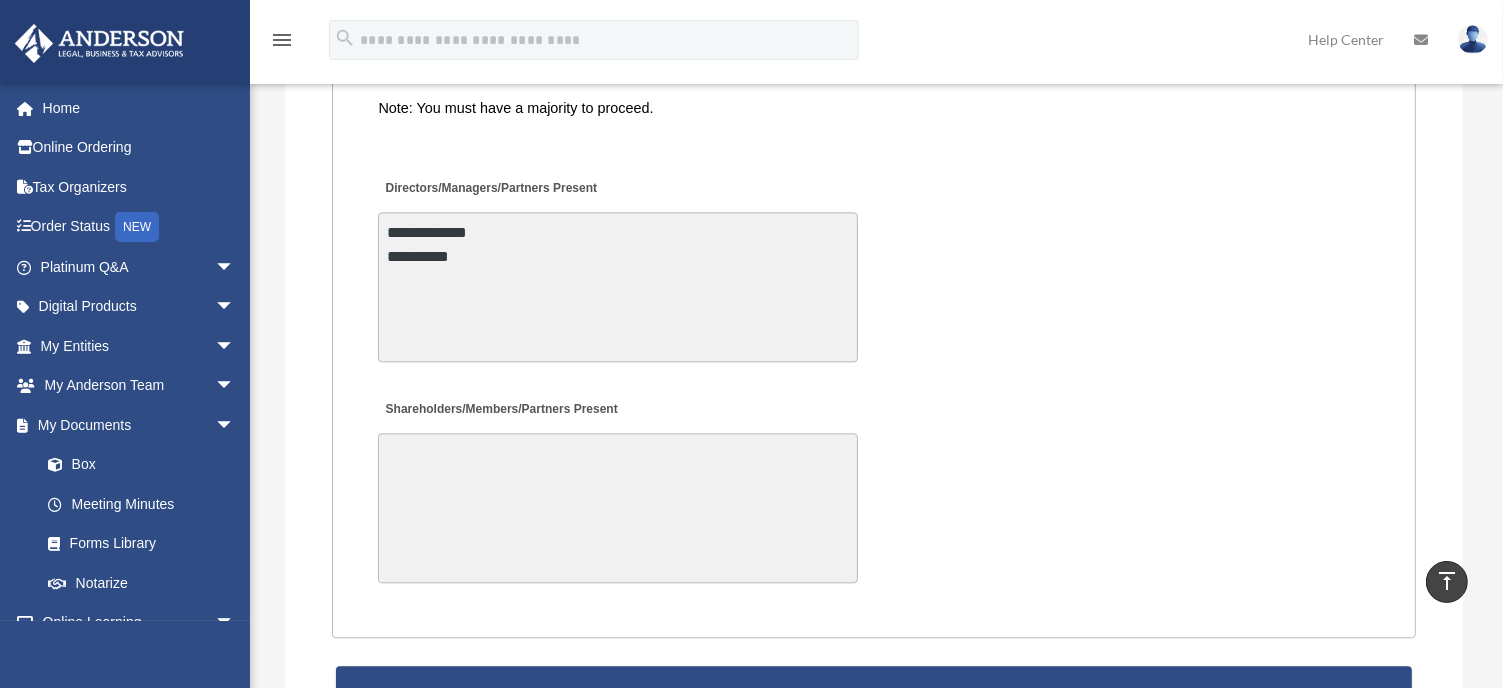 scroll, scrollTop: 4735, scrollLeft: 0, axis: vertical 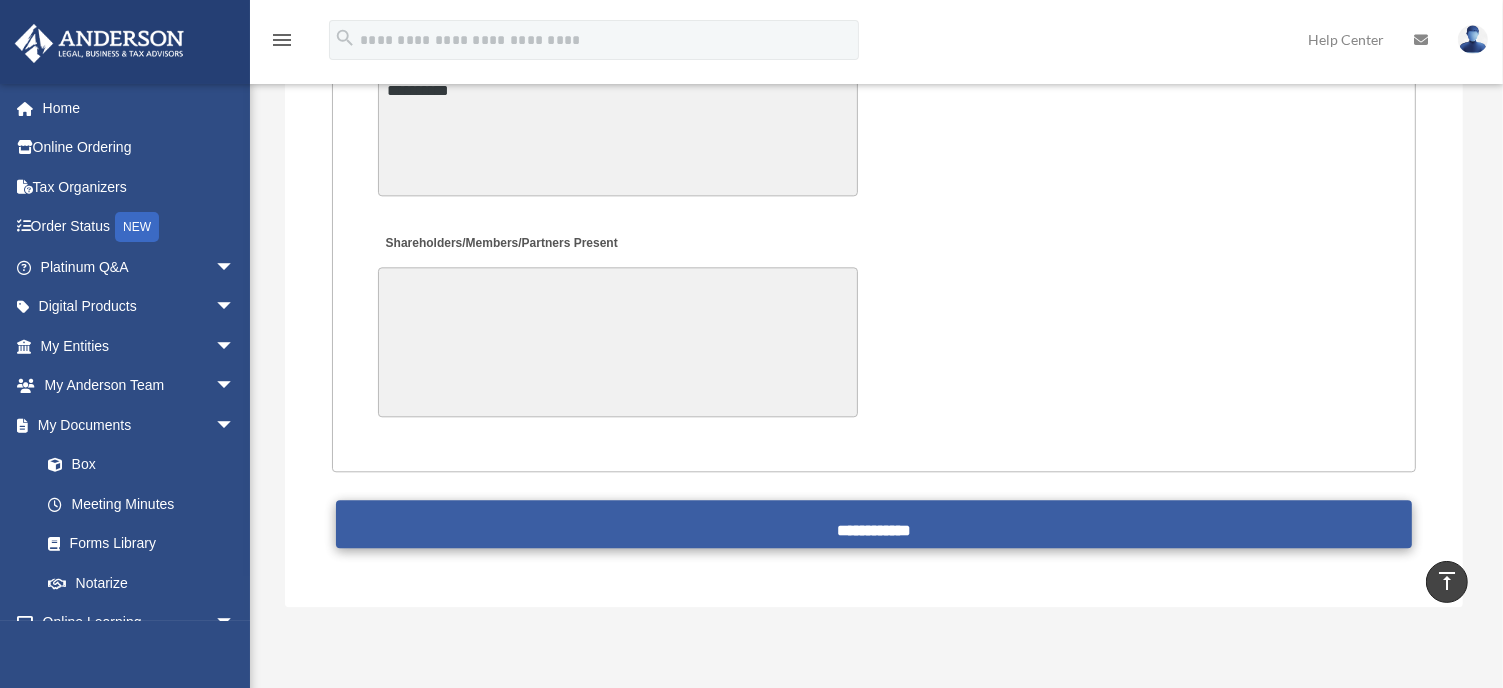 type on "**********" 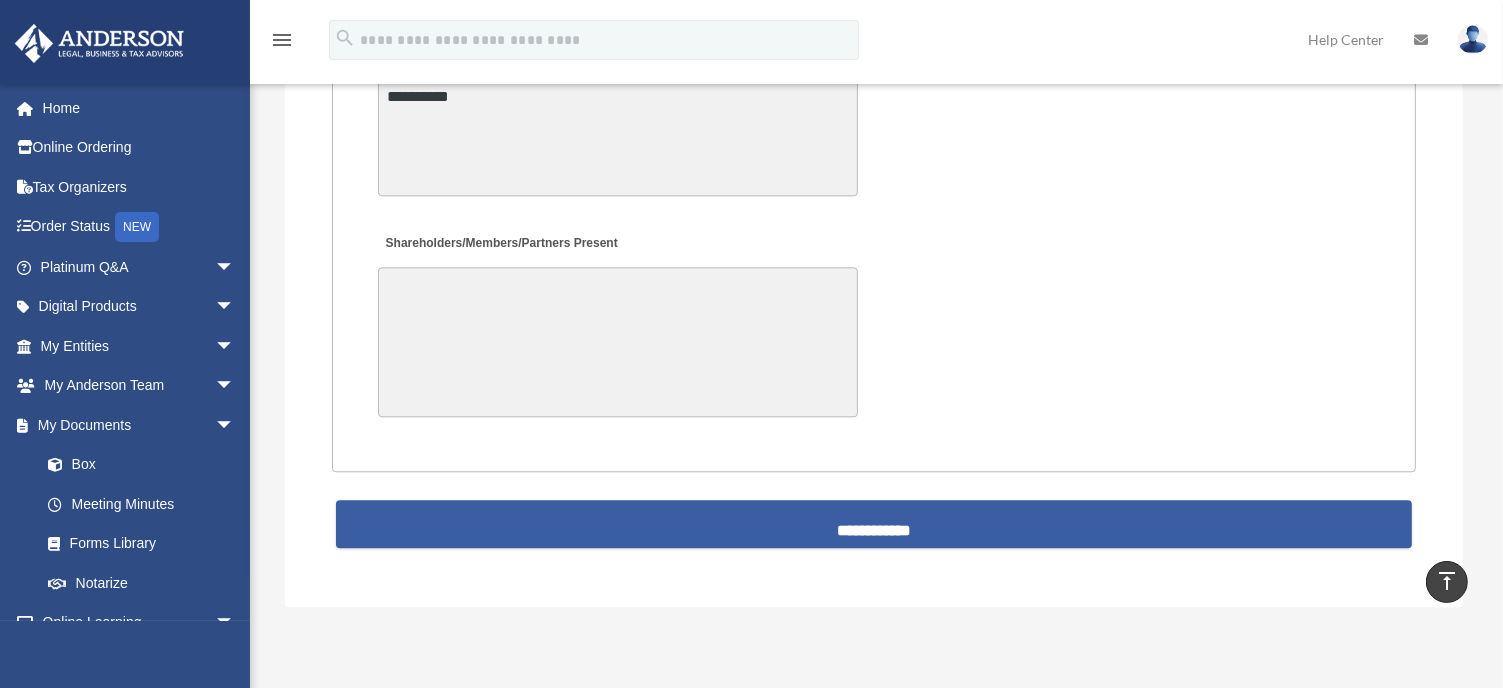 click on "**********" at bounding box center [874, 524] 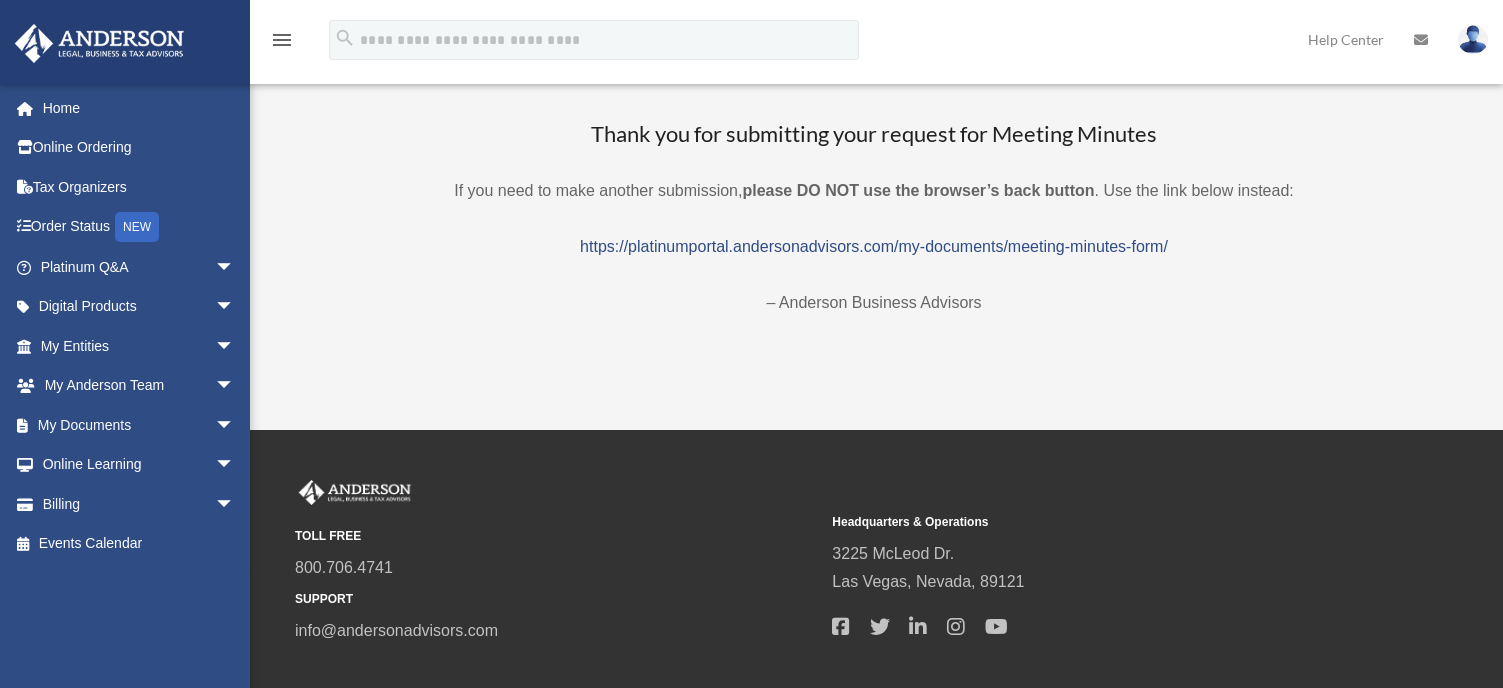 scroll, scrollTop: 0, scrollLeft: 0, axis: both 